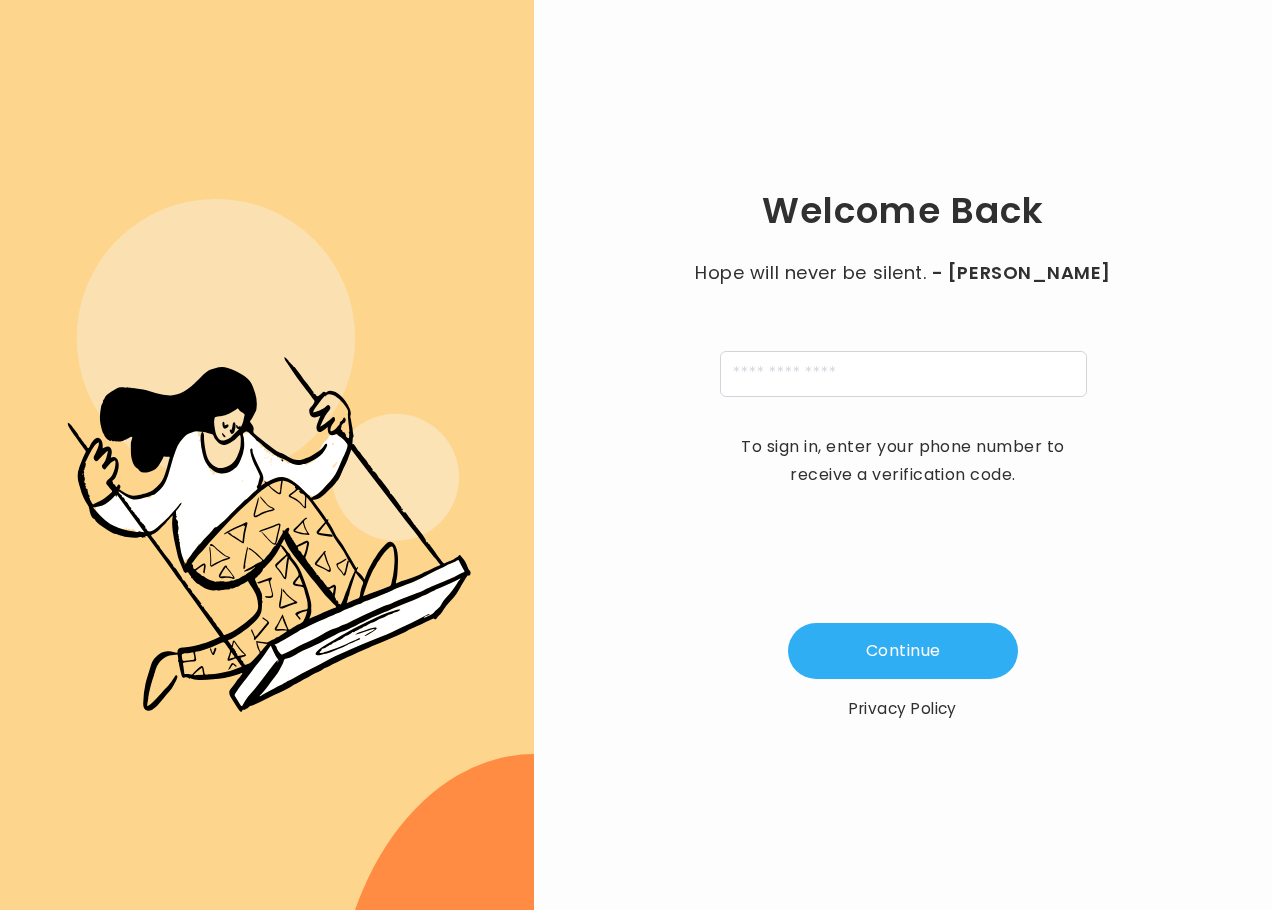 scroll, scrollTop: 0, scrollLeft: 0, axis: both 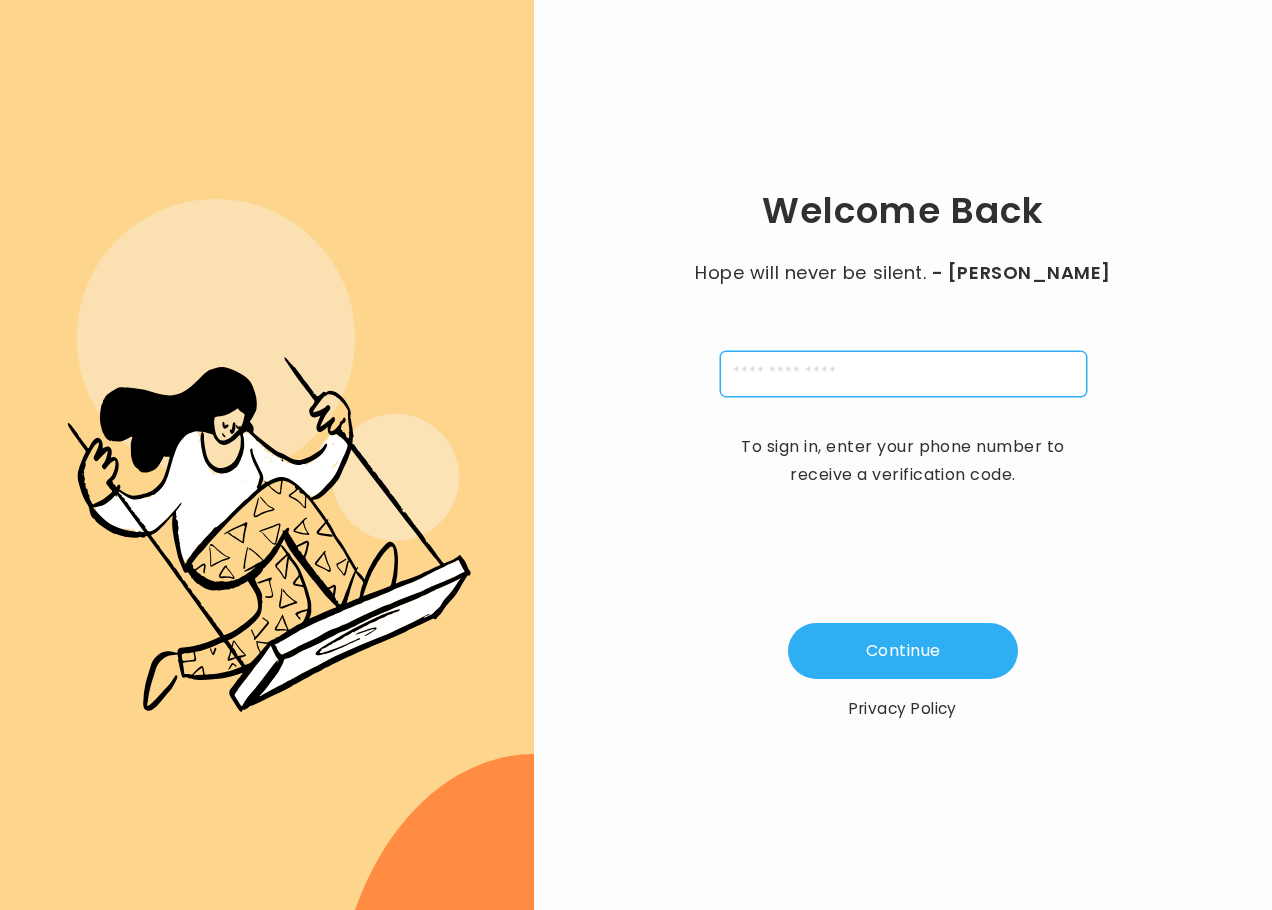 click at bounding box center (903, 374) 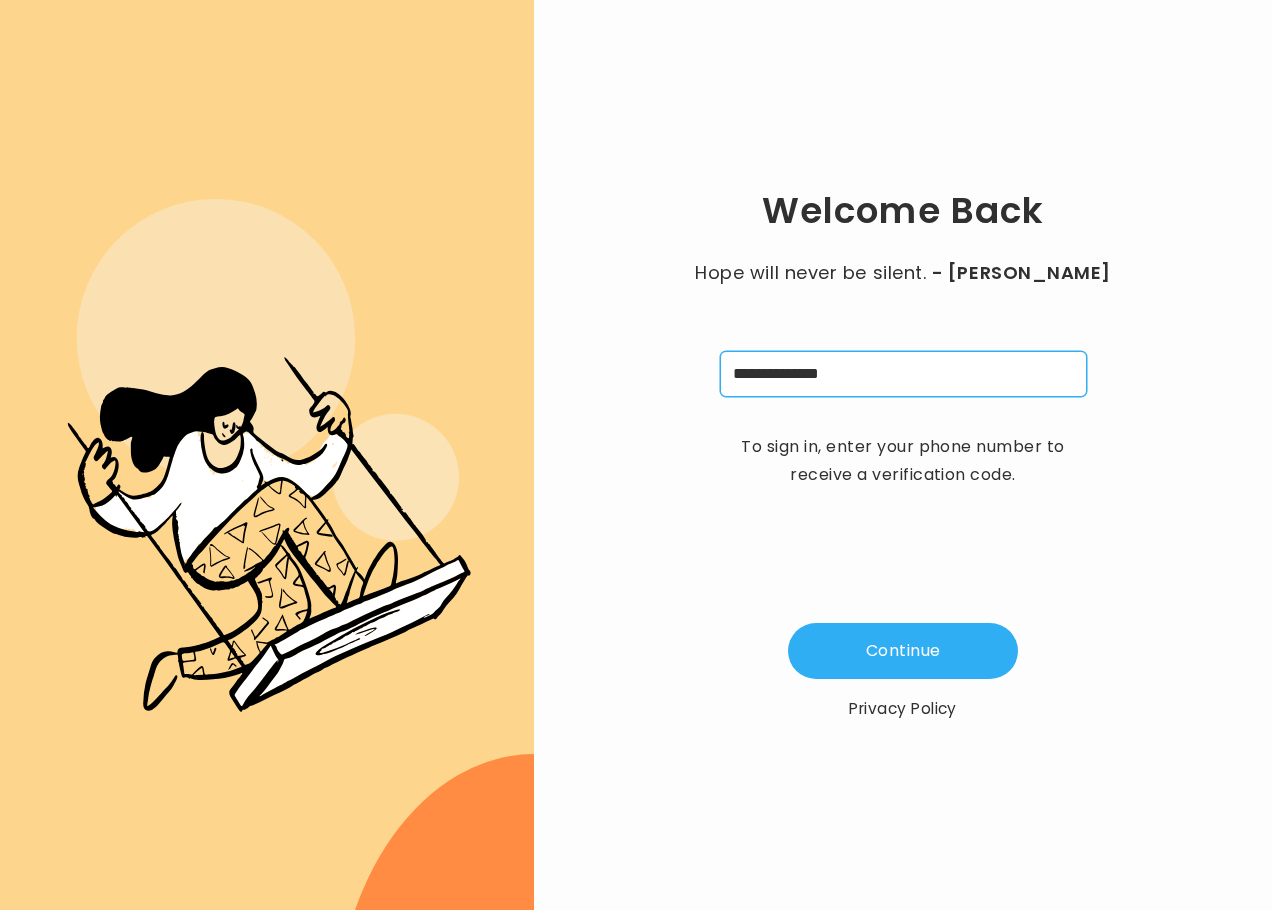 type on "**********" 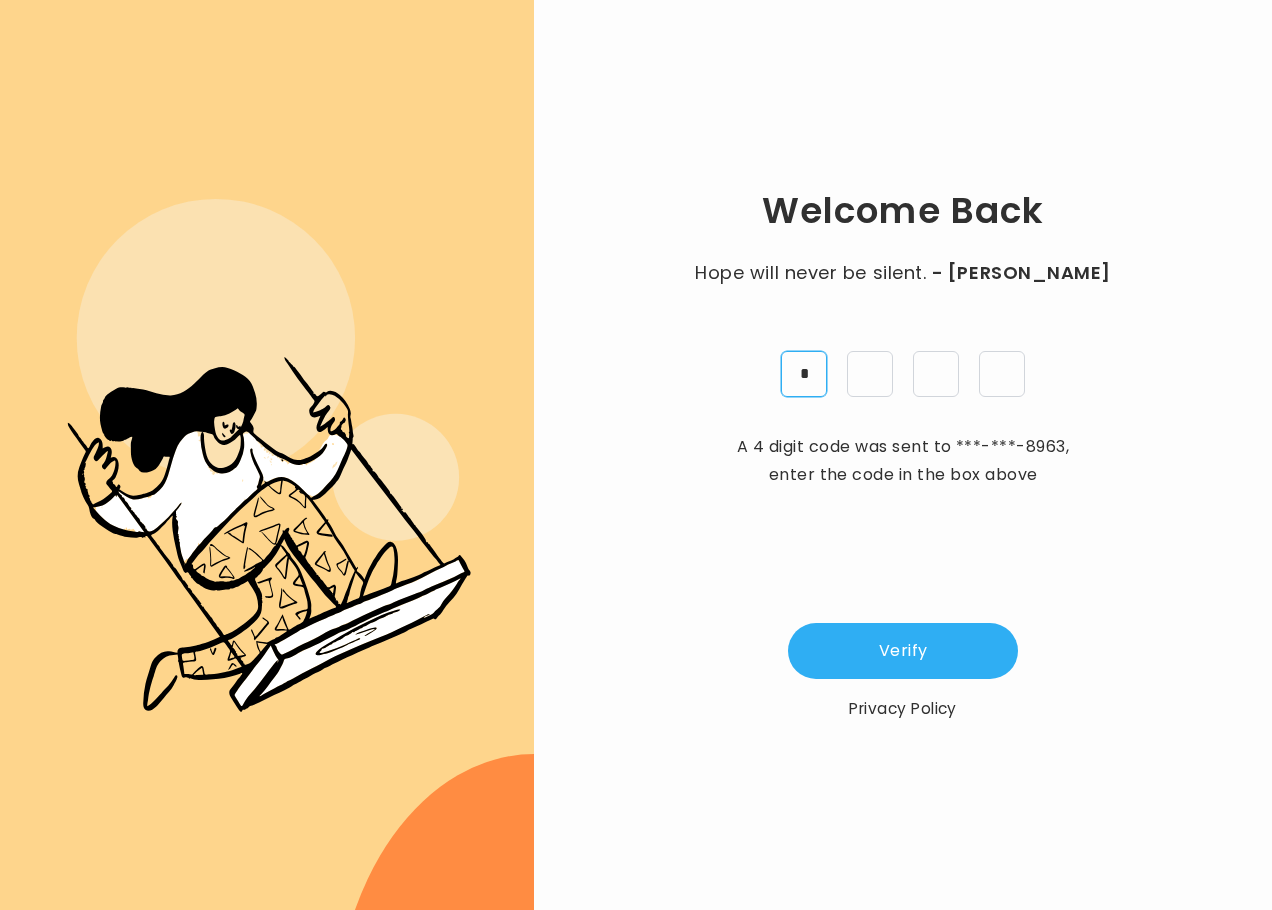 type on "*" 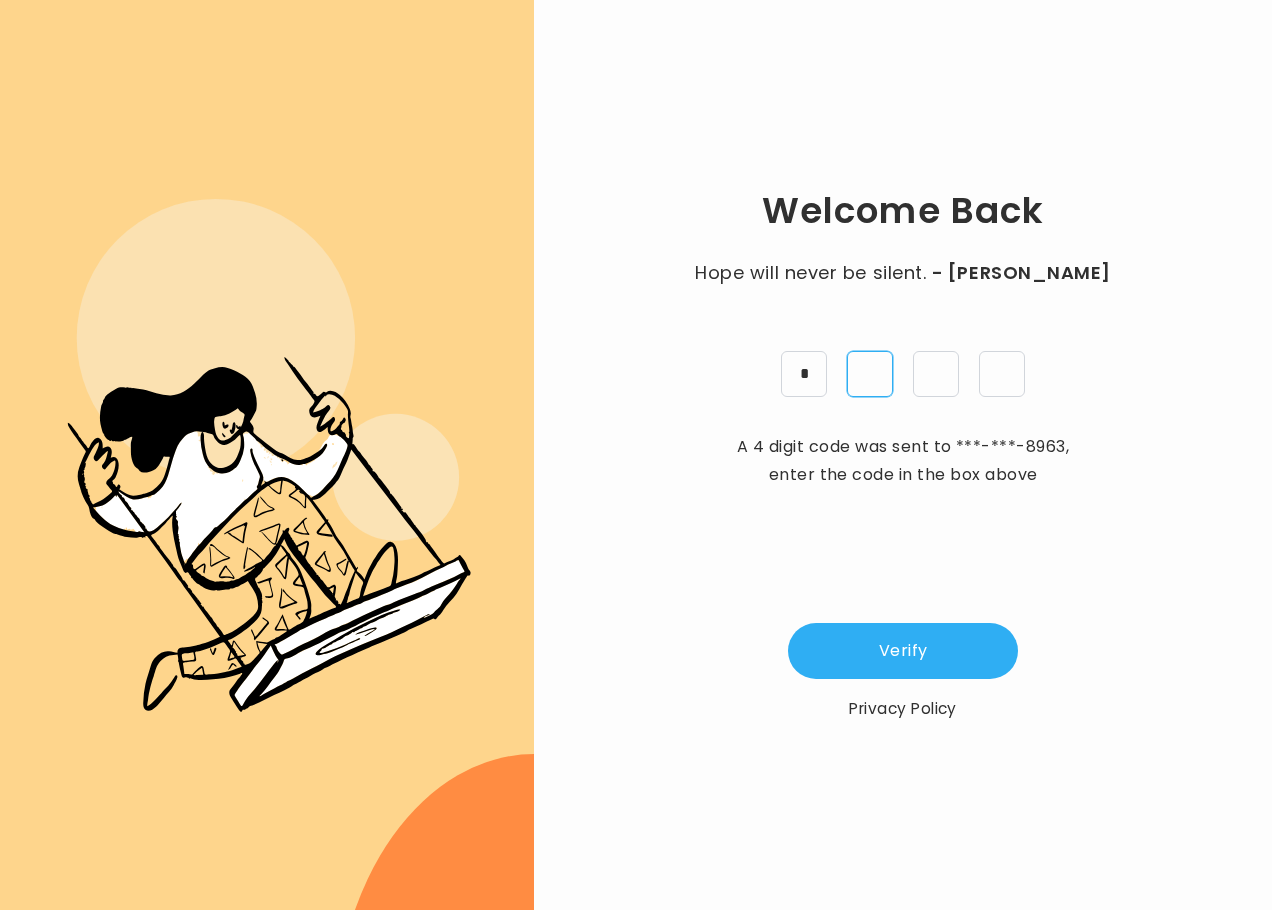 type on "*" 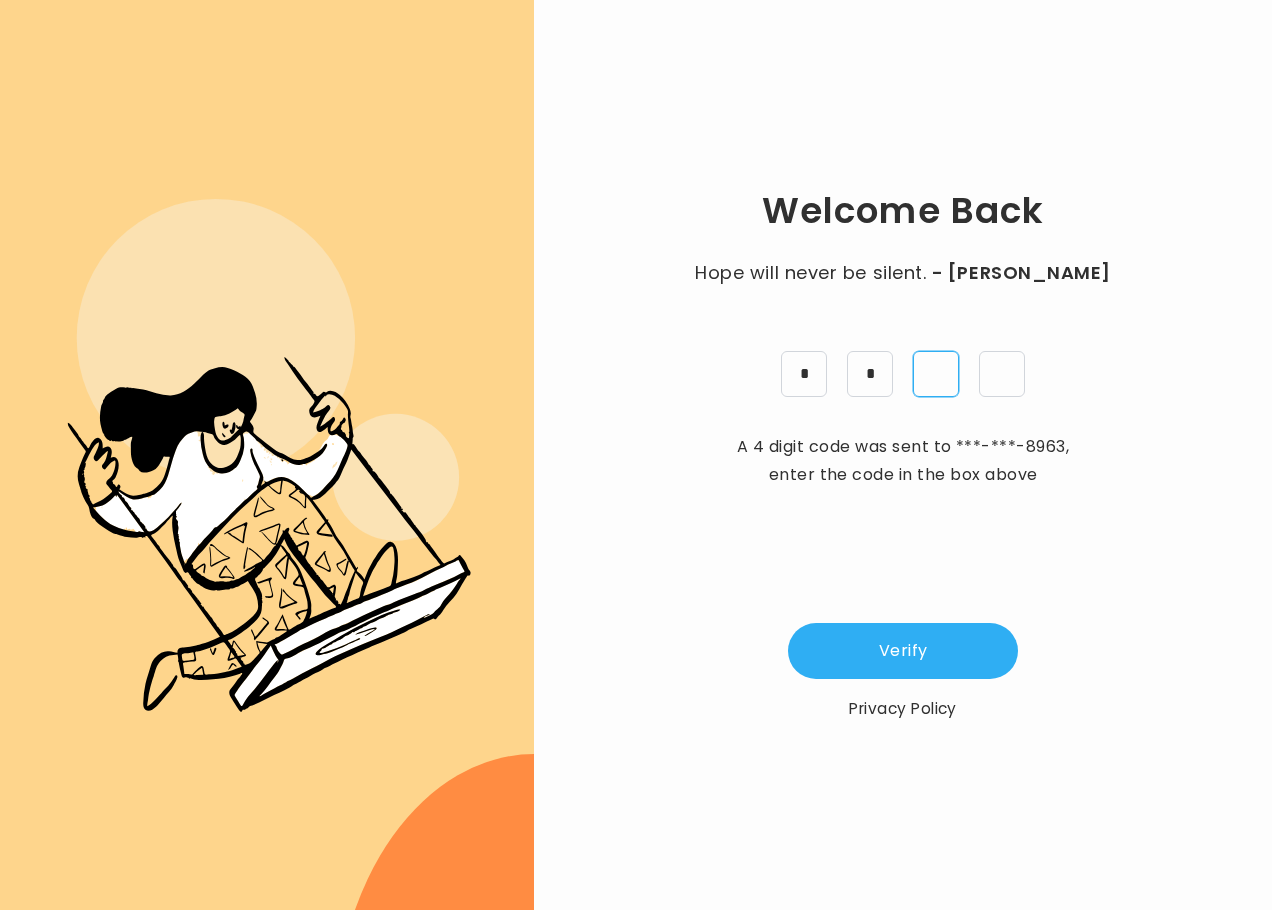type on "*" 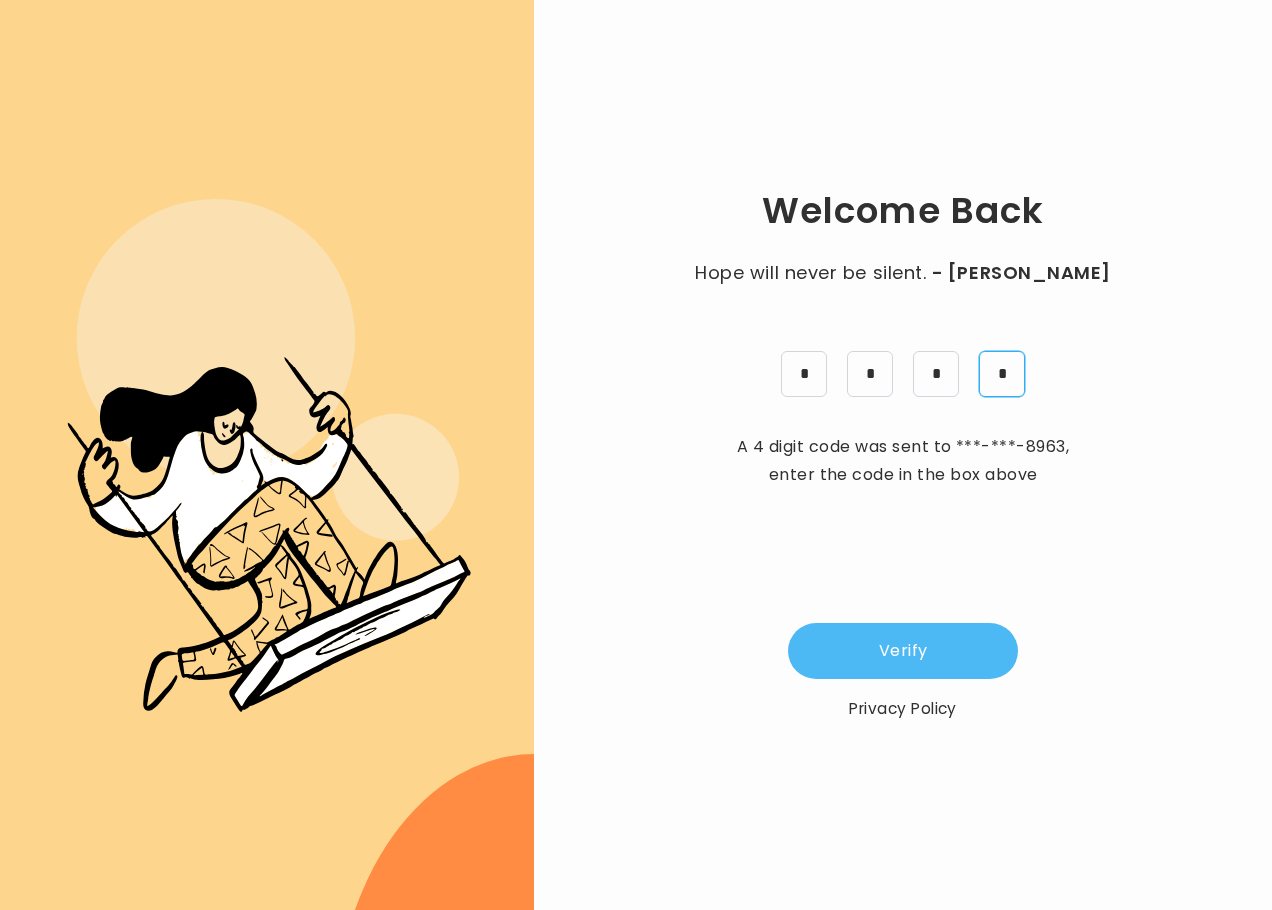 type on "*" 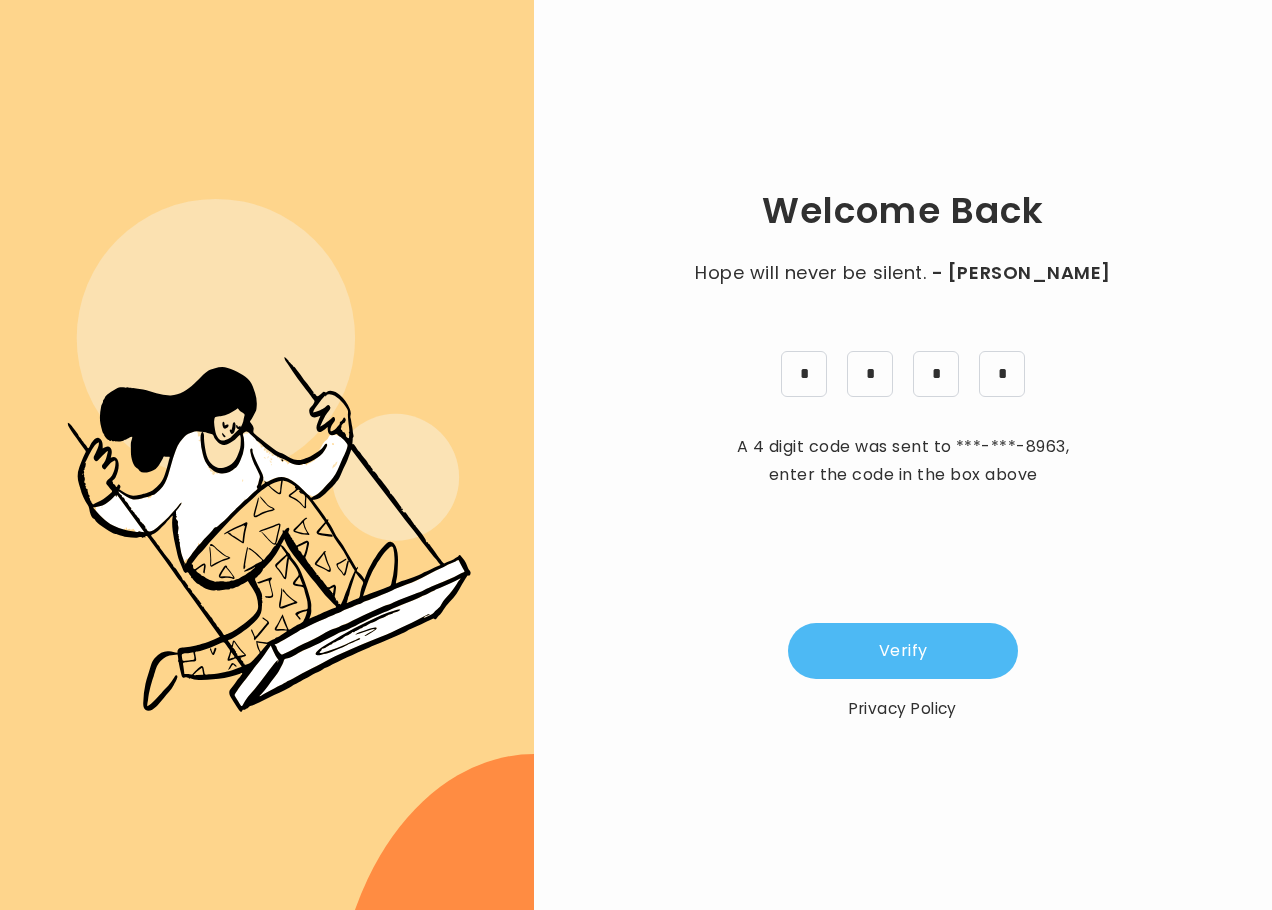 click on "Verify" at bounding box center (903, 651) 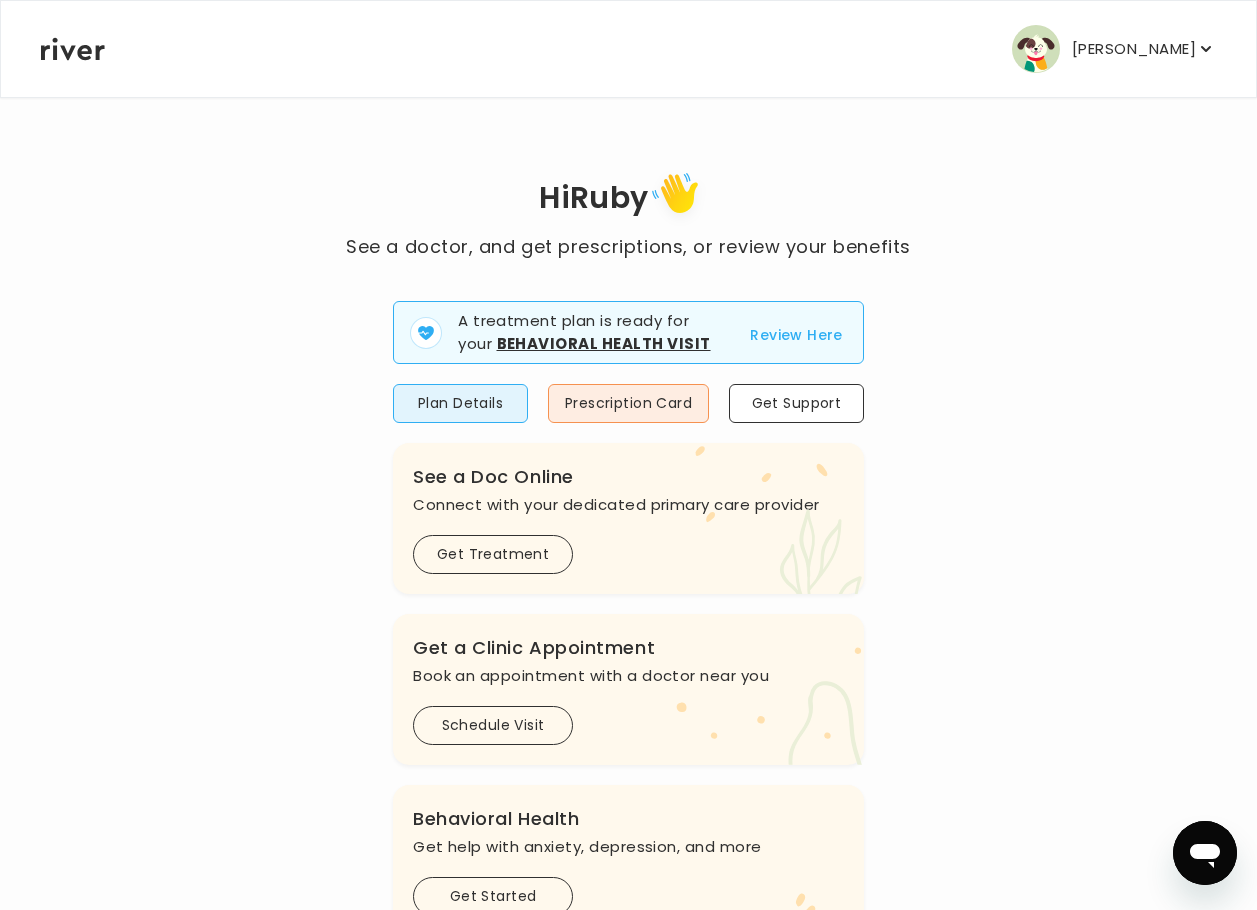 drag, startPoint x: 768, startPoint y: 328, endPoint x: 758, endPoint y: 332, distance: 10.770329 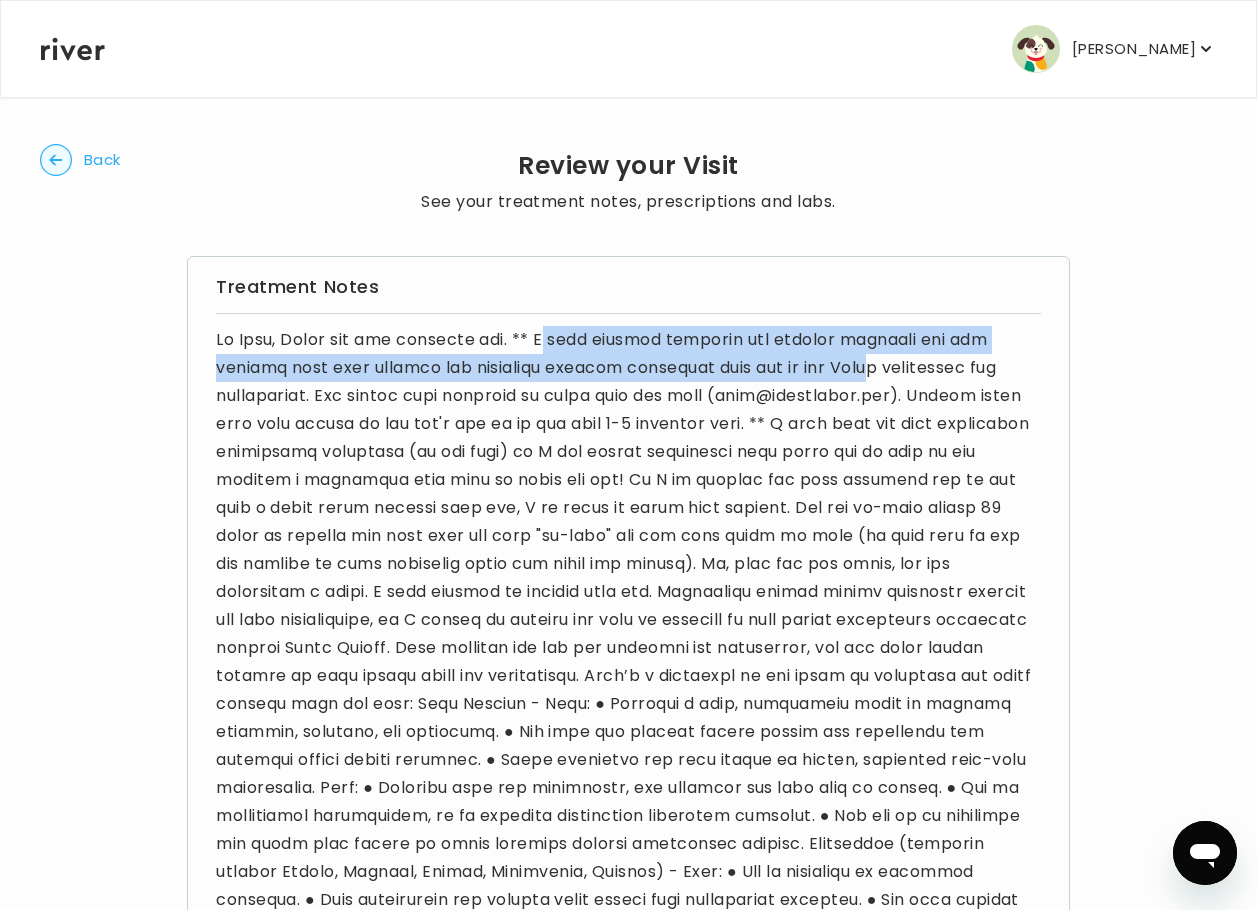 drag, startPoint x: 549, startPoint y: 341, endPoint x: 998, endPoint y: 409, distance: 454.12003 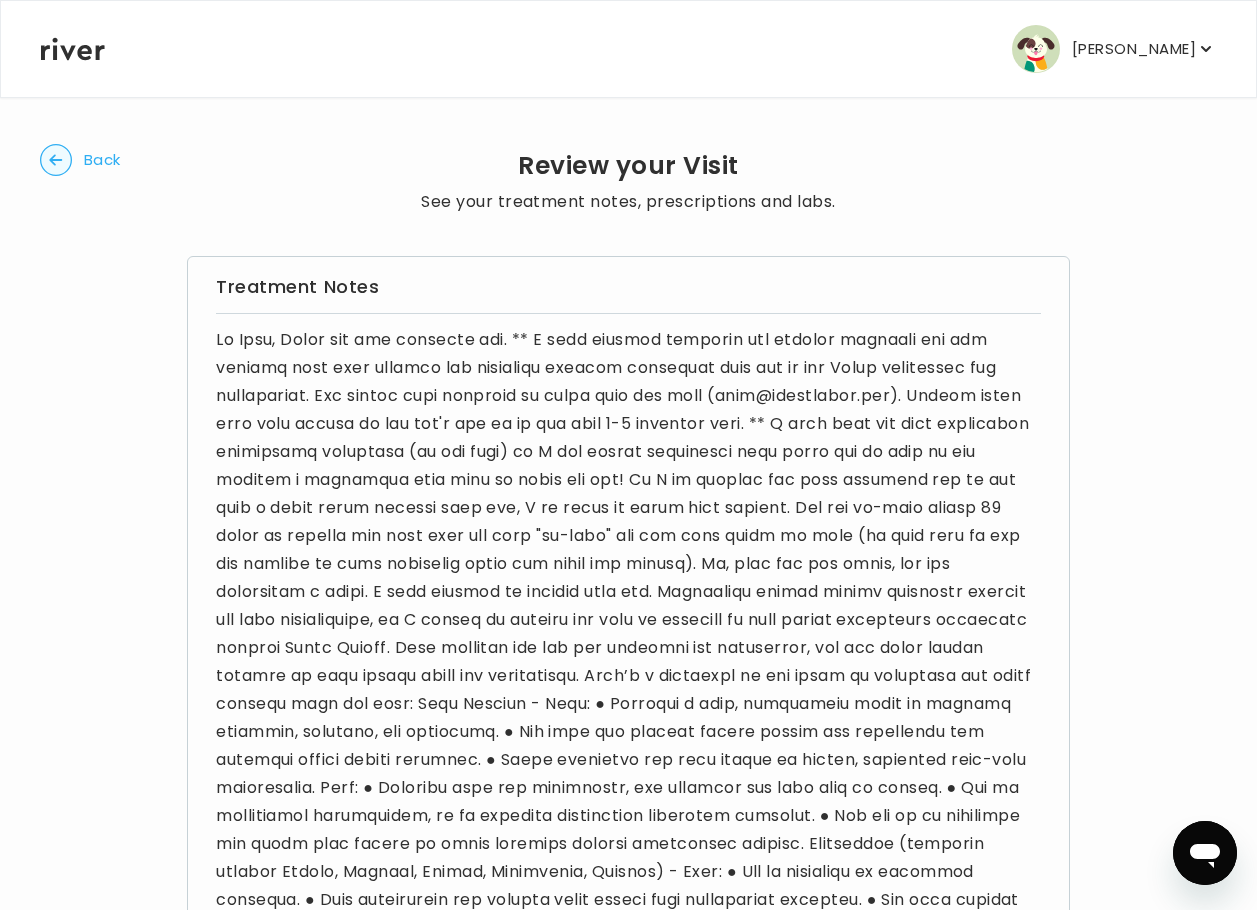 click at bounding box center (628, 998) 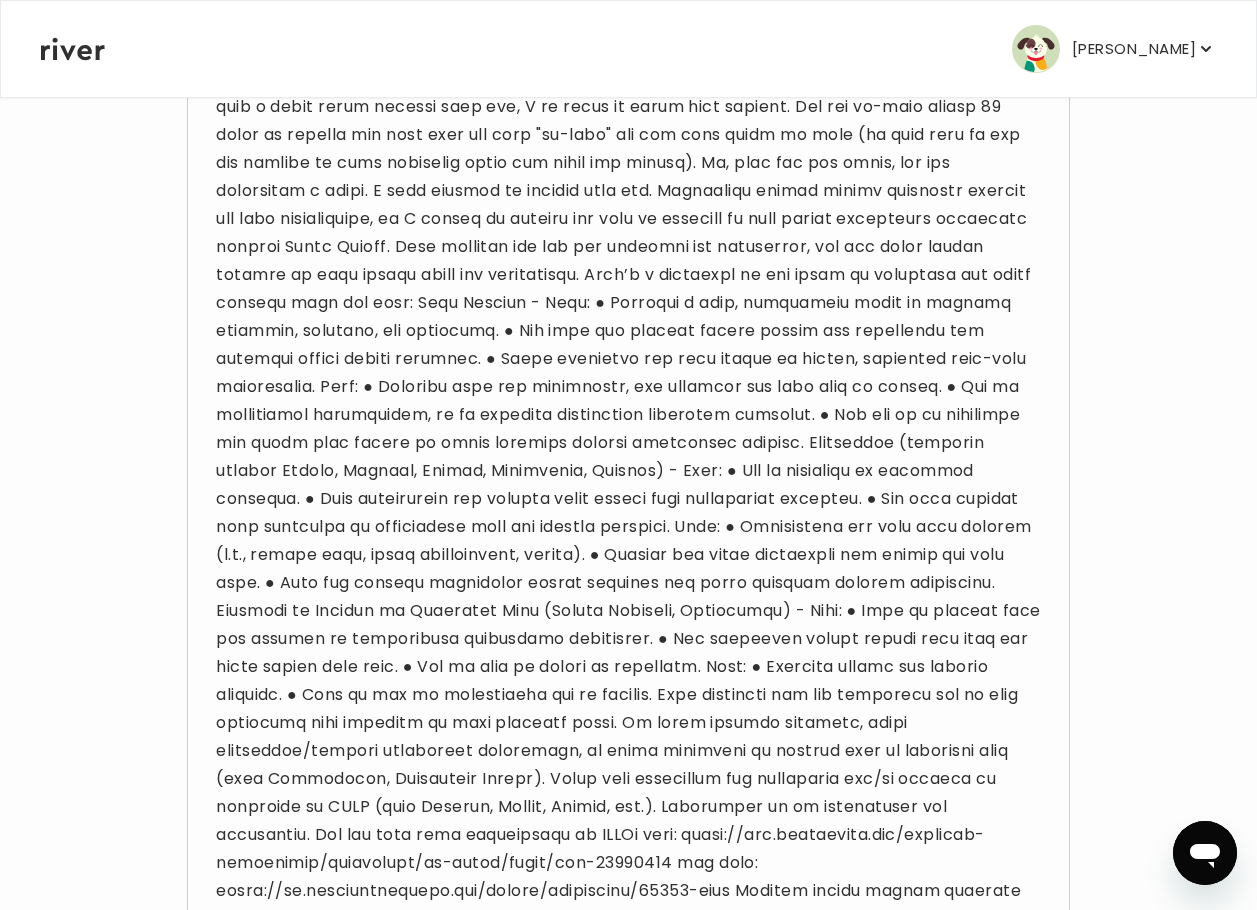 scroll, scrollTop: 800, scrollLeft: 0, axis: vertical 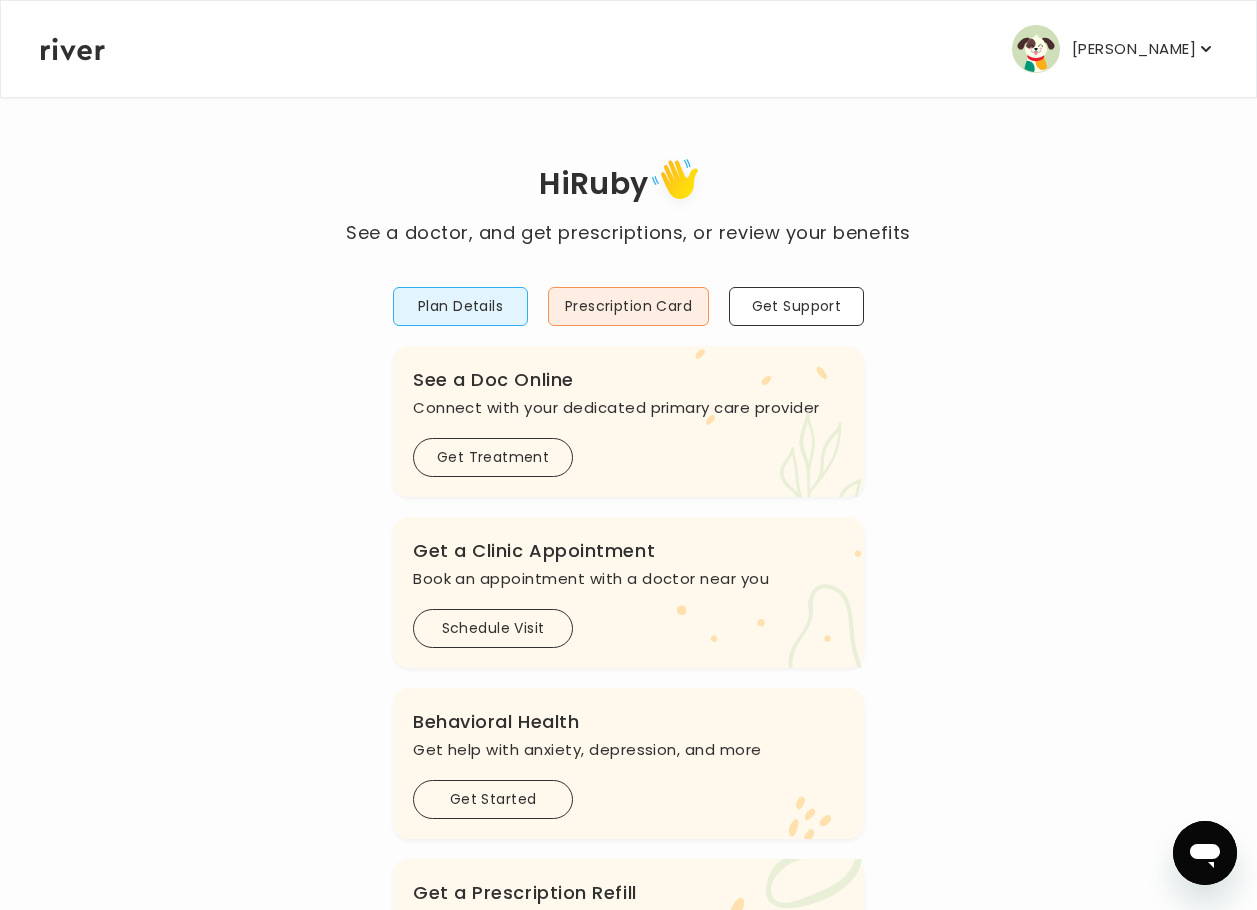 click on "[PERSON_NAME]" at bounding box center (1134, 49) 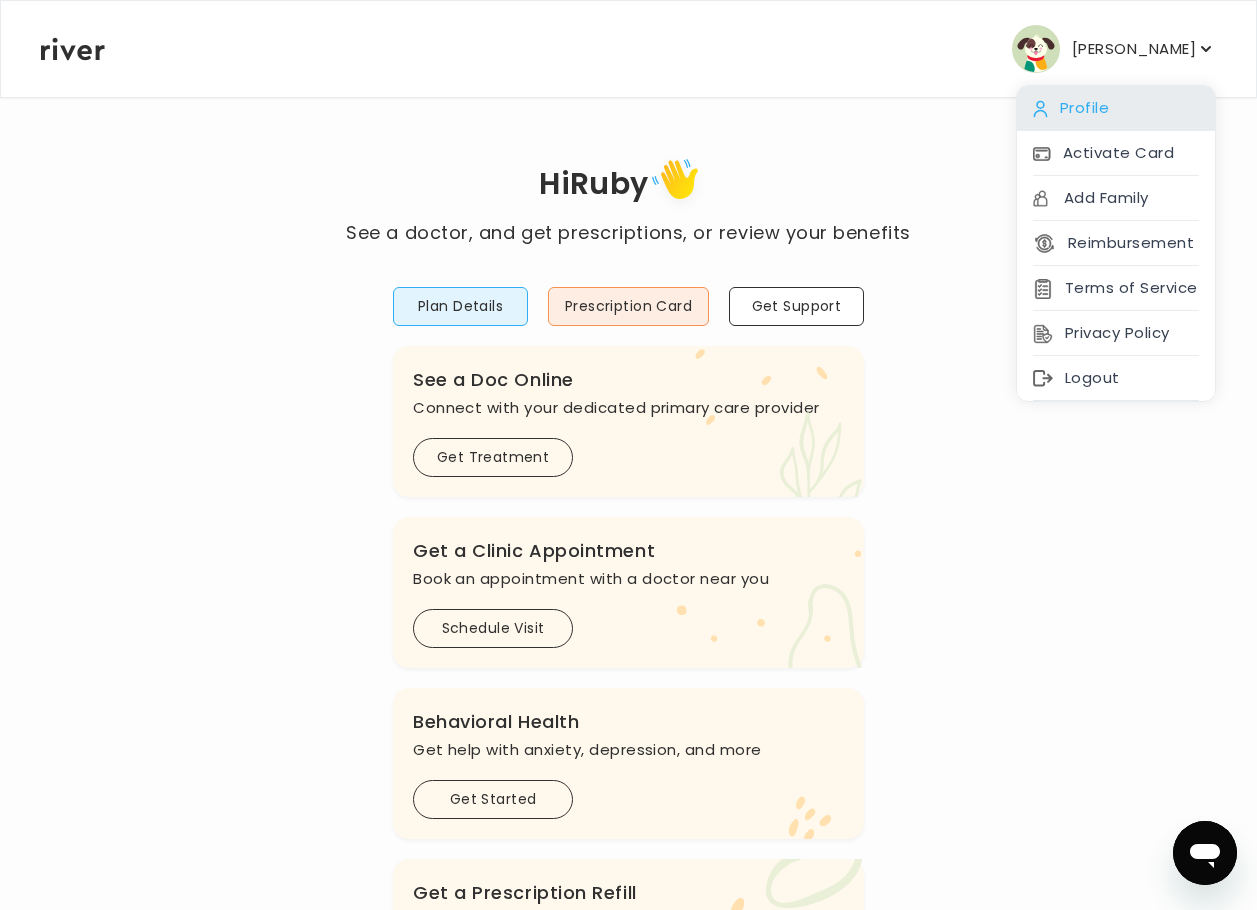 click on "Profile" at bounding box center (1116, 108) 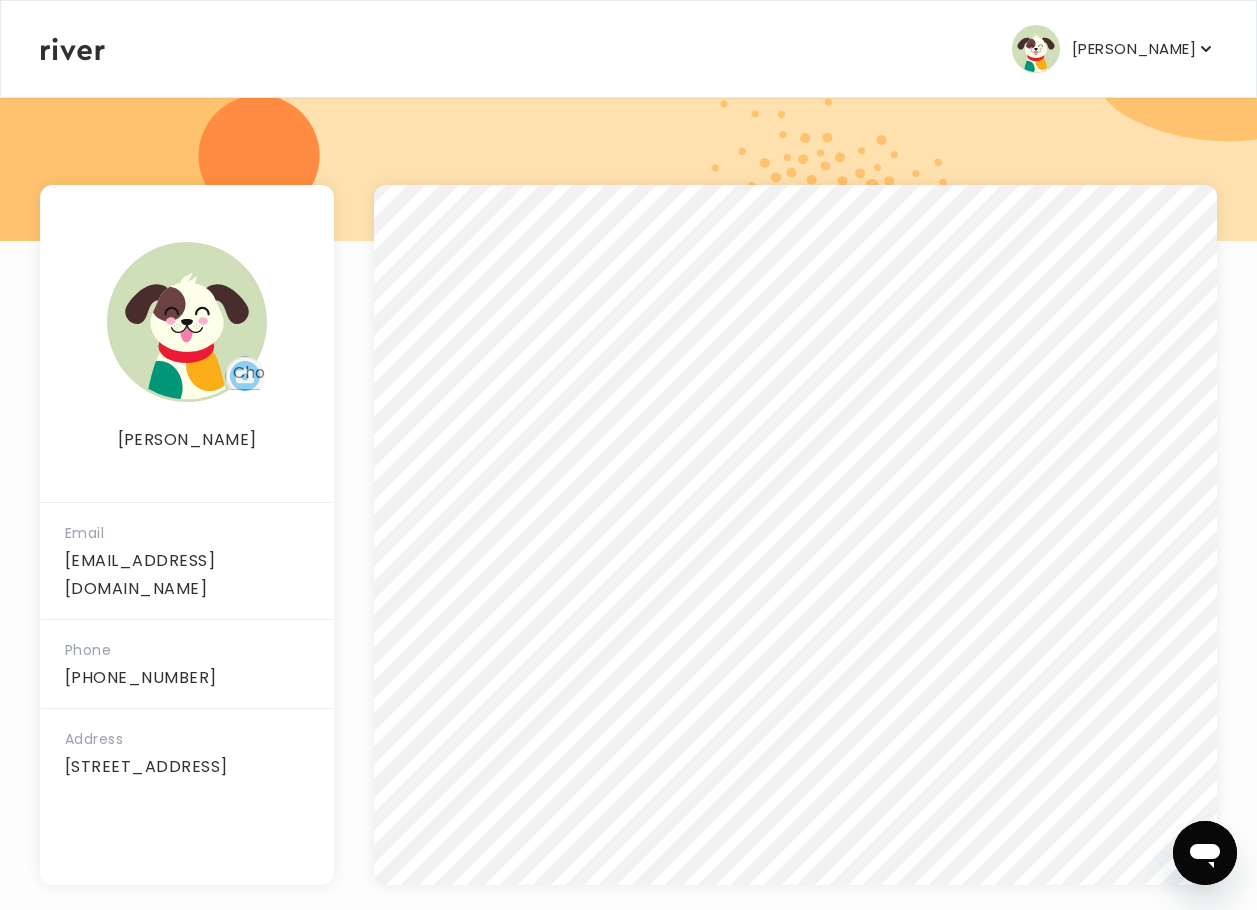 scroll, scrollTop: 236, scrollLeft: 0, axis: vertical 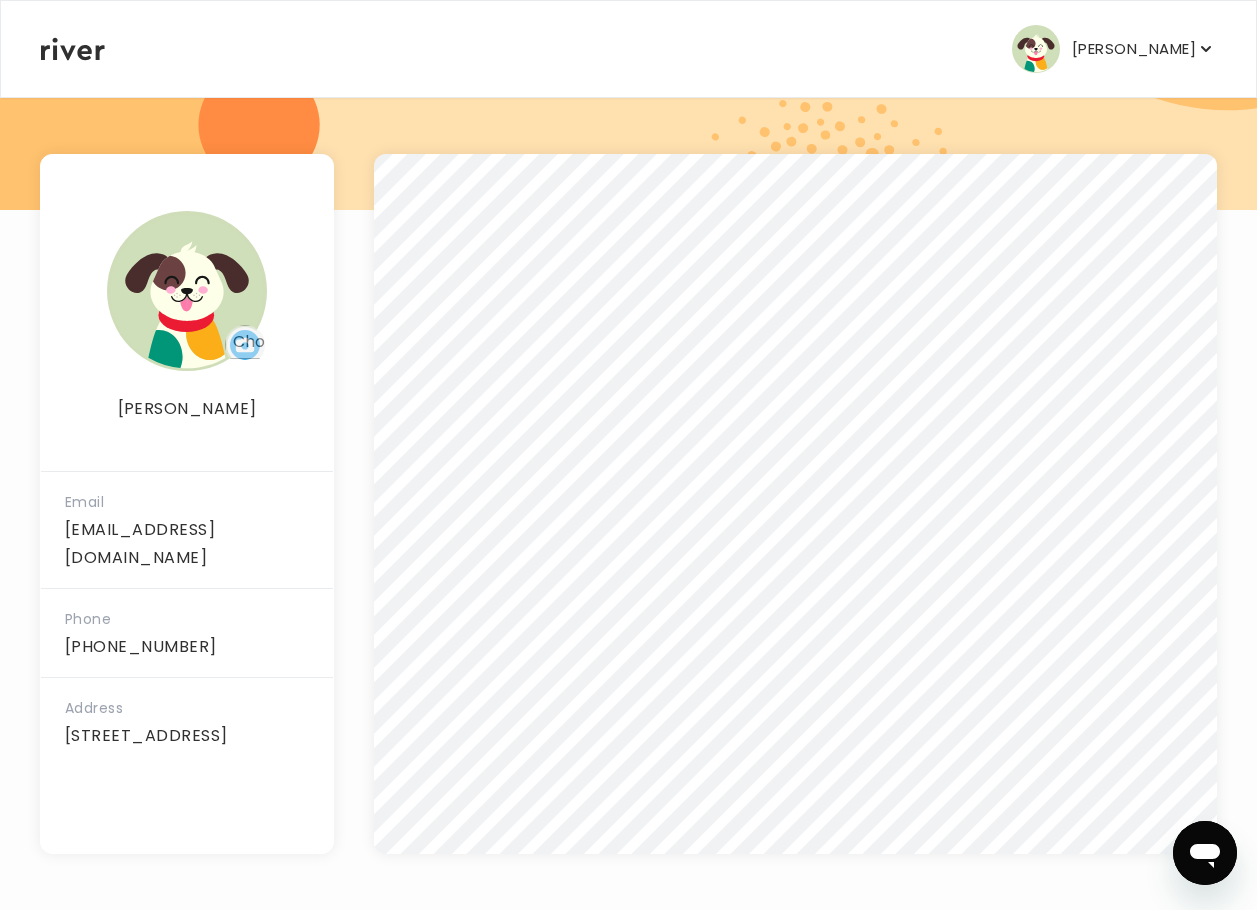 click 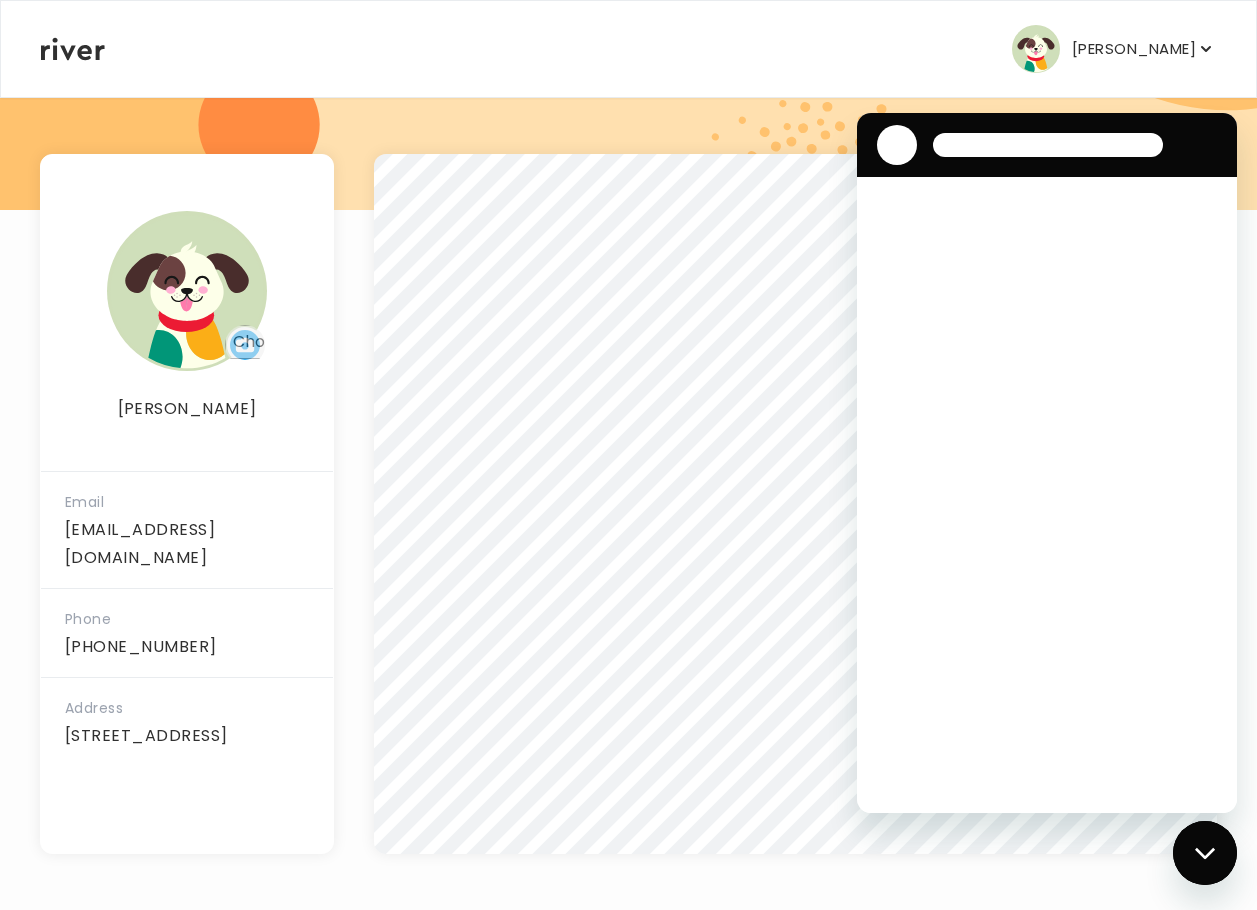 scroll, scrollTop: 0, scrollLeft: 0, axis: both 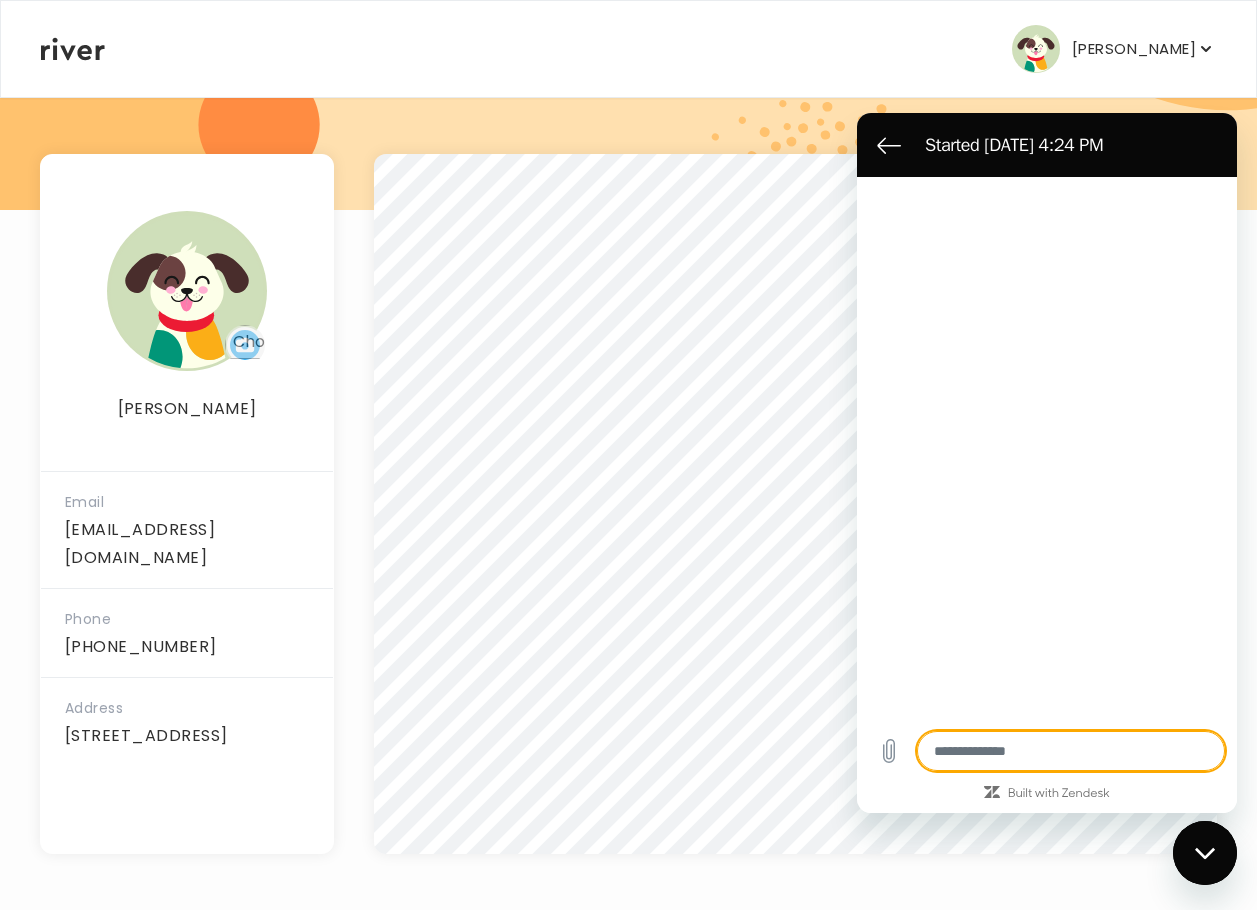 click at bounding box center [1071, 751] 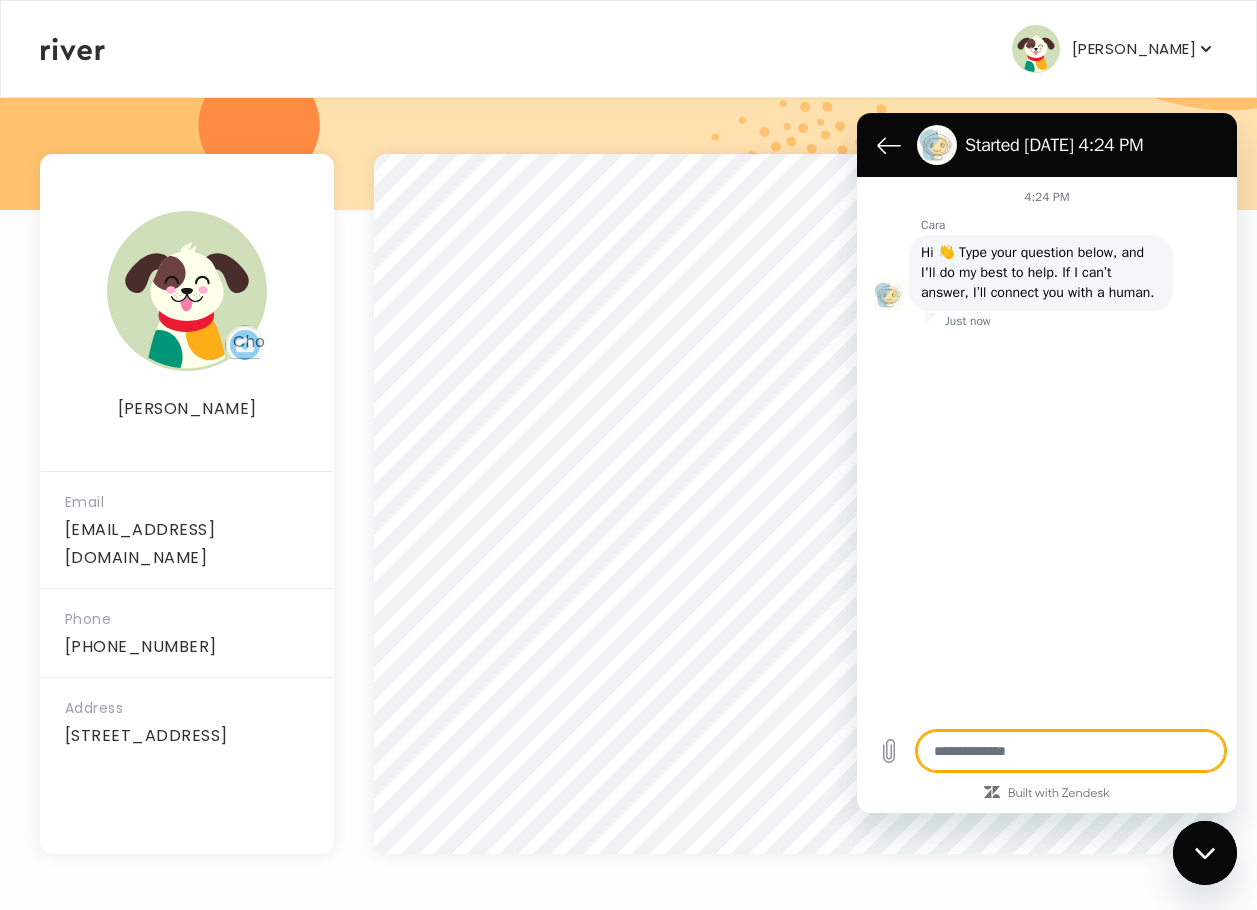 type on "*" 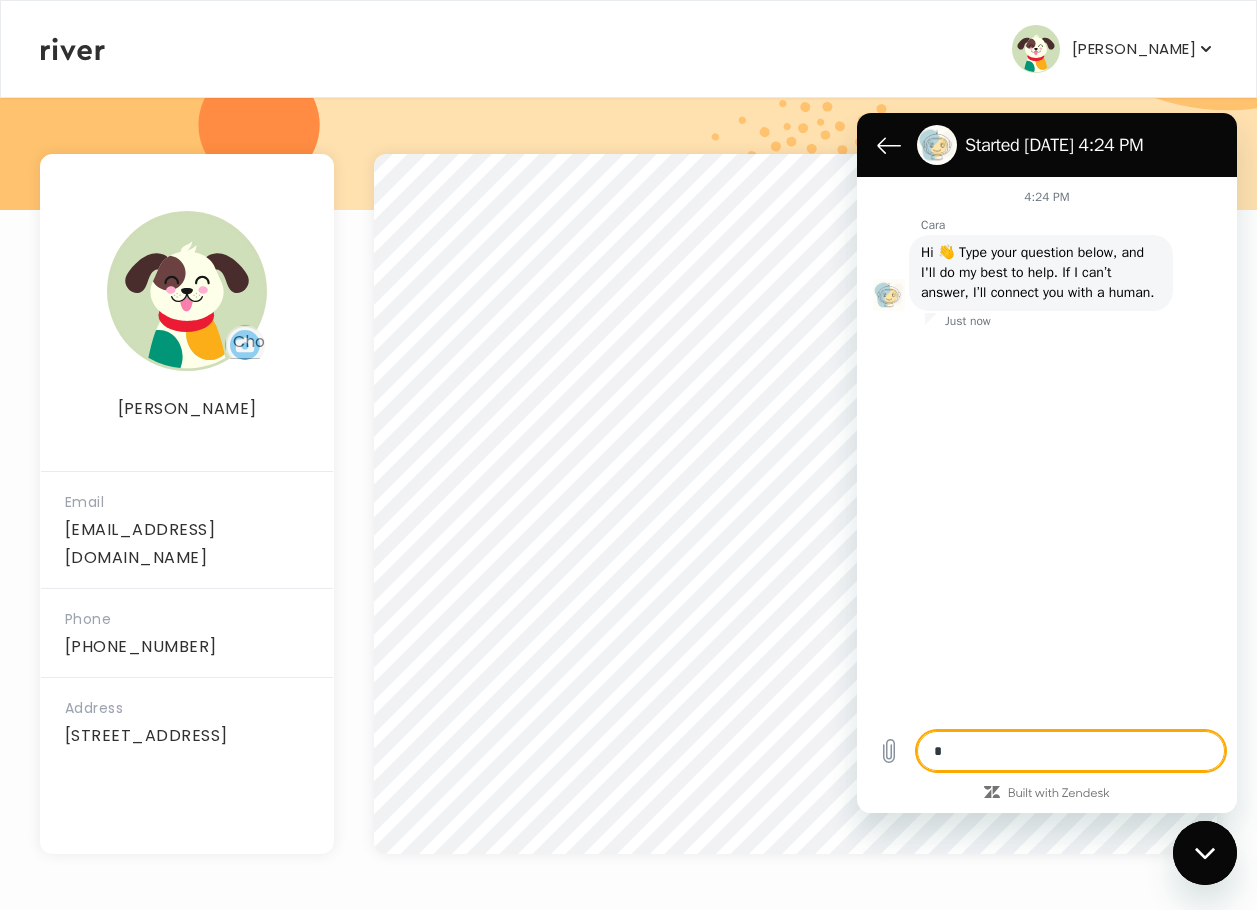 type on "*" 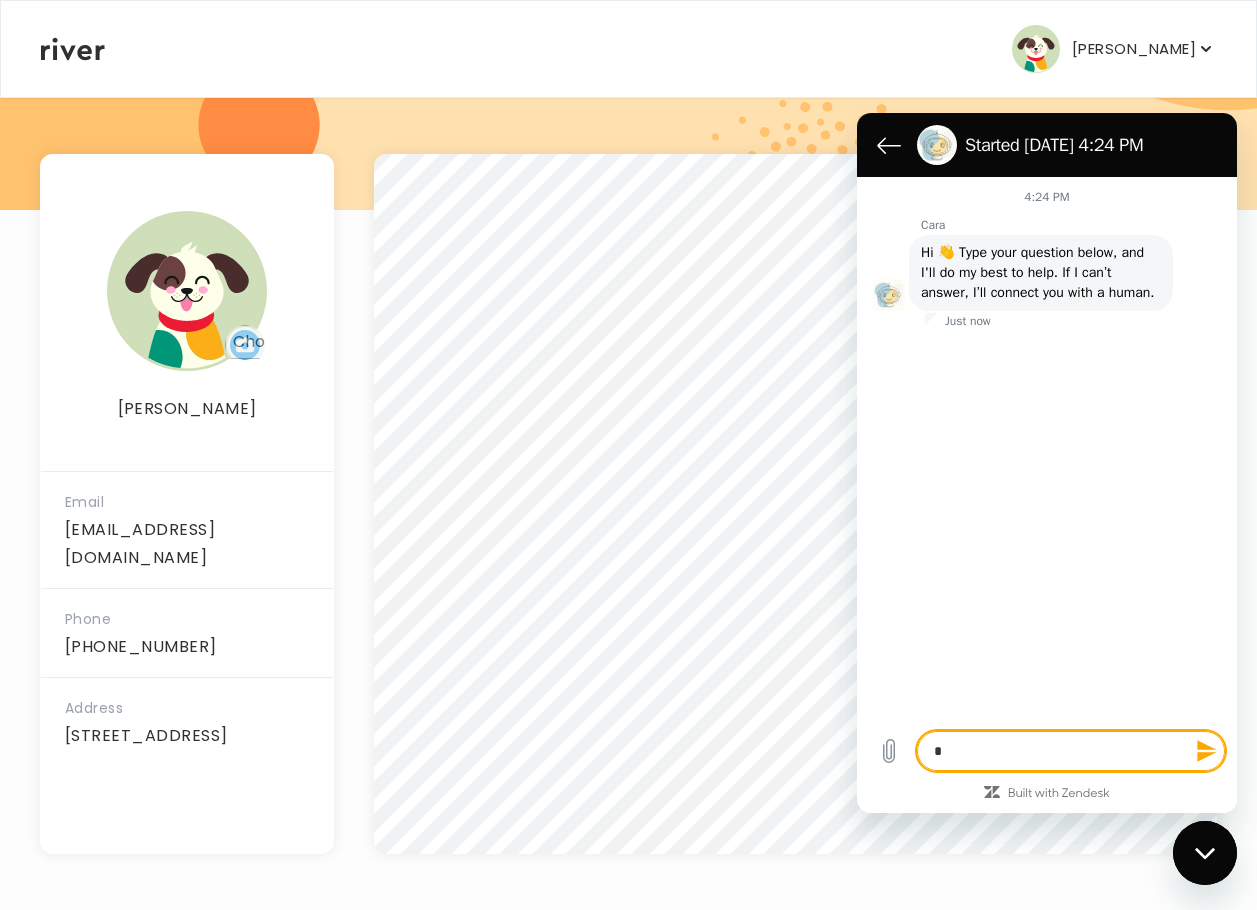 type on "**" 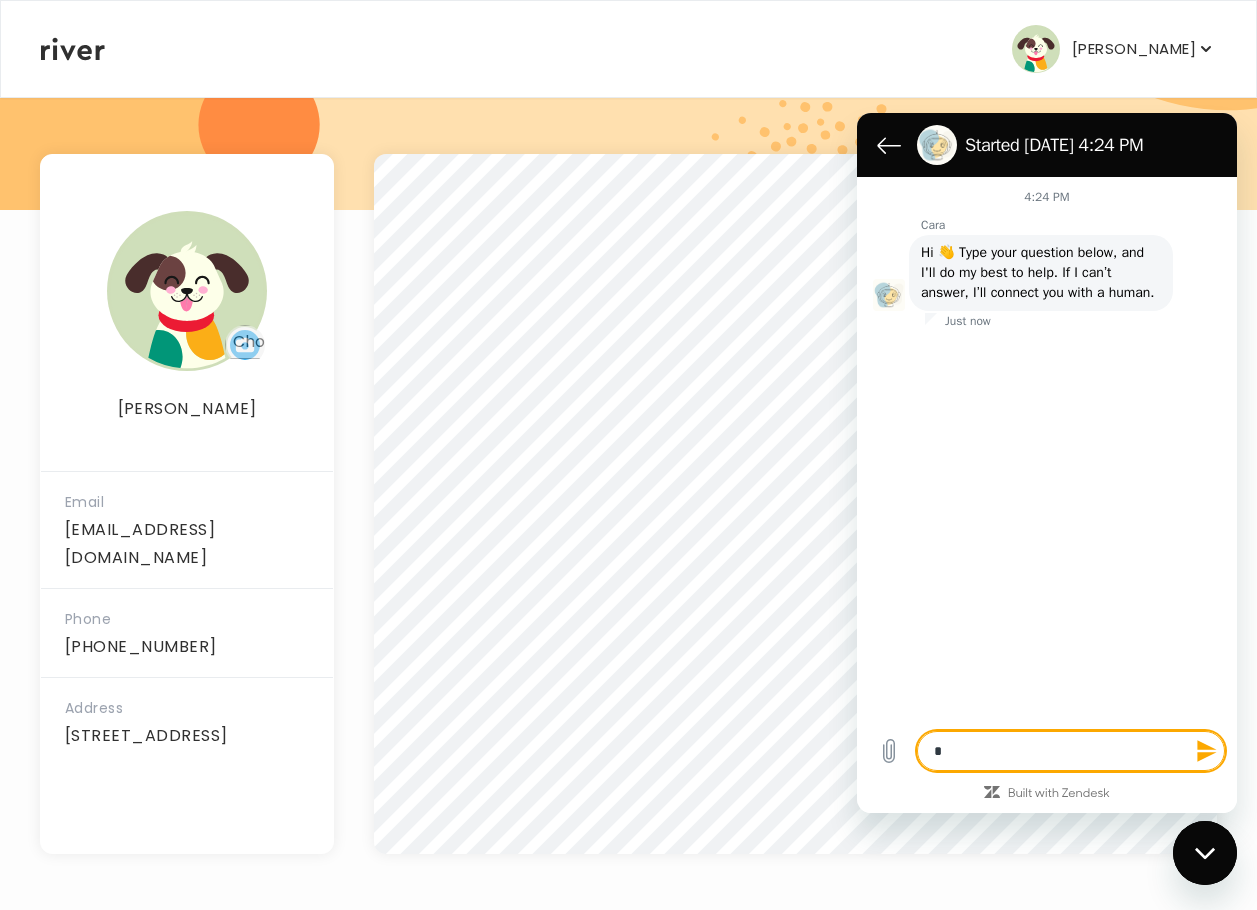 type on "*" 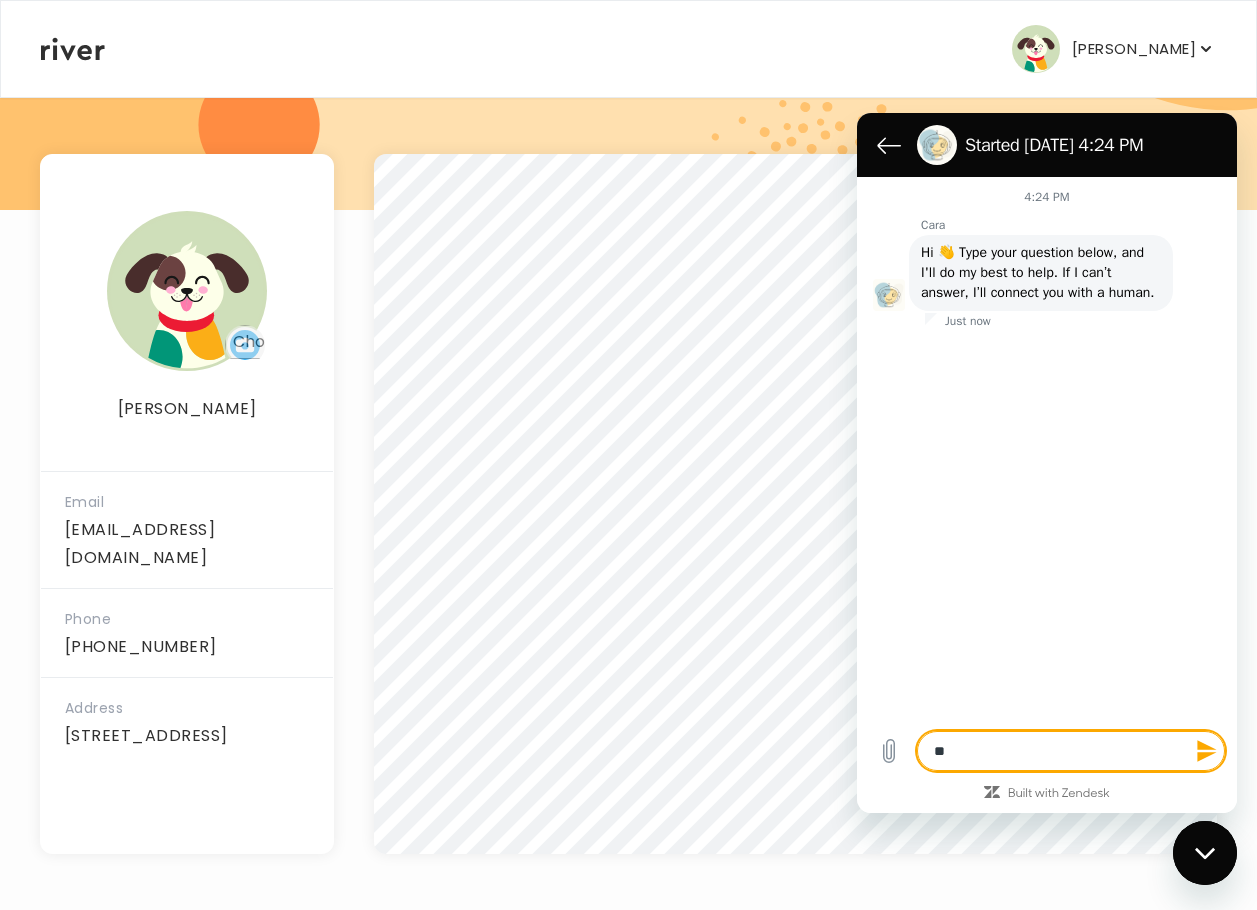 type on "***" 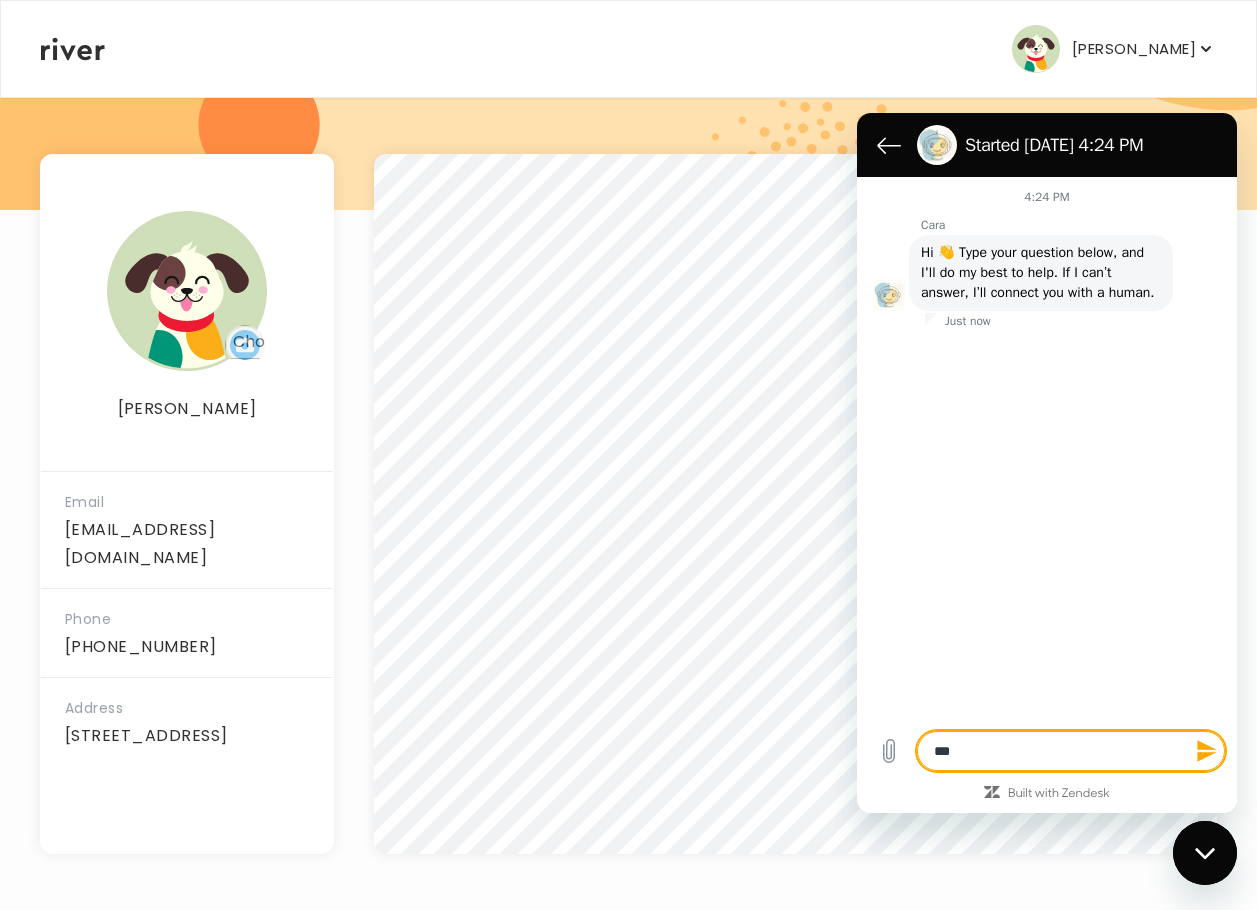 type on "***" 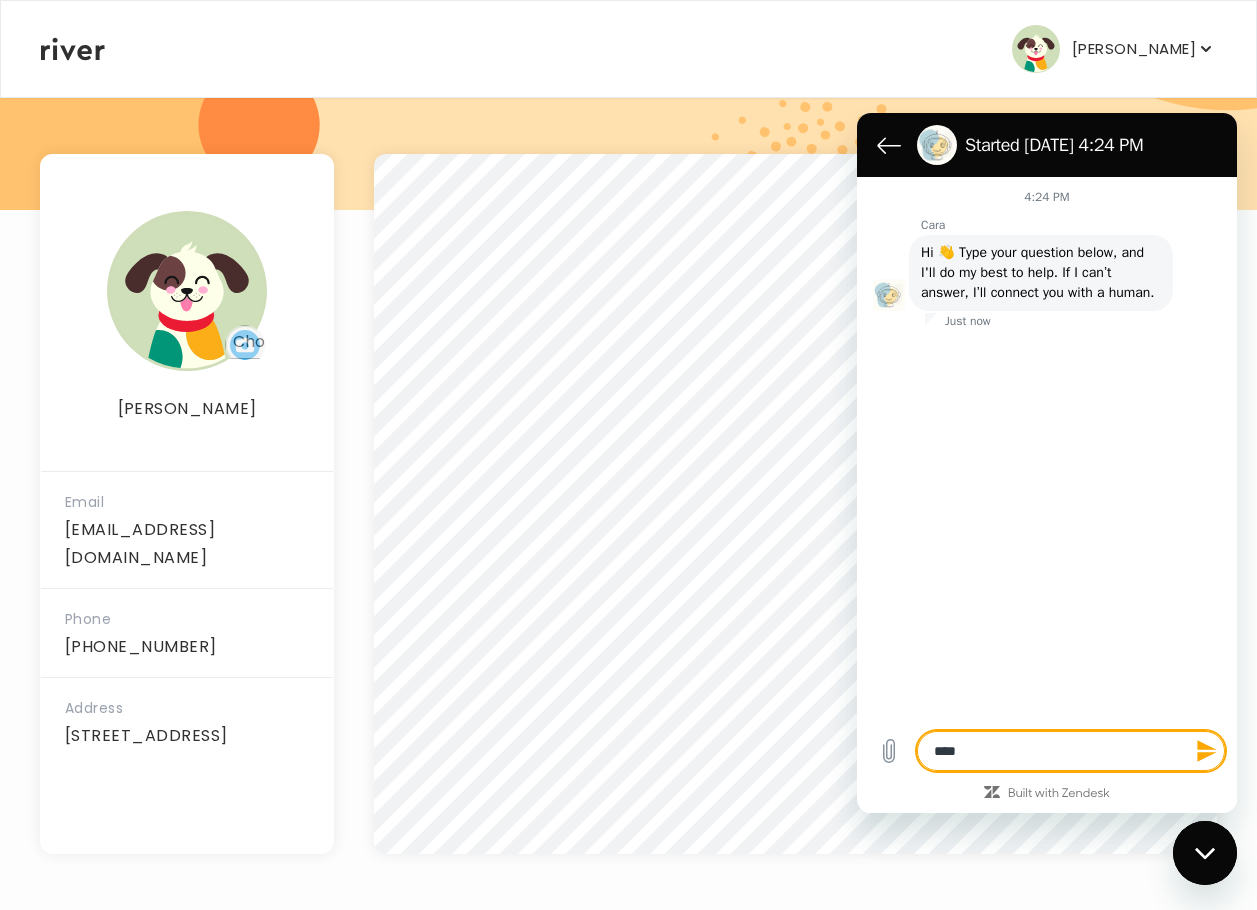 type on "*****" 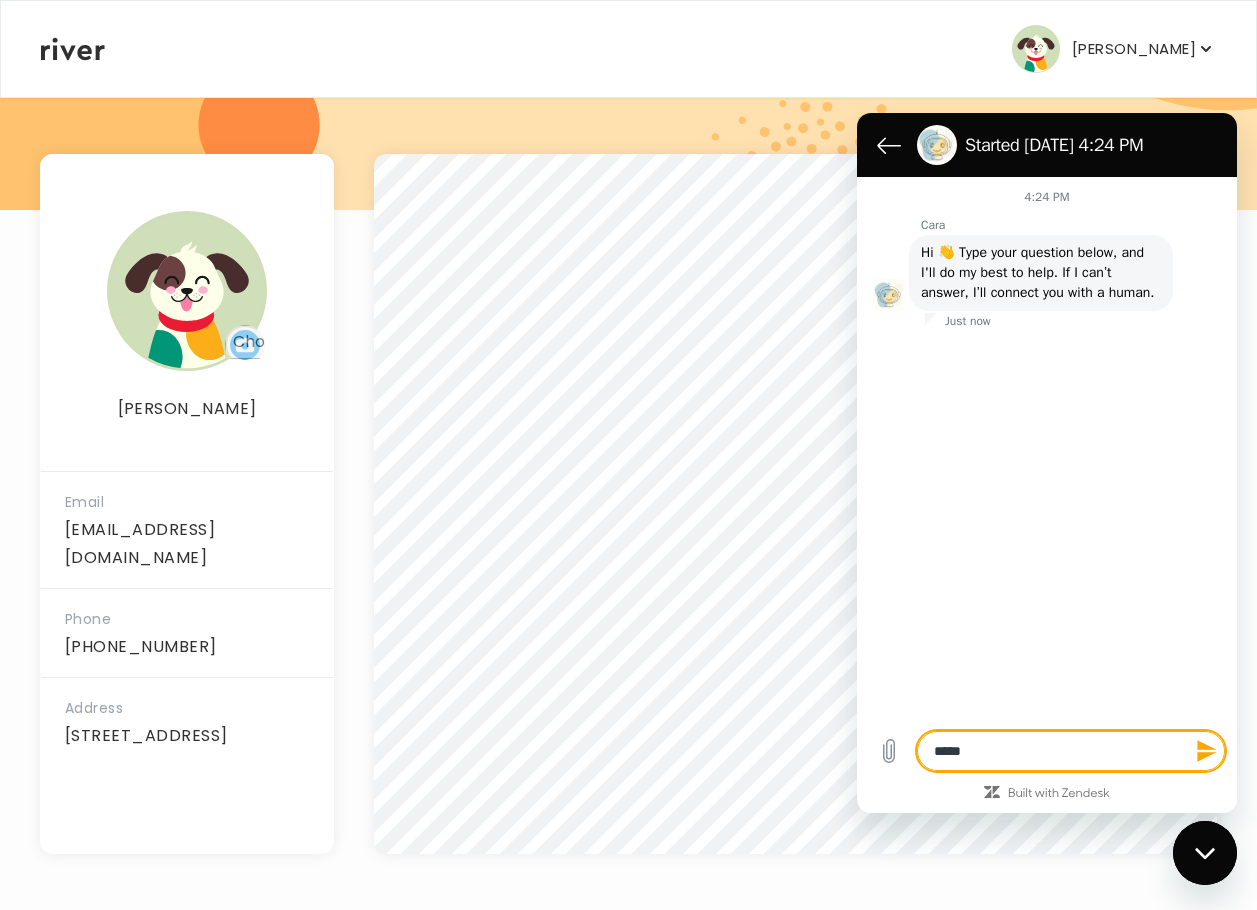 type on "*****" 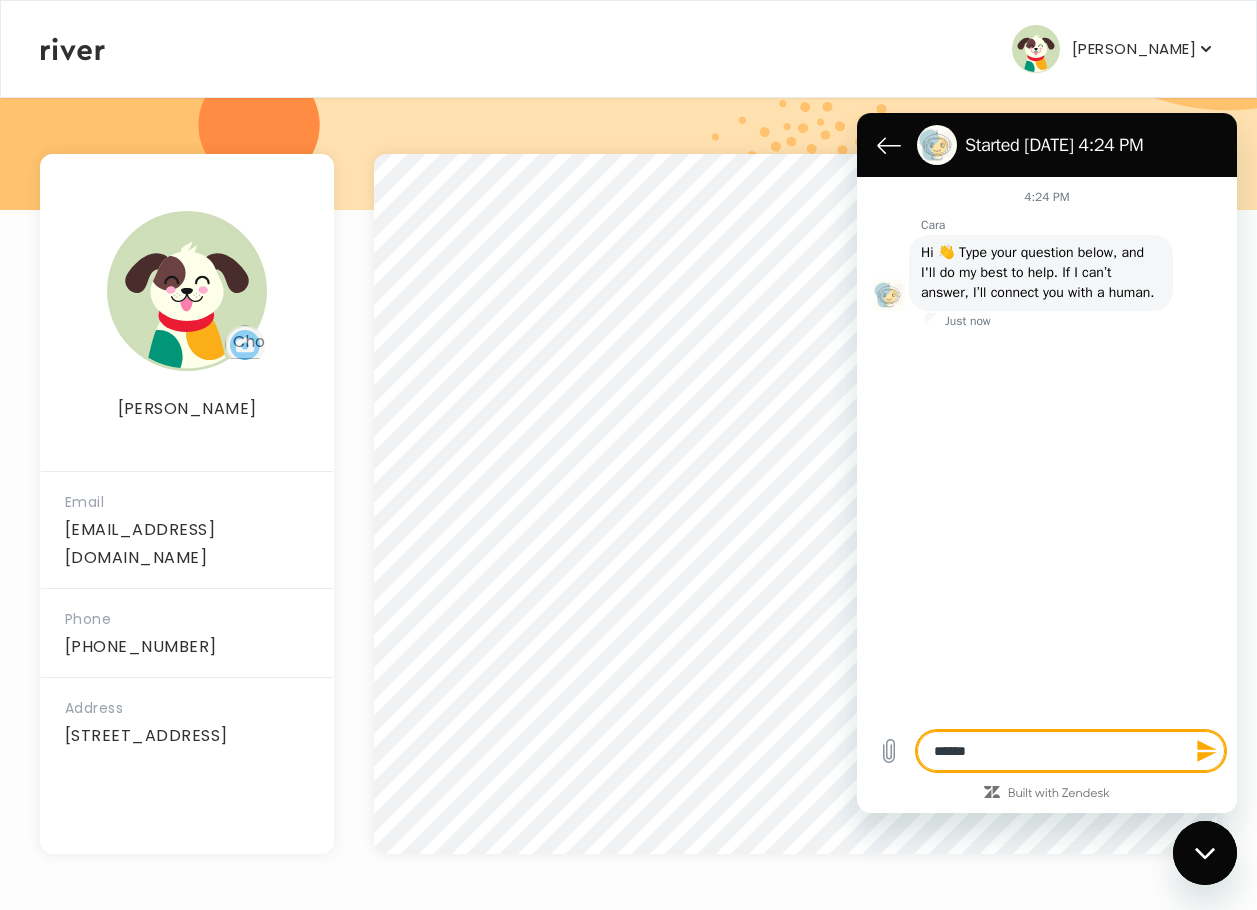 type on "*******" 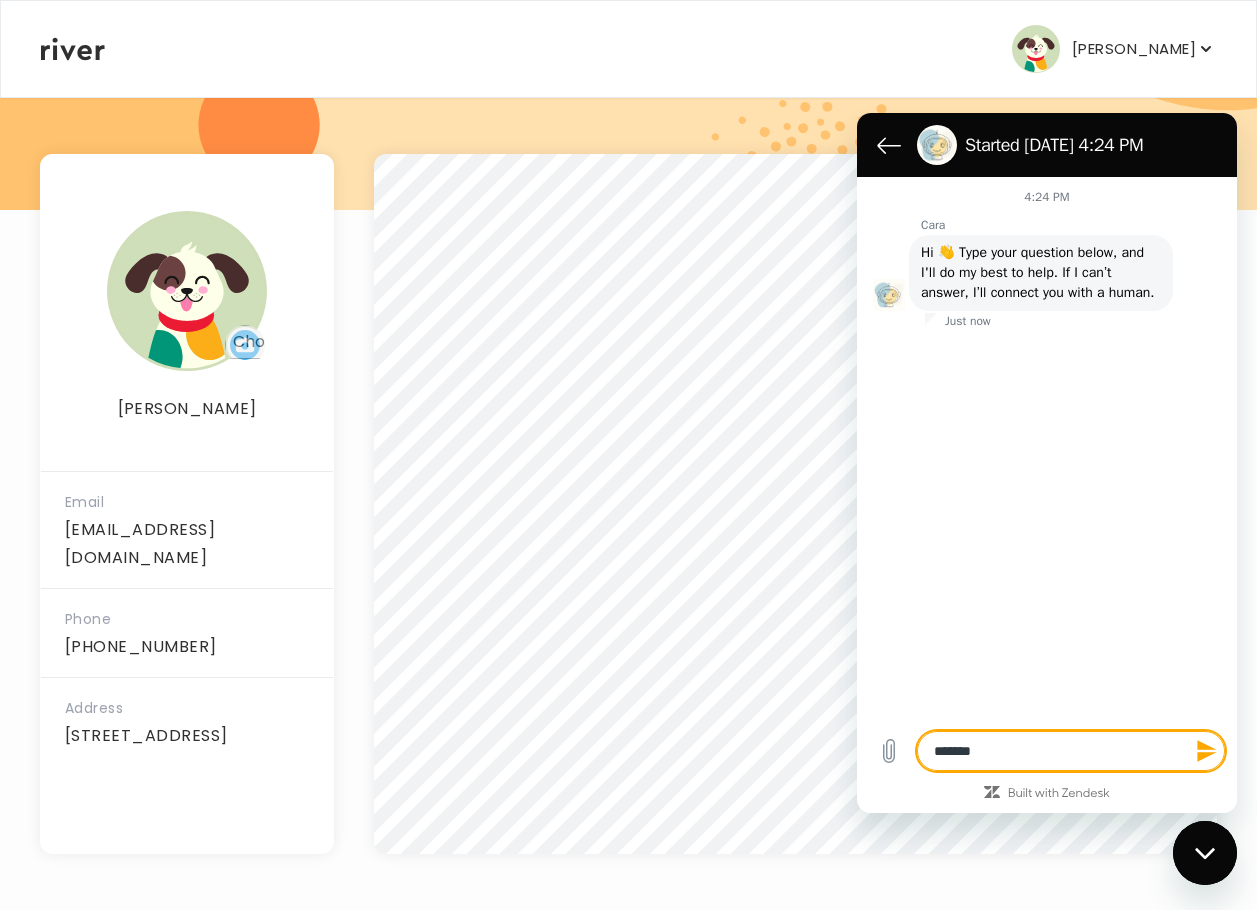 type on "********" 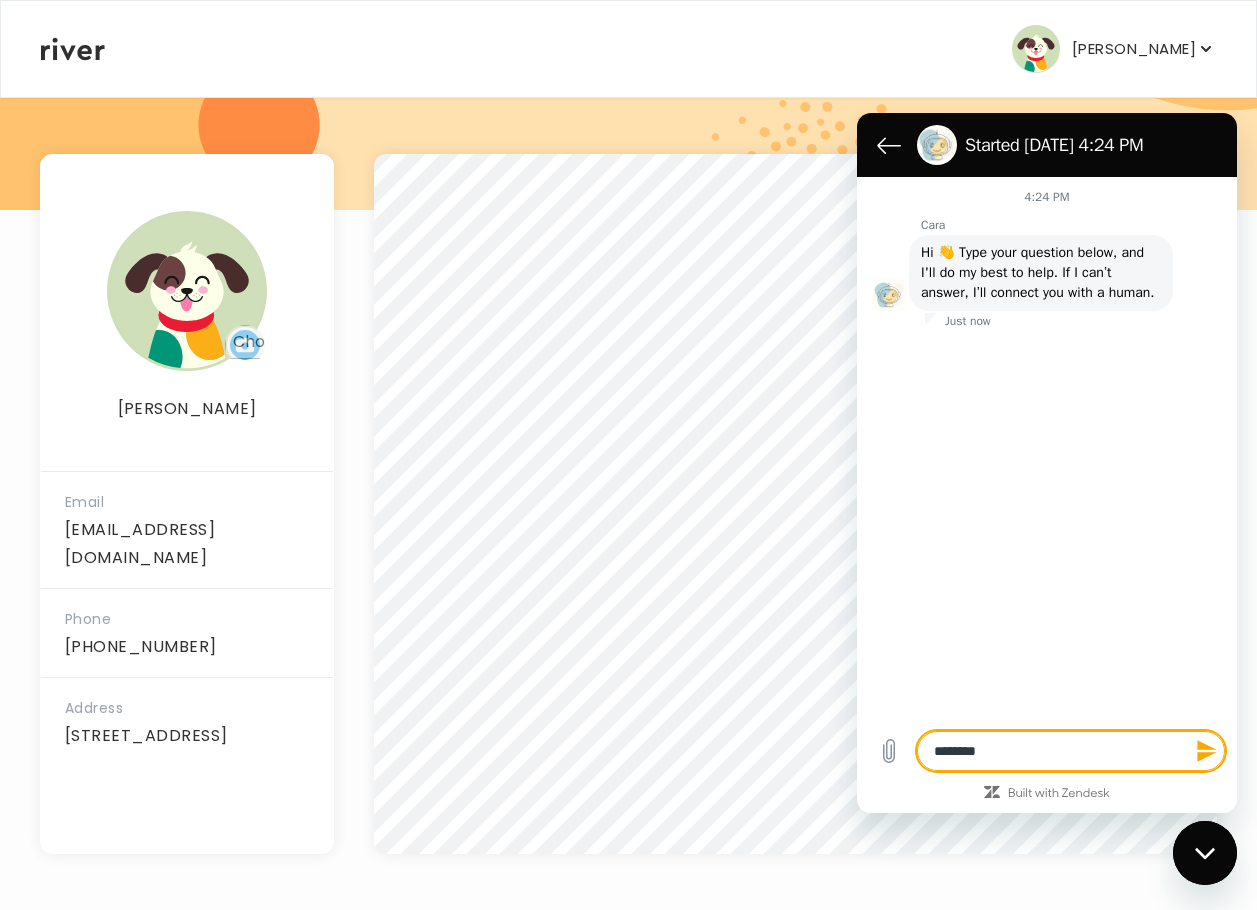 type on "*********" 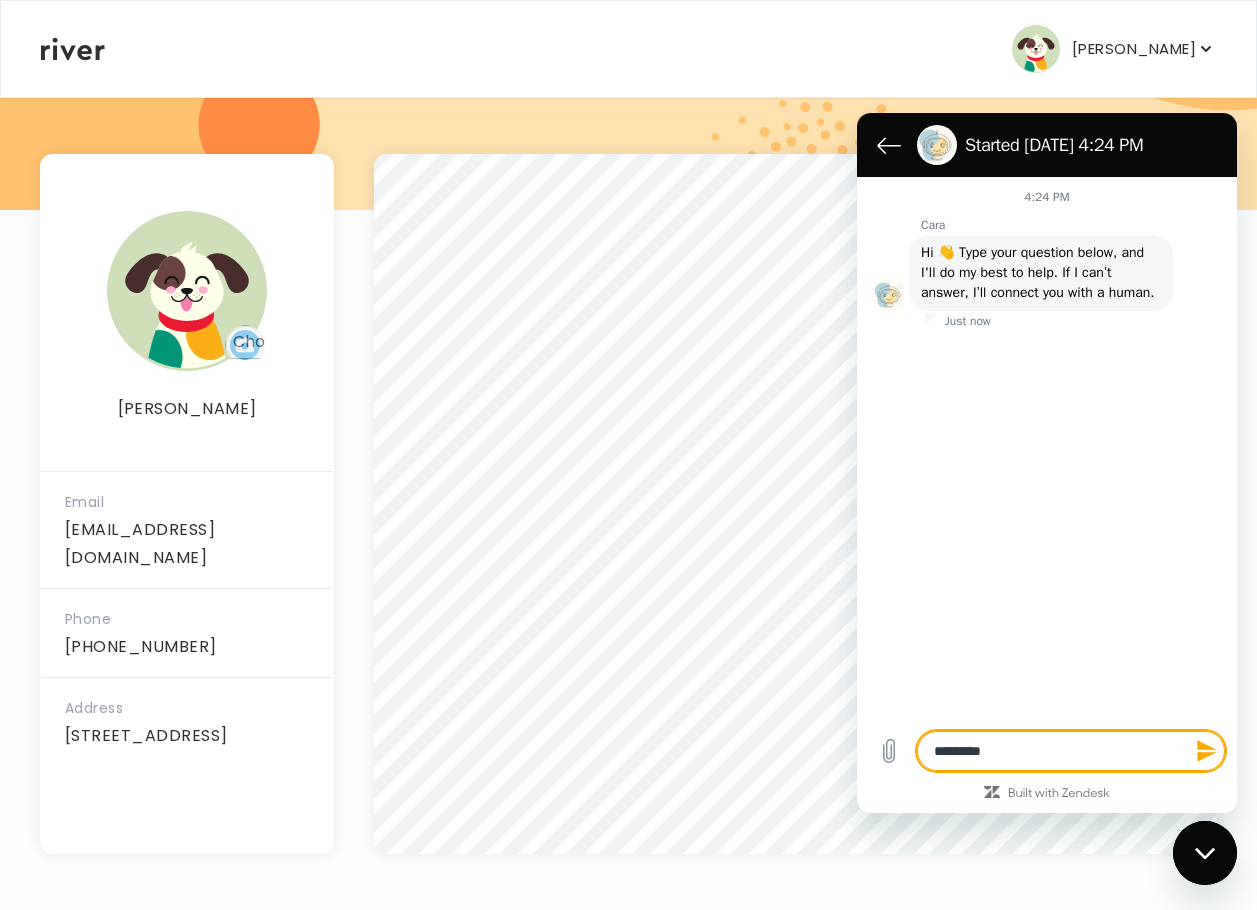 type on "**********" 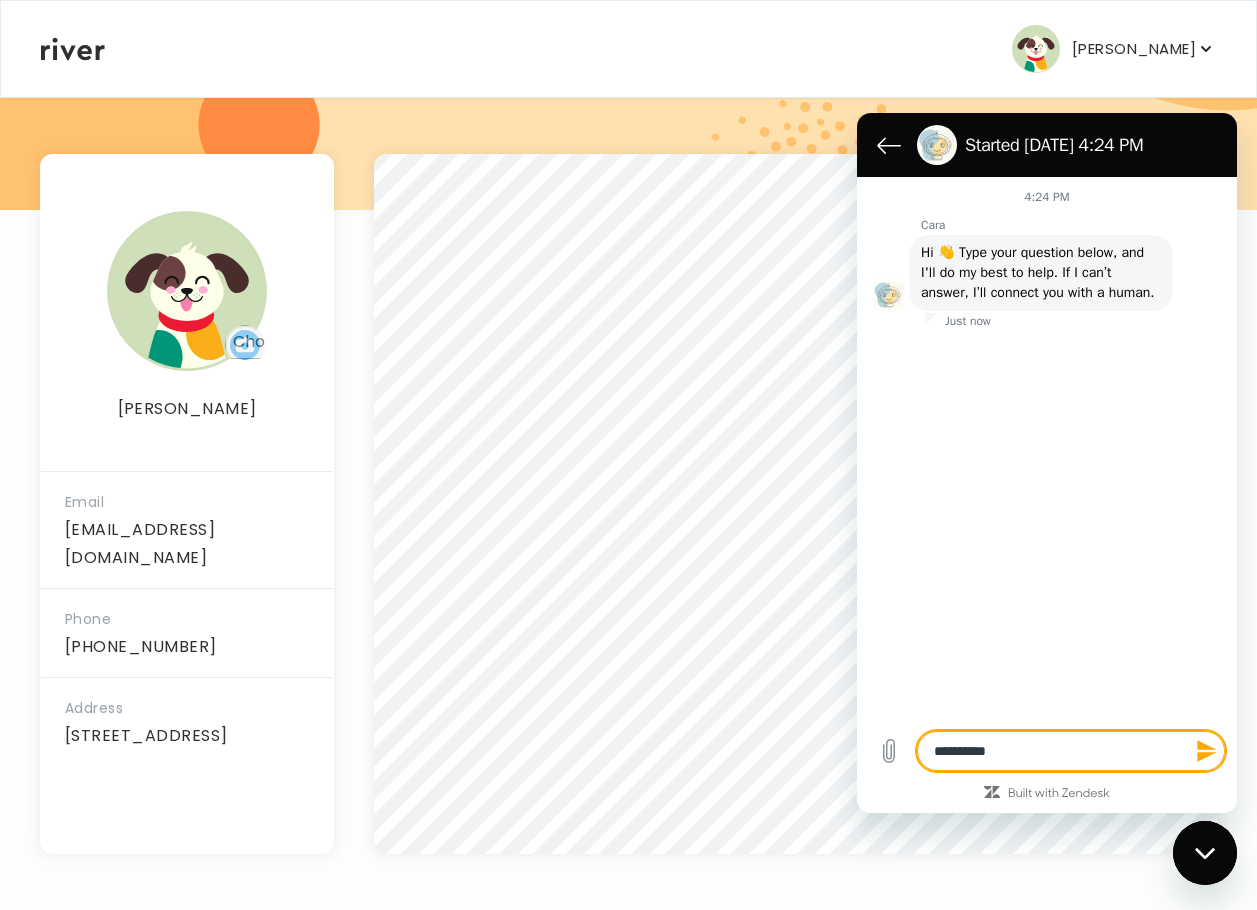 type on "**********" 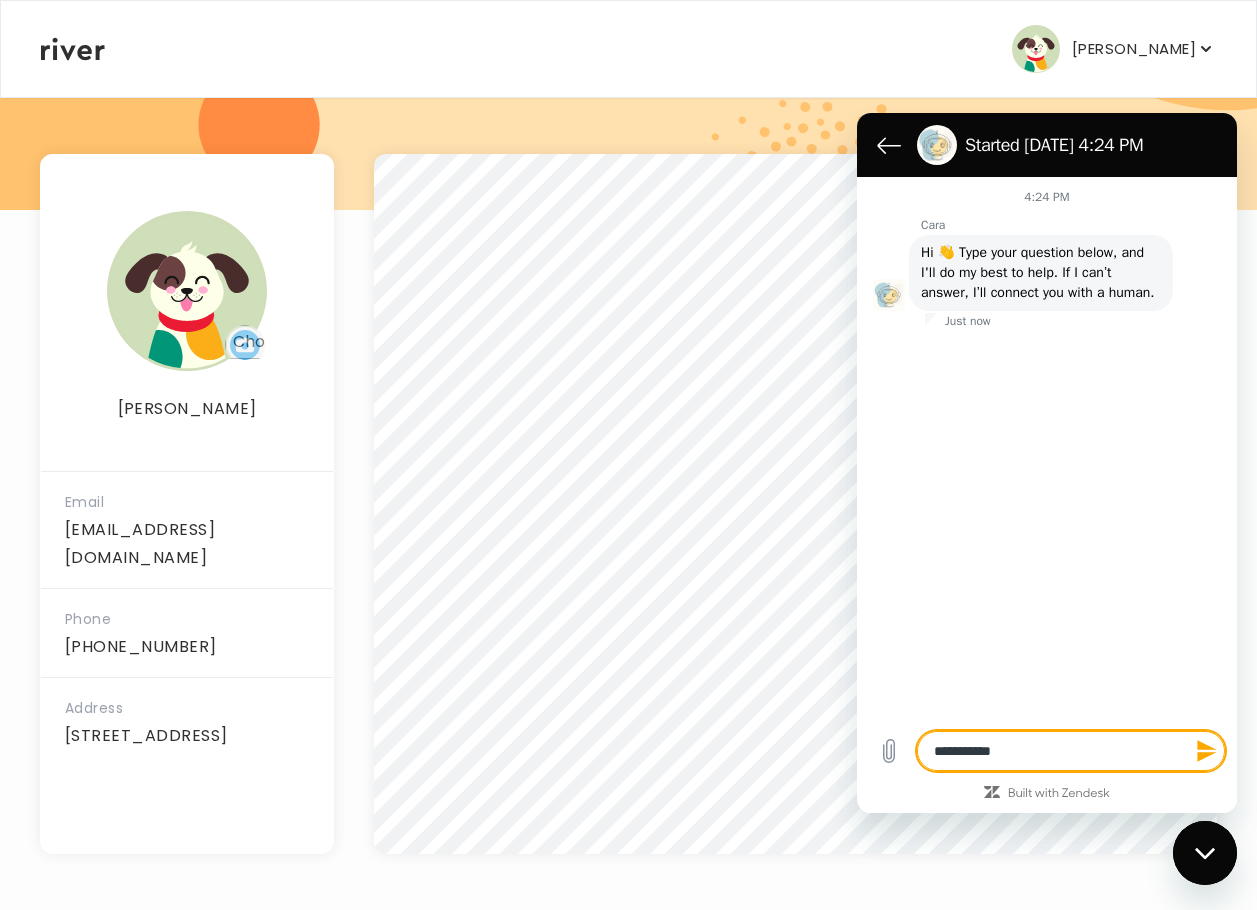 type on "**********" 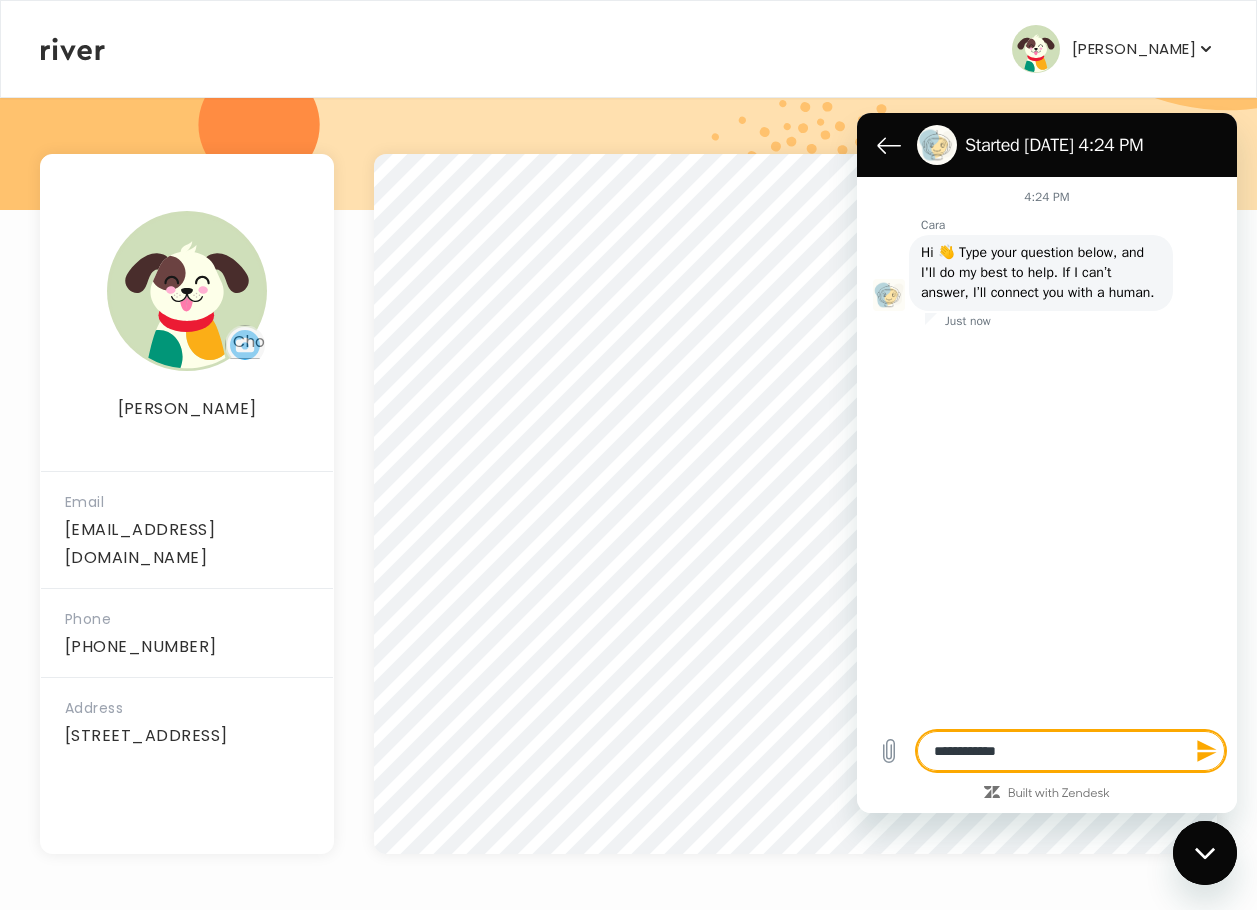 type on "**********" 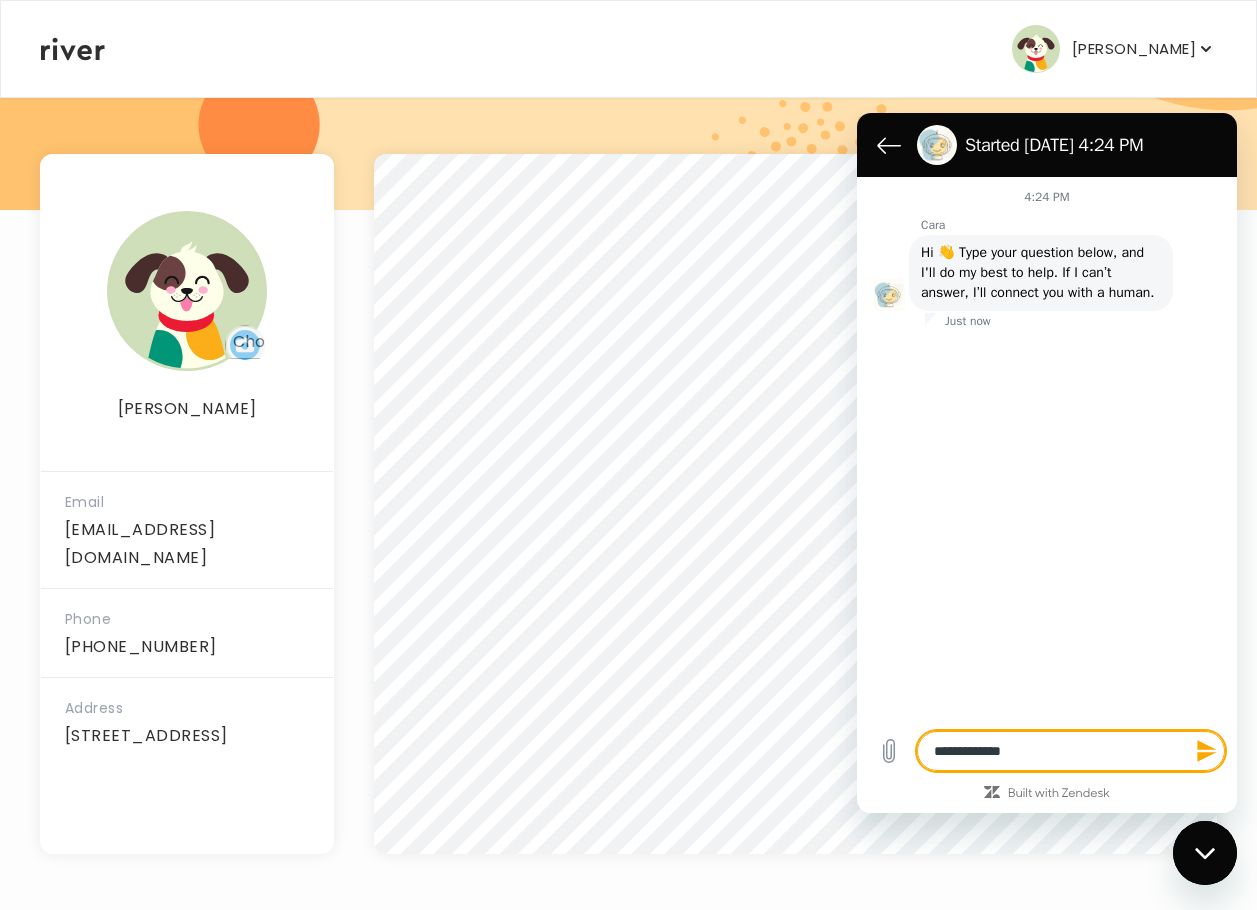 type on "**********" 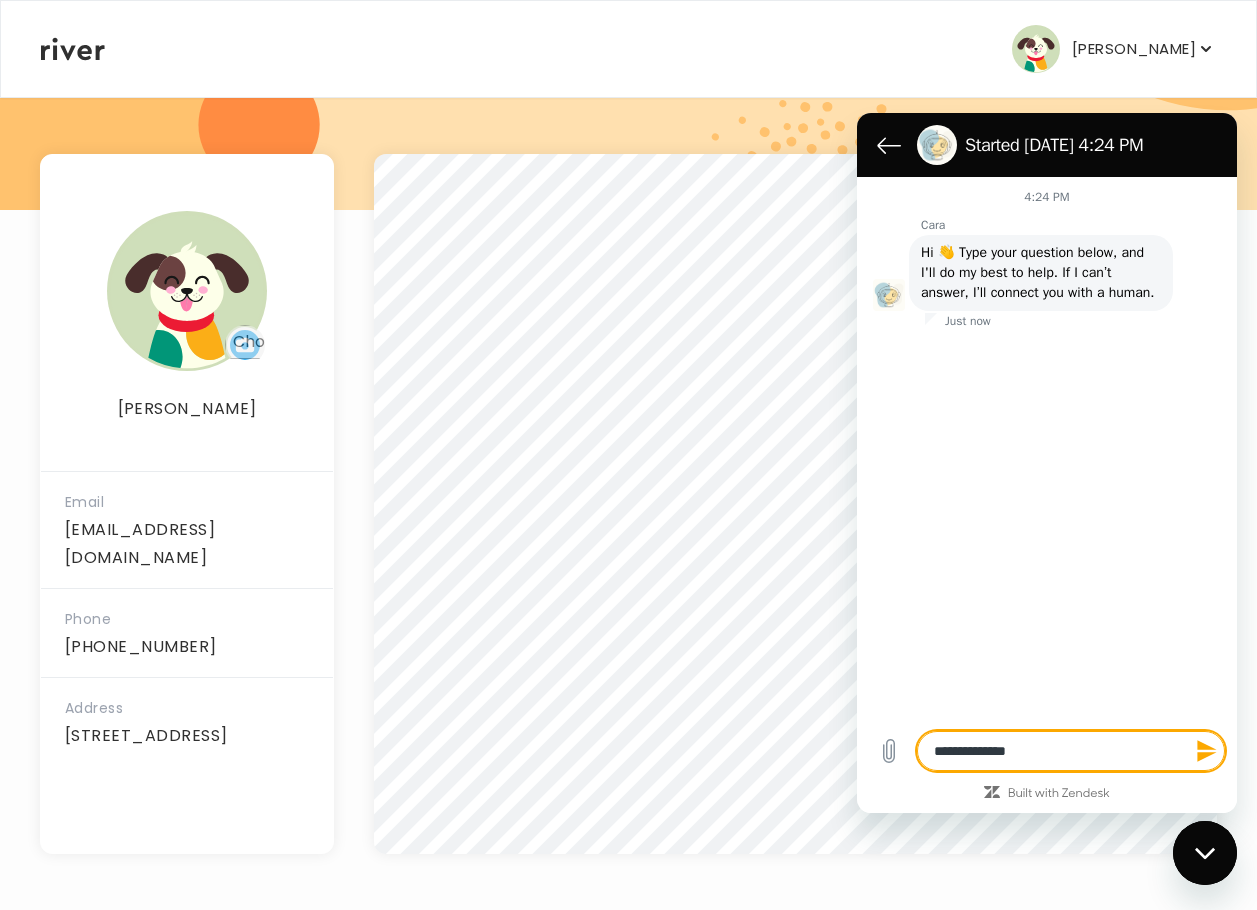type on "**********" 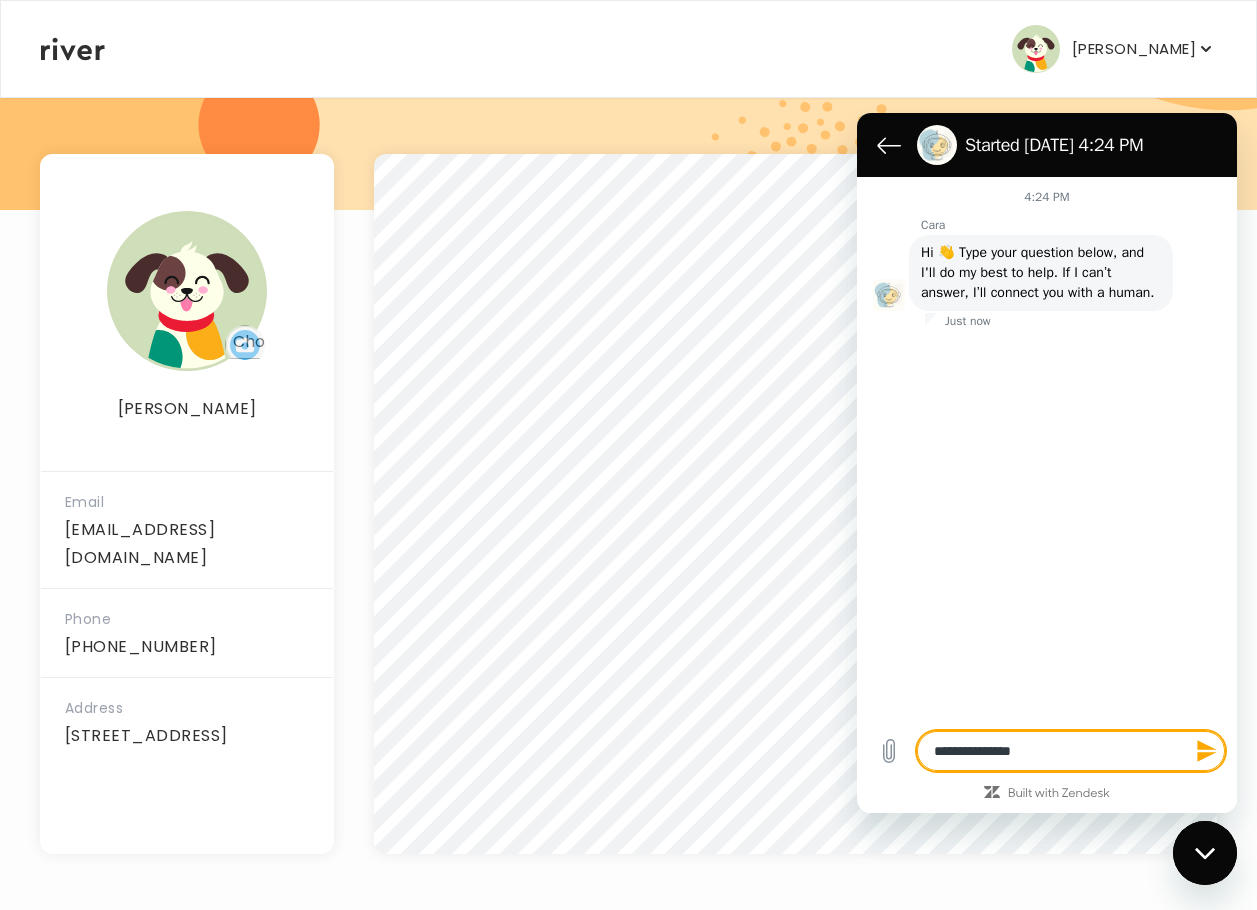 type on "**********" 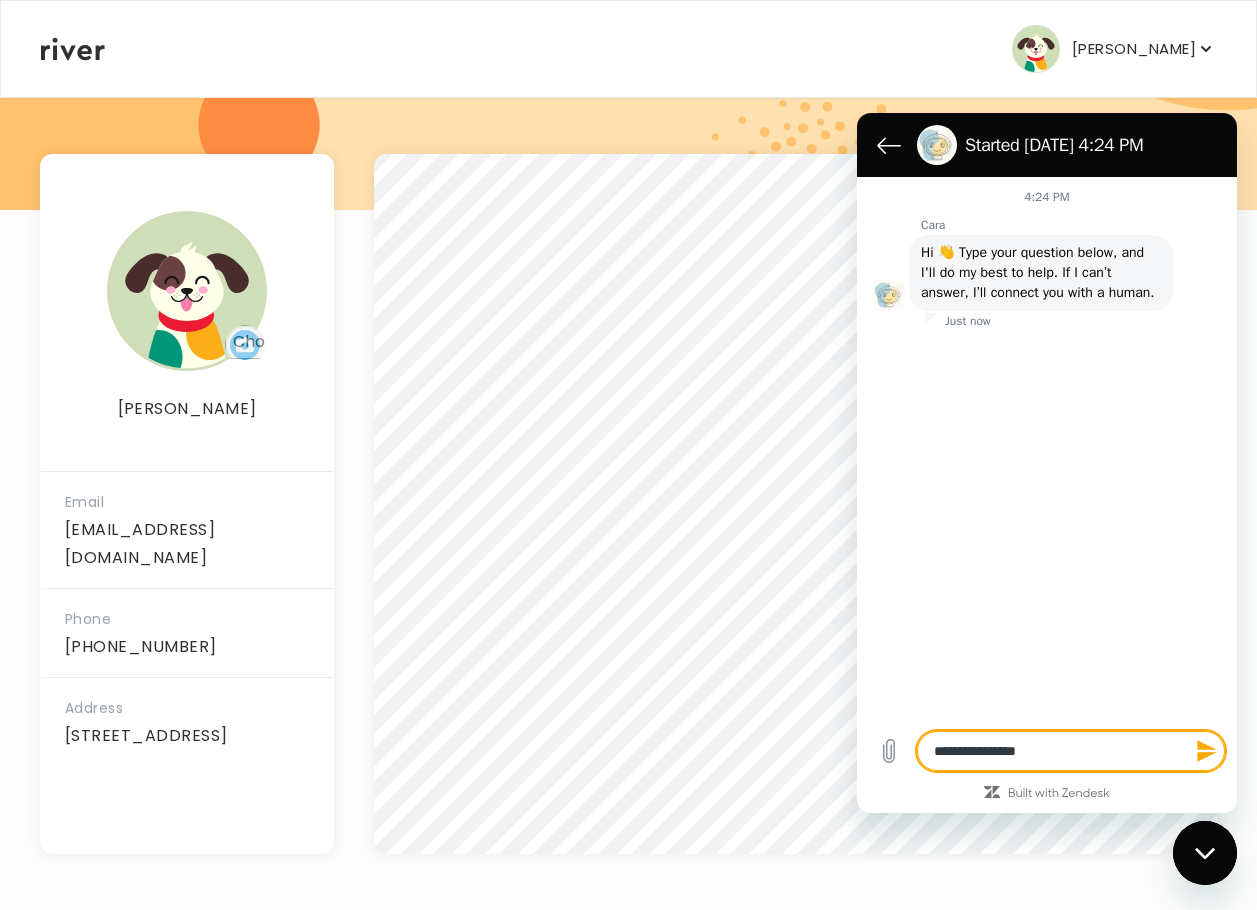 type on "**********" 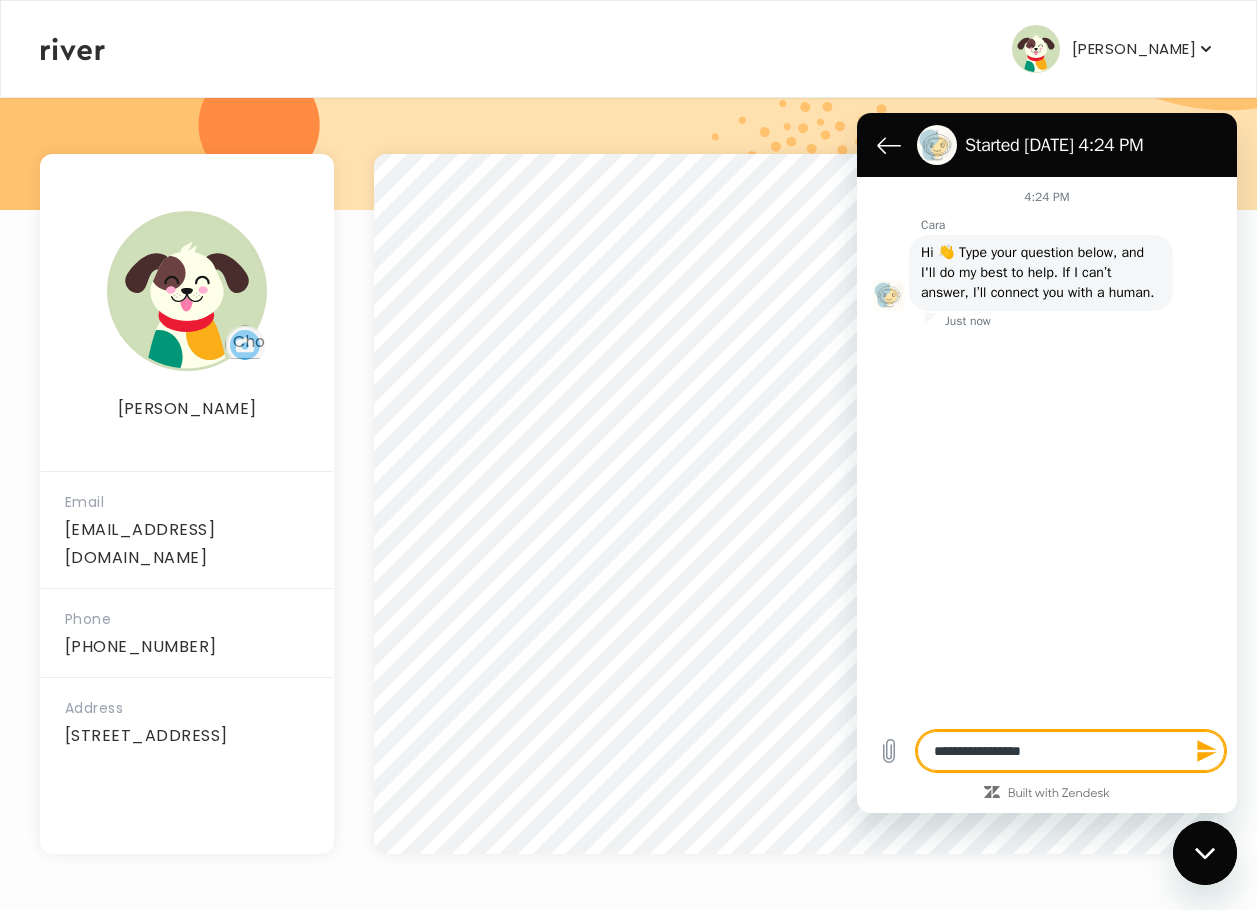 type on "**********" 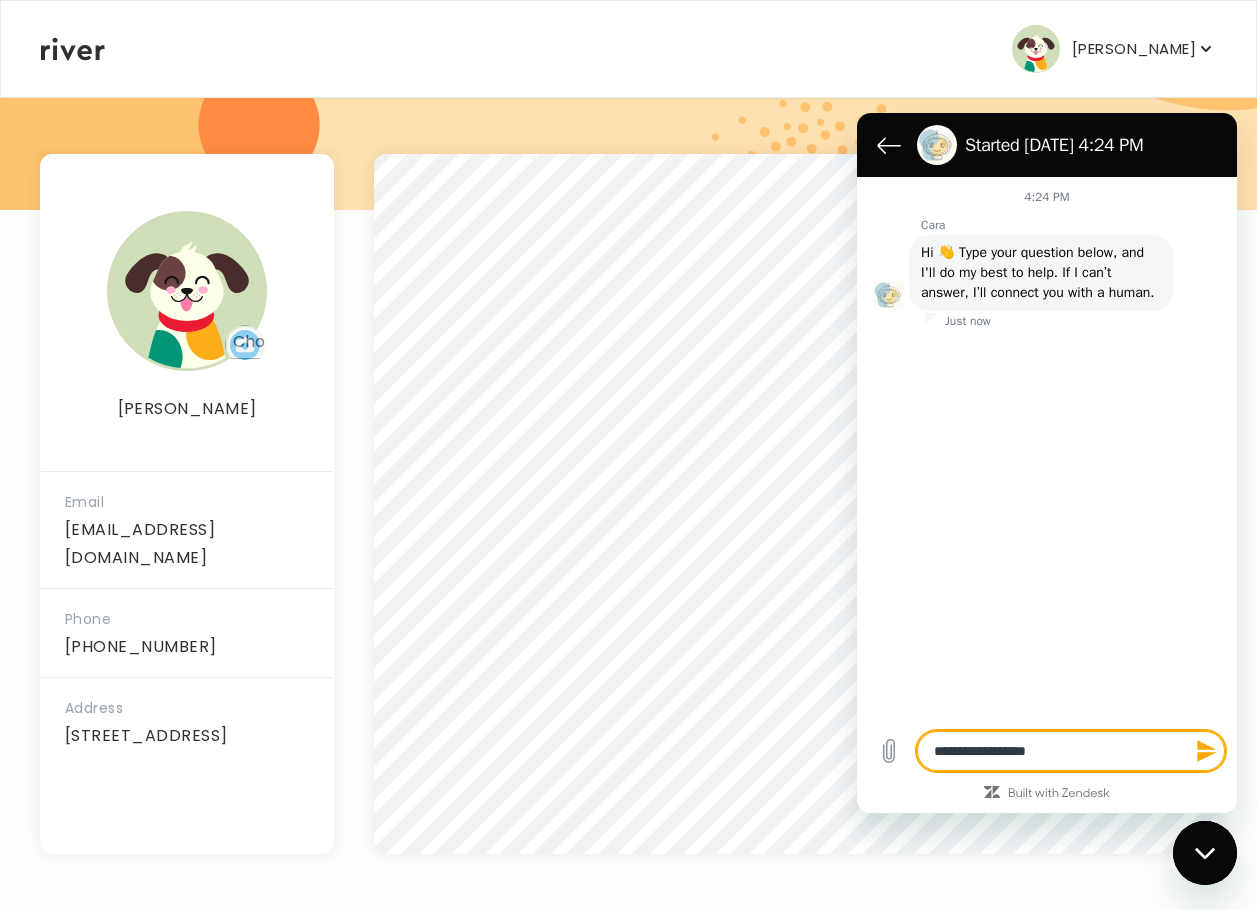 type on "**********" 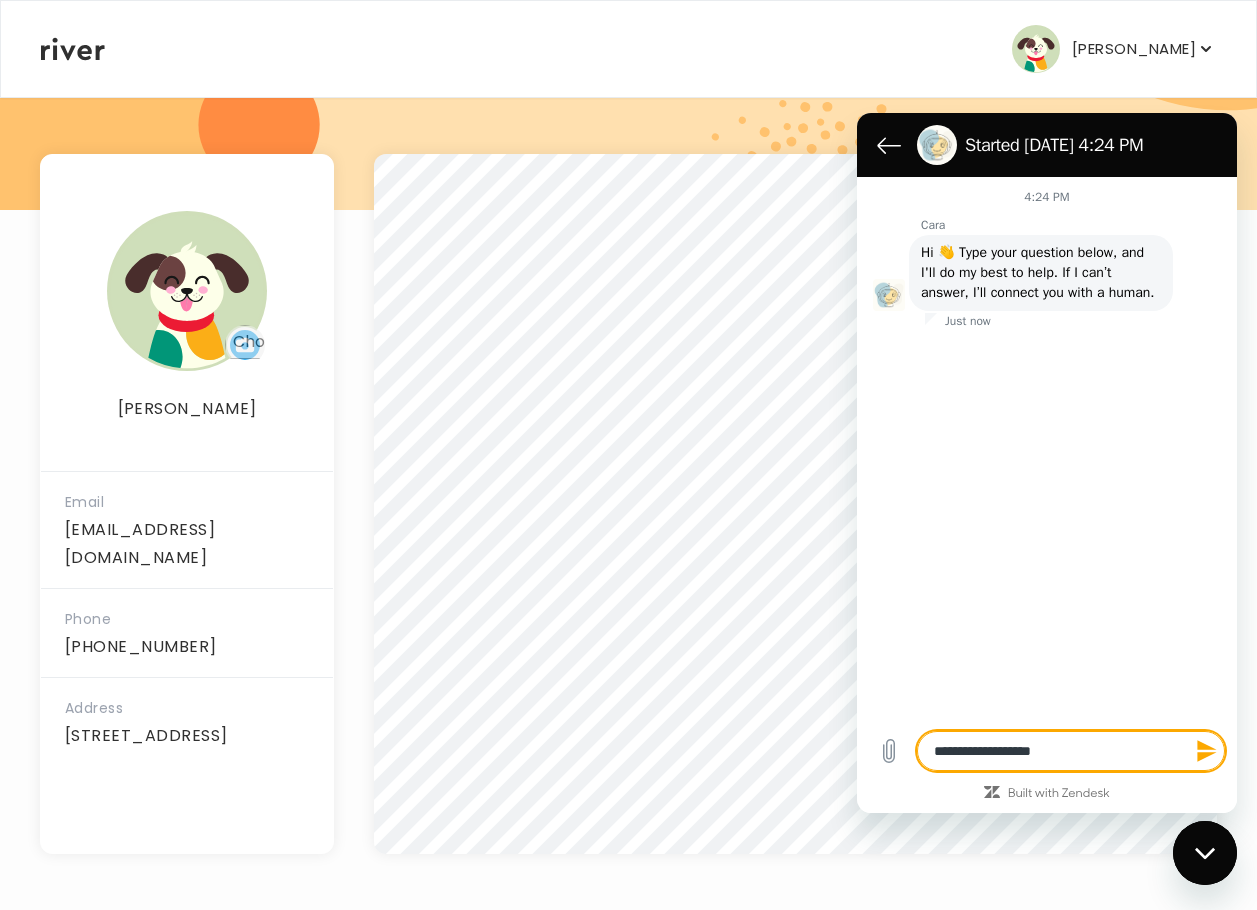 type on "**********" 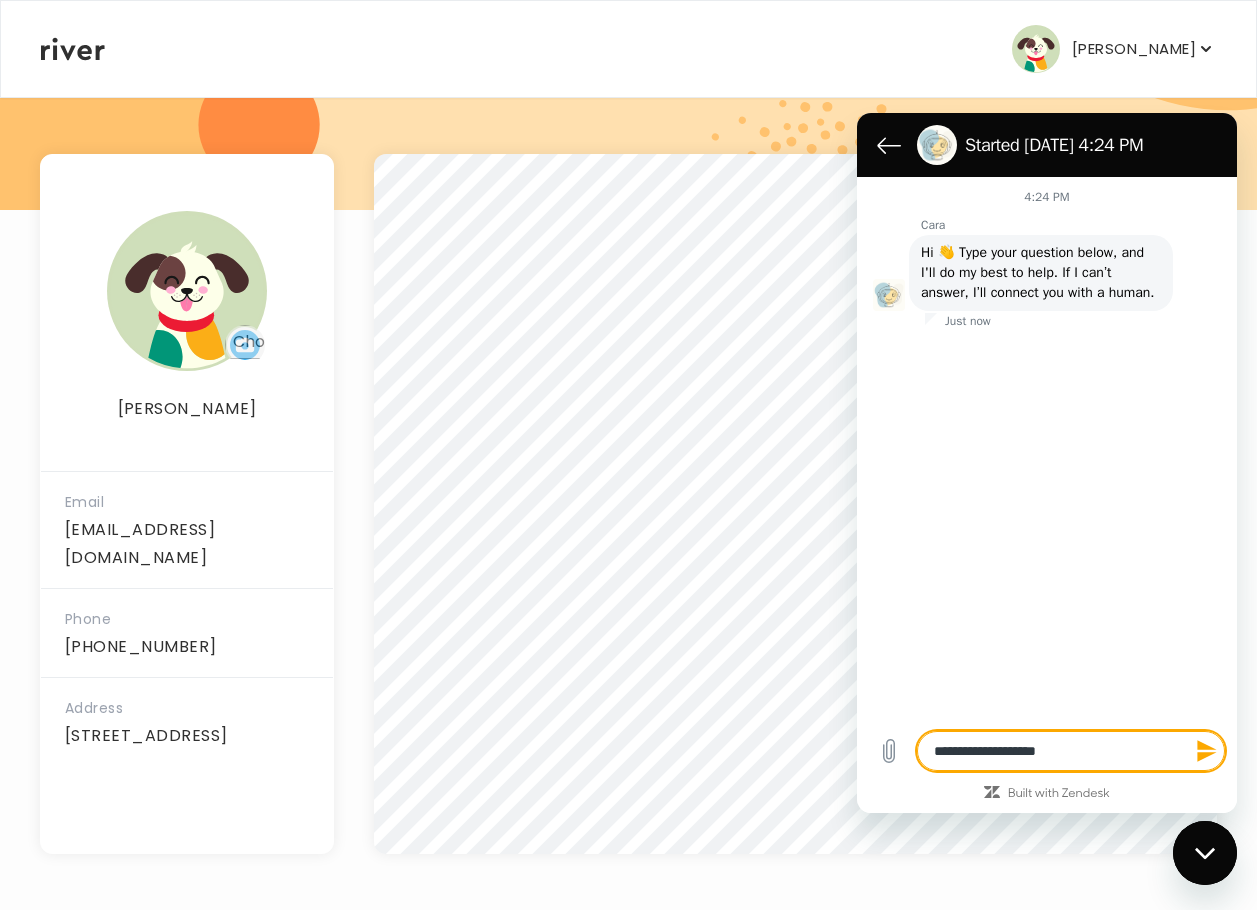 type on "**********" 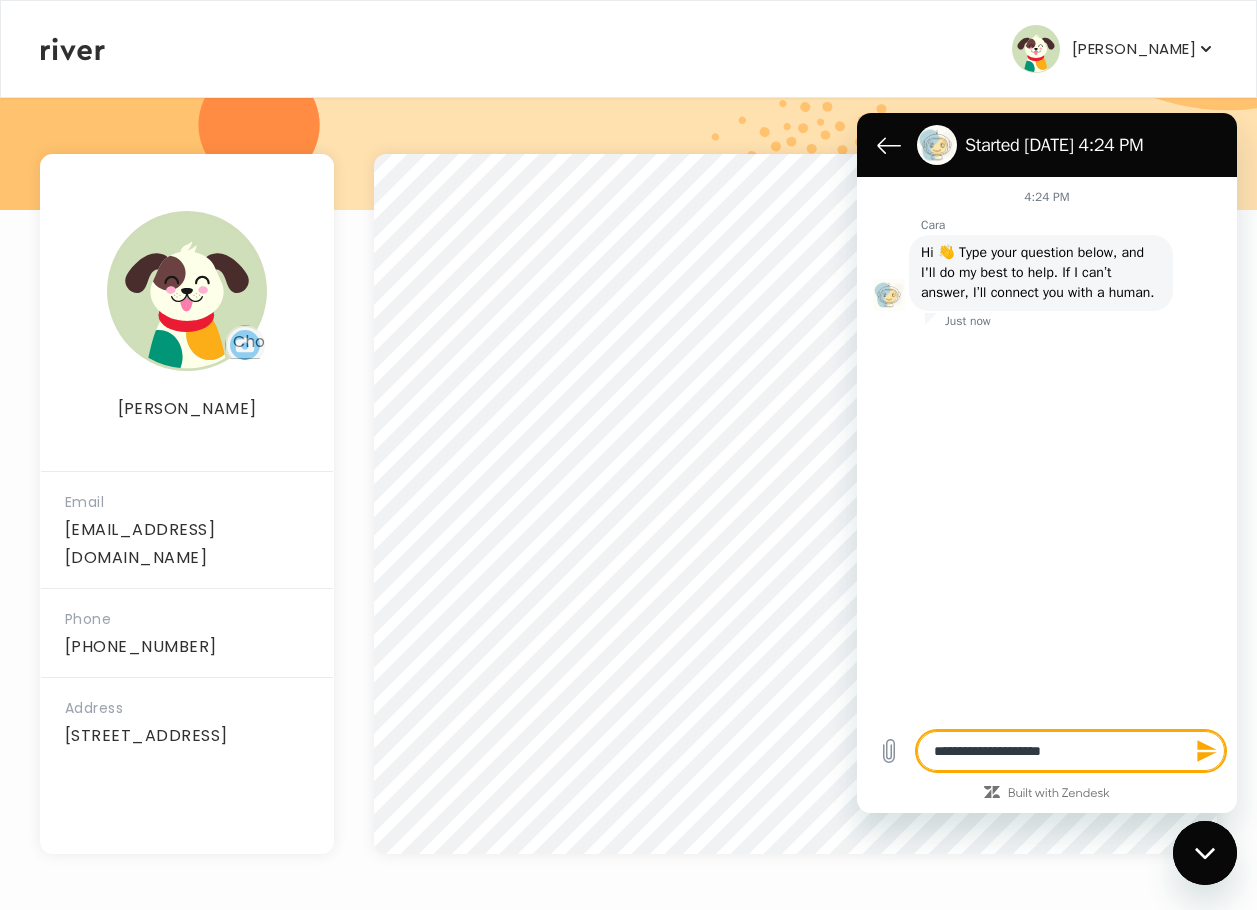type on "**********" 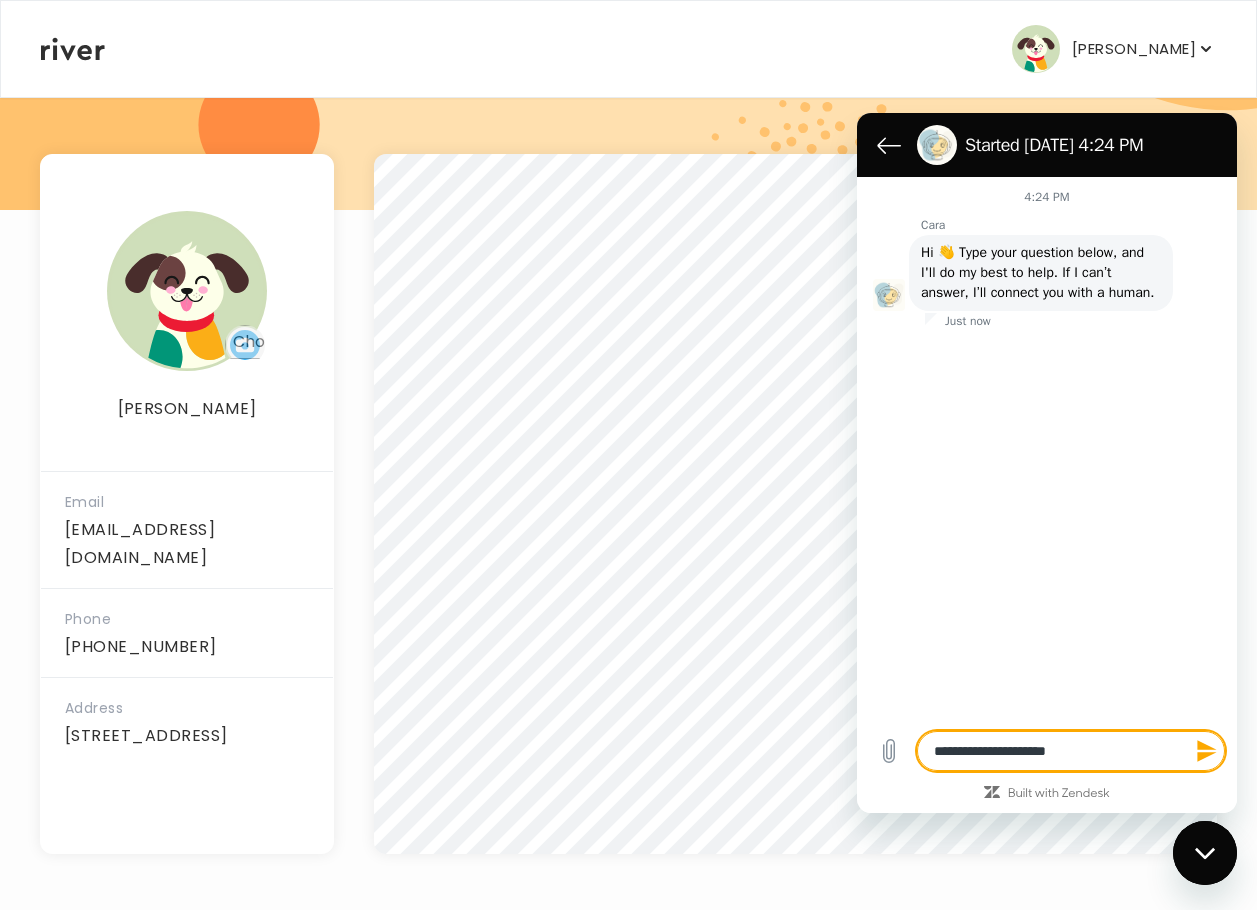 type on "*" 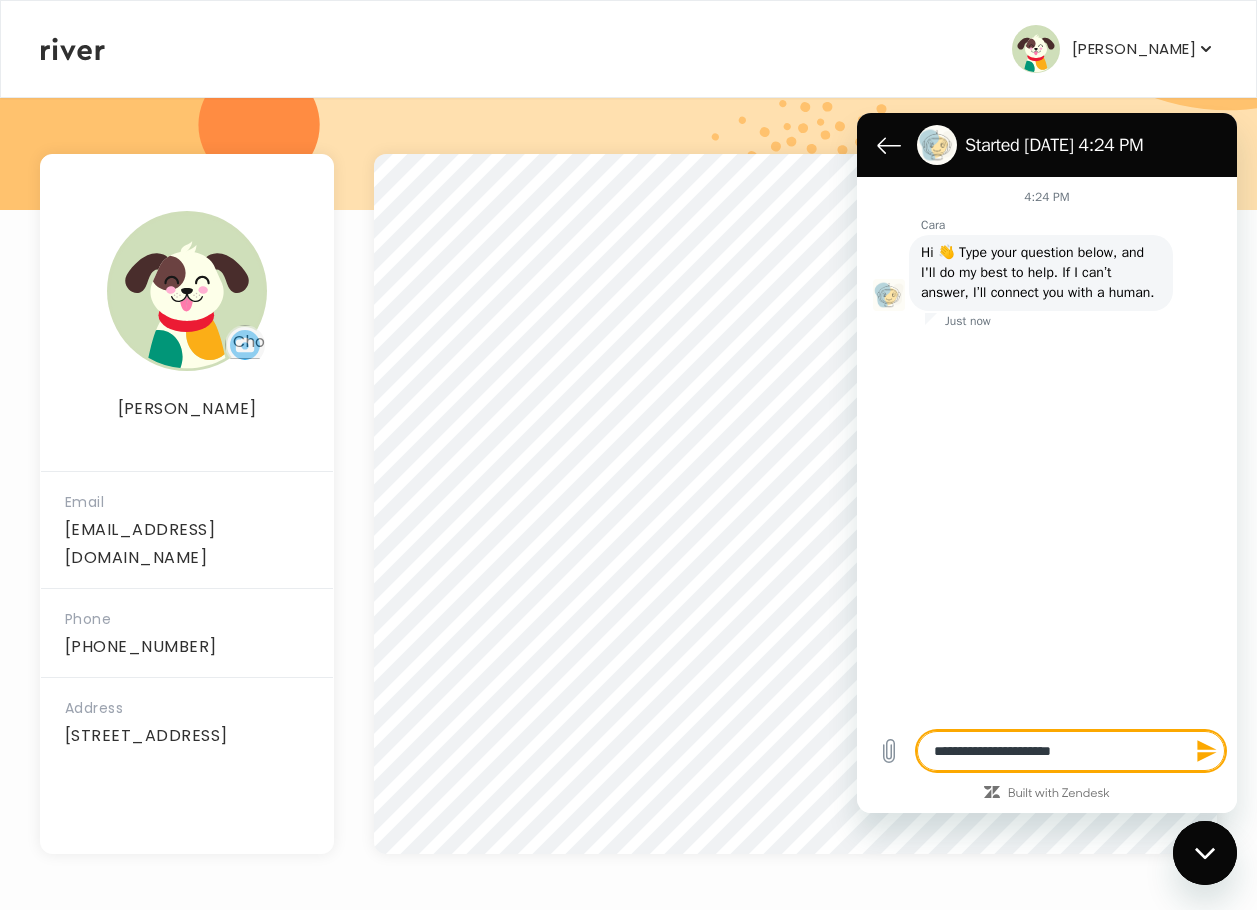 type on "**********" 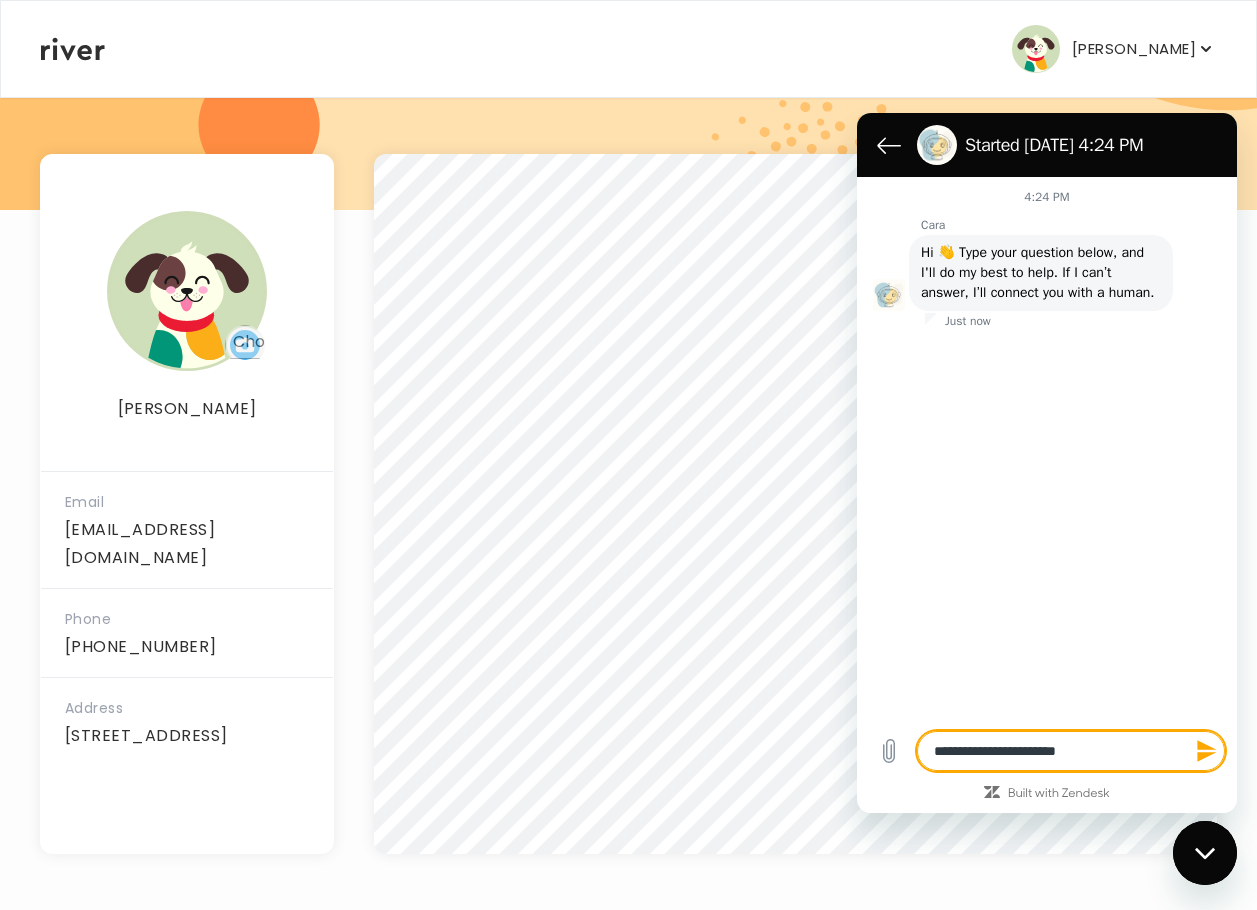 type on "**********" 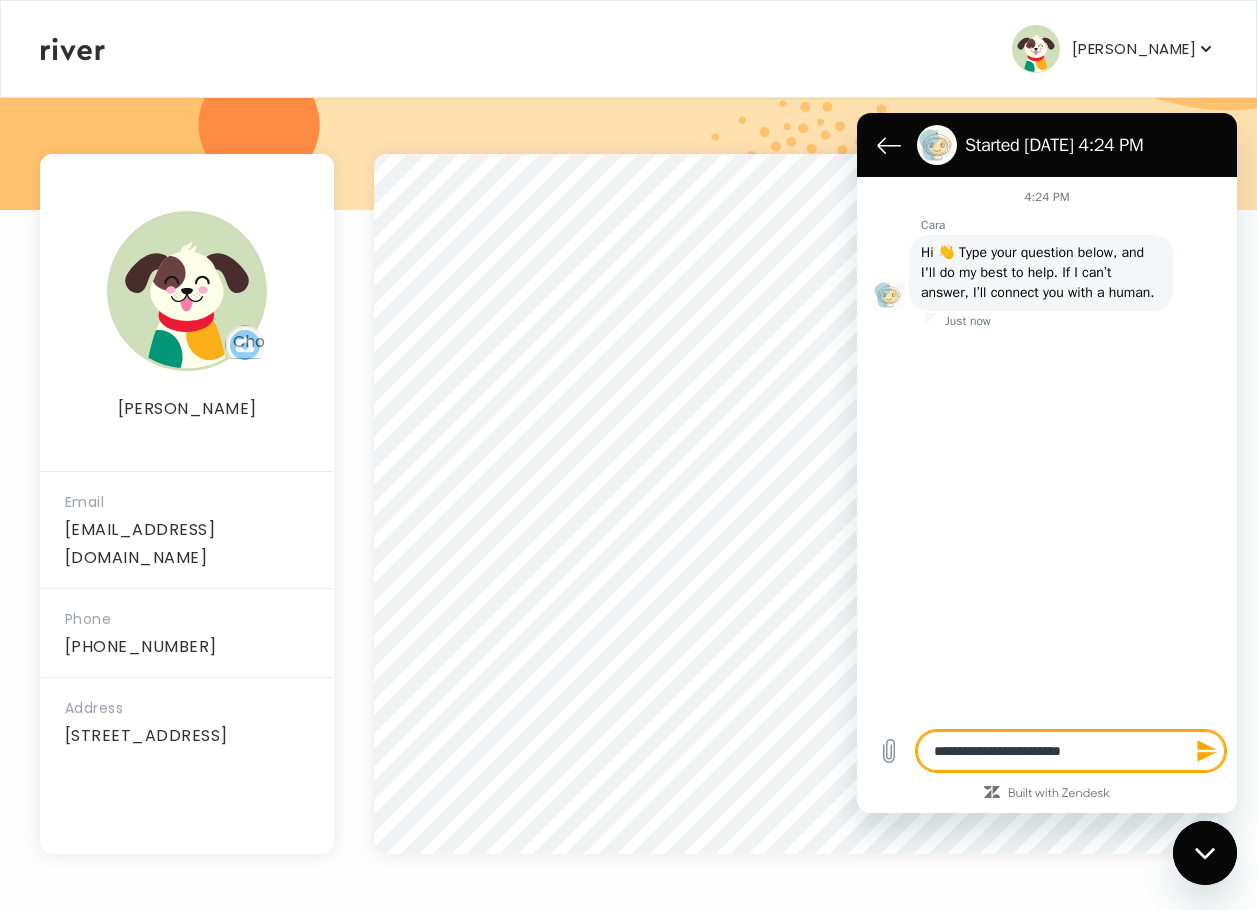 type on "**********" 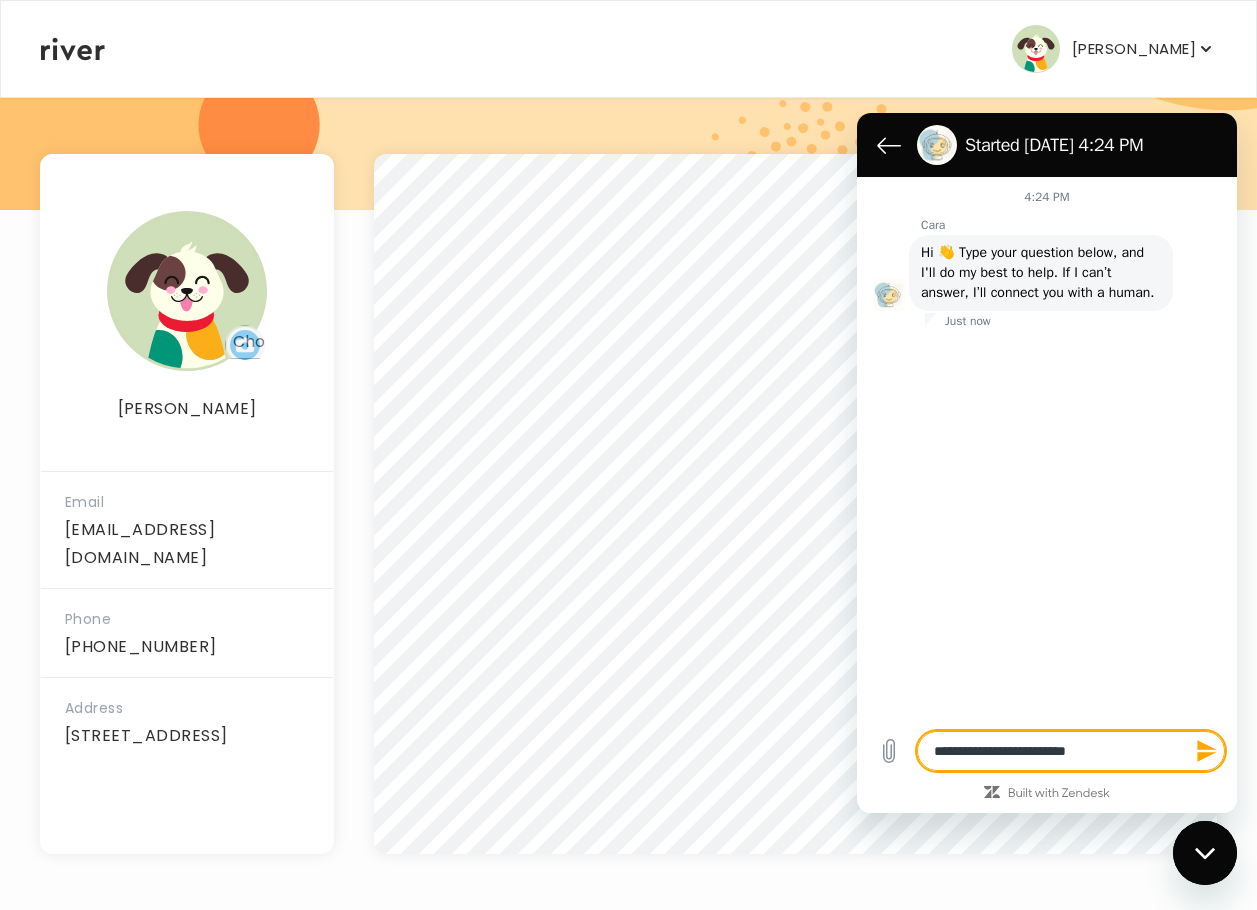 type on "**********" 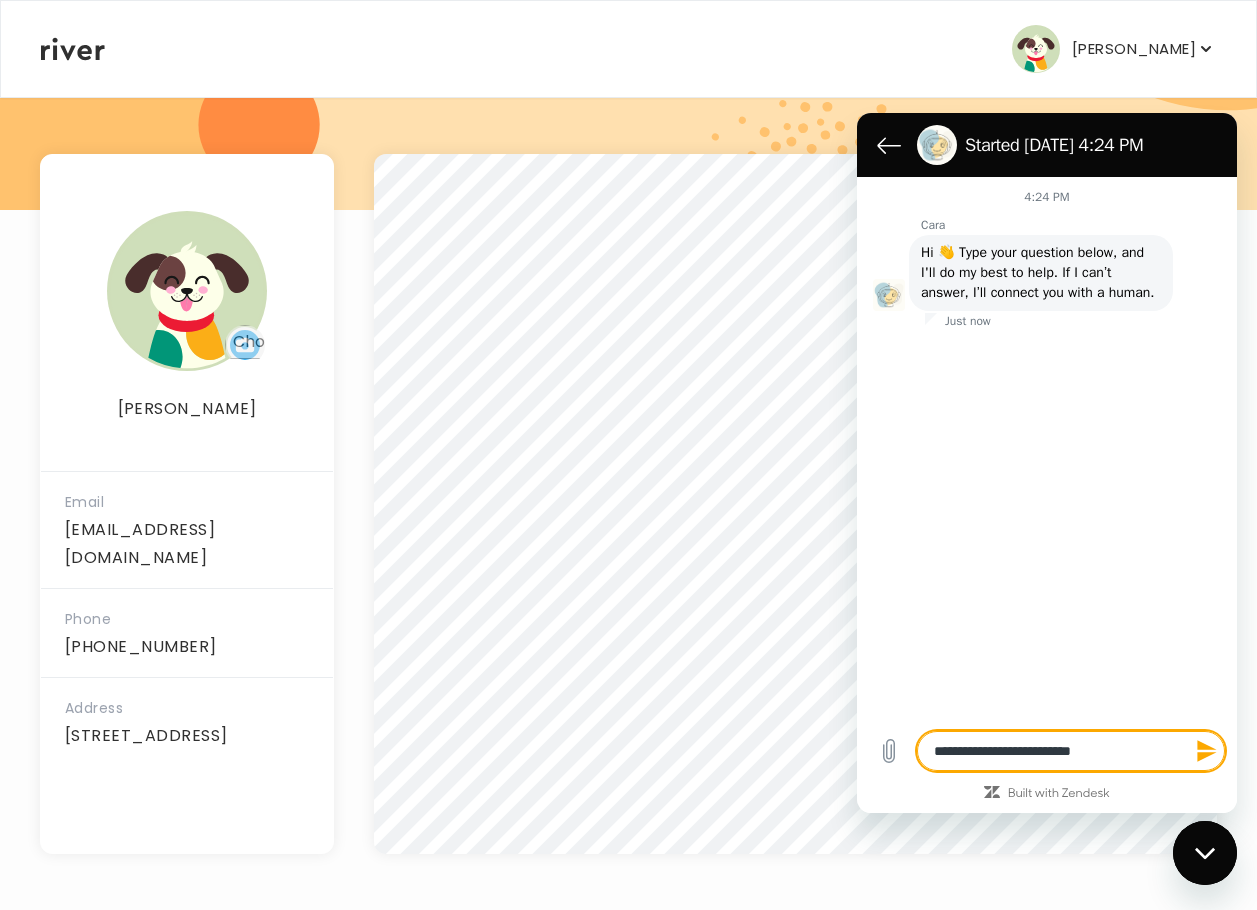 type on "**********" 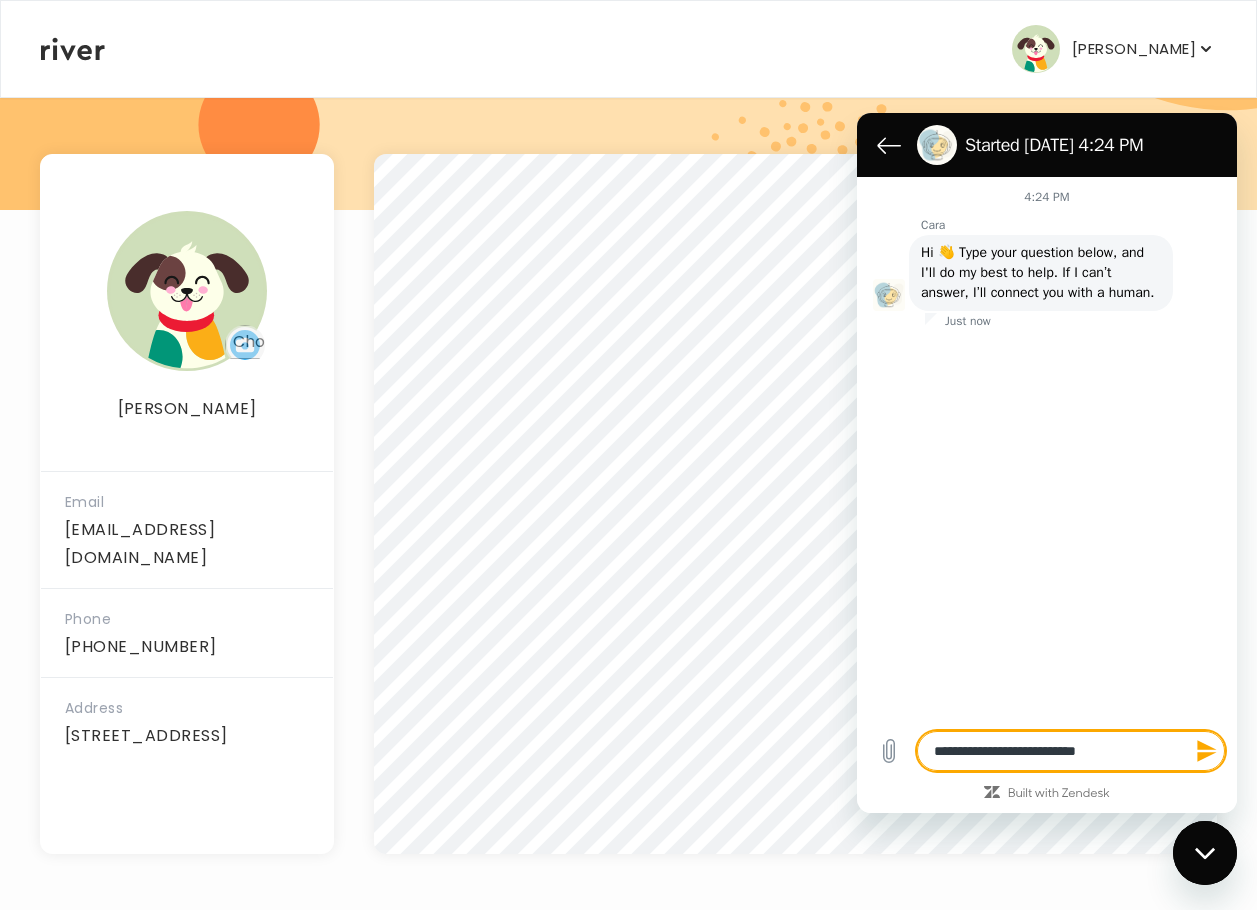 type on "**********" 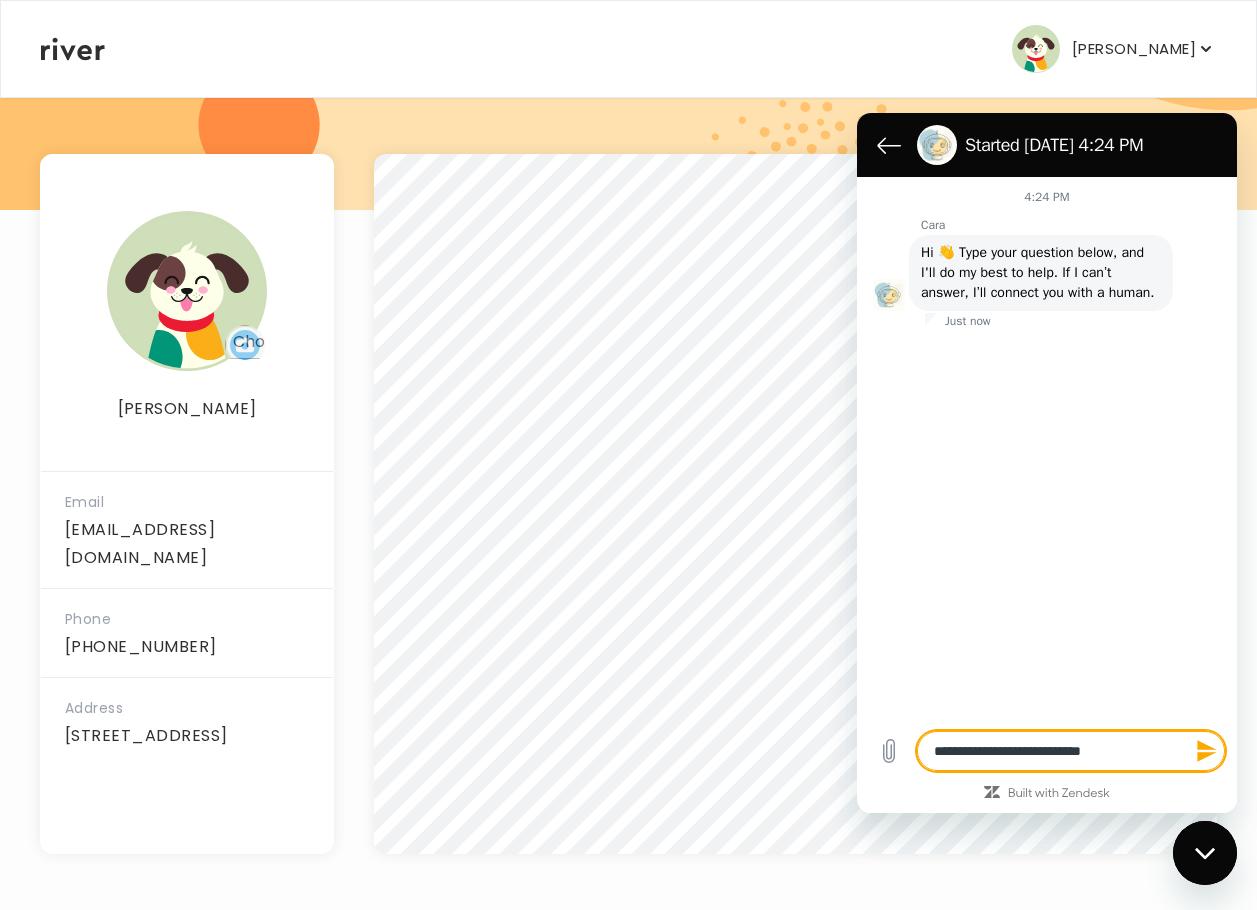 type on "**********" 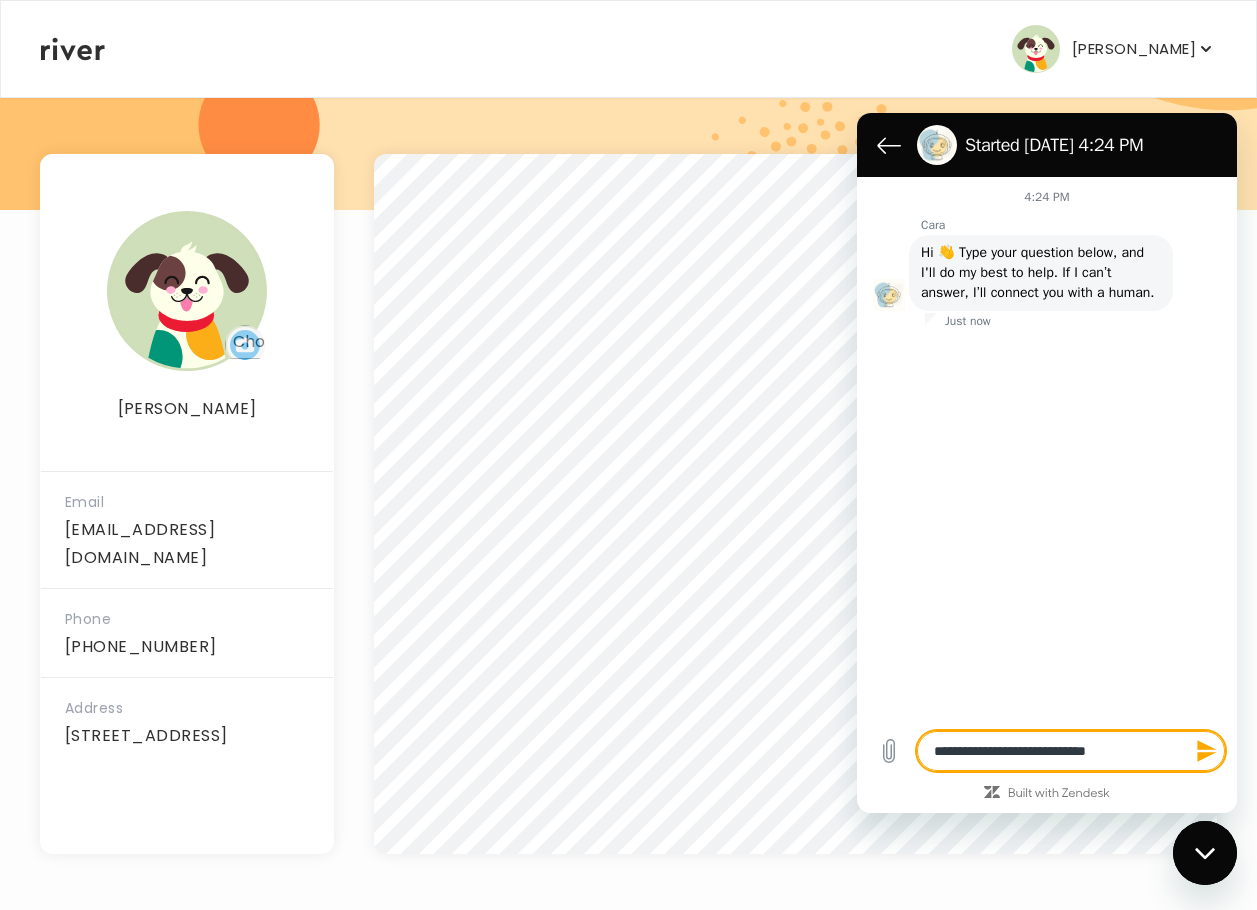 type on "**********" 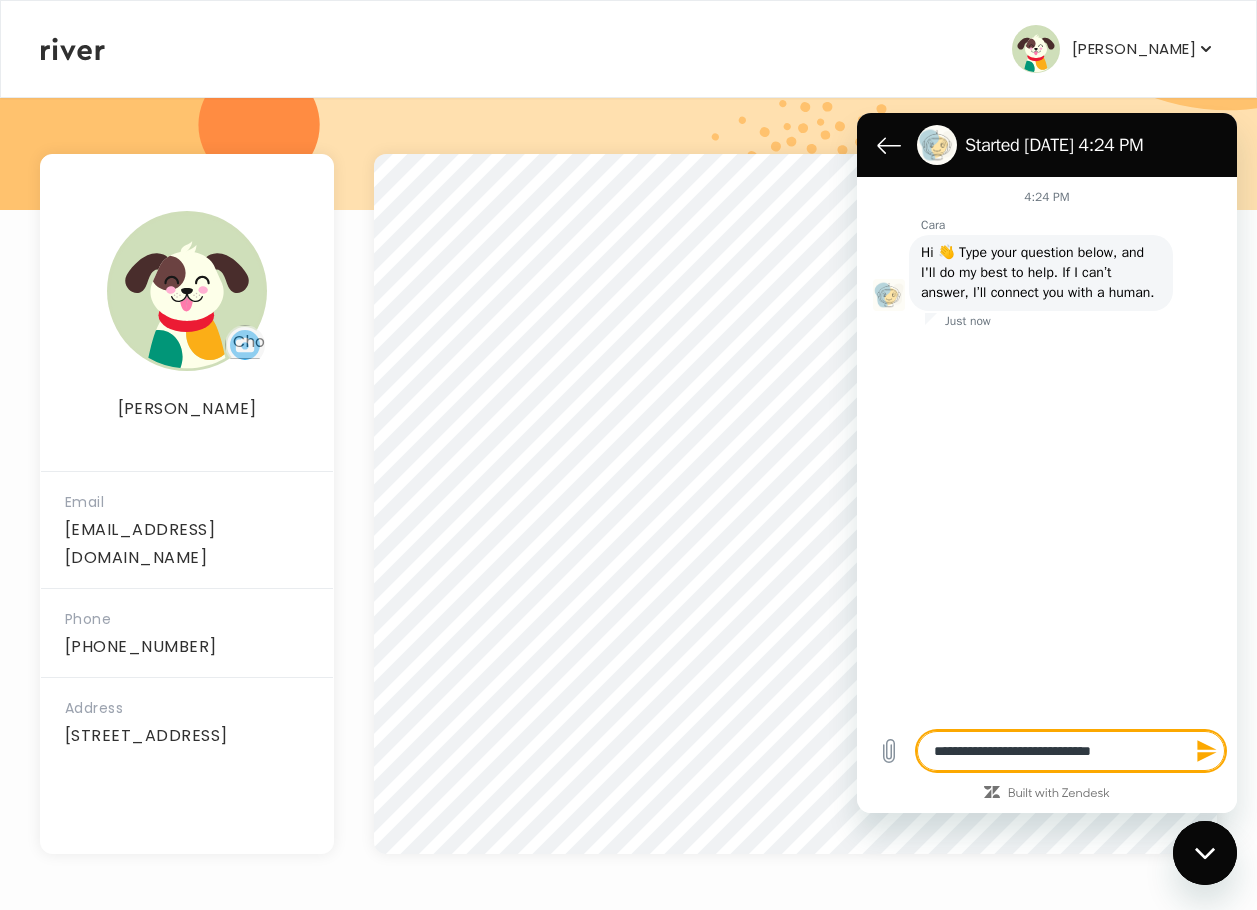 type on "**********" 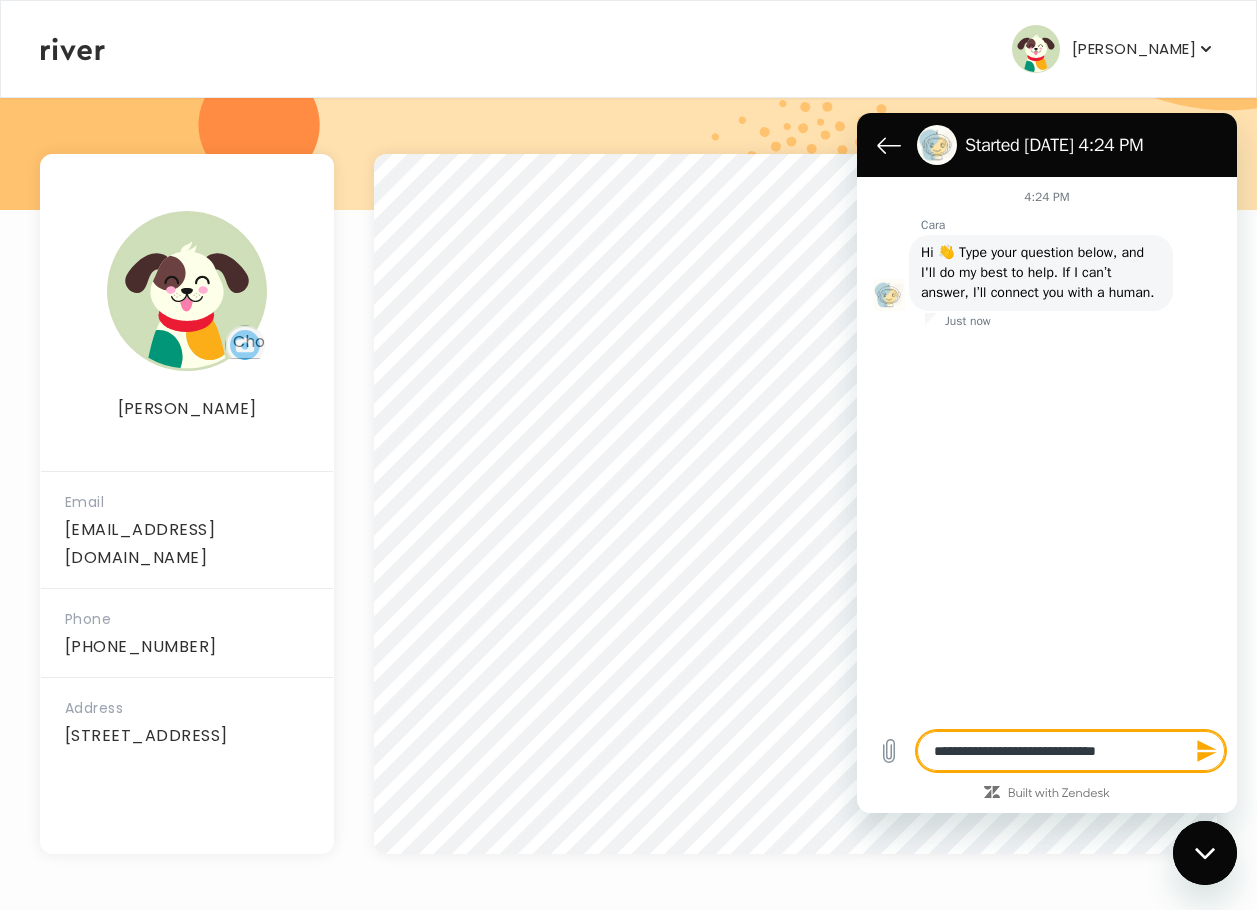 type on "**********" 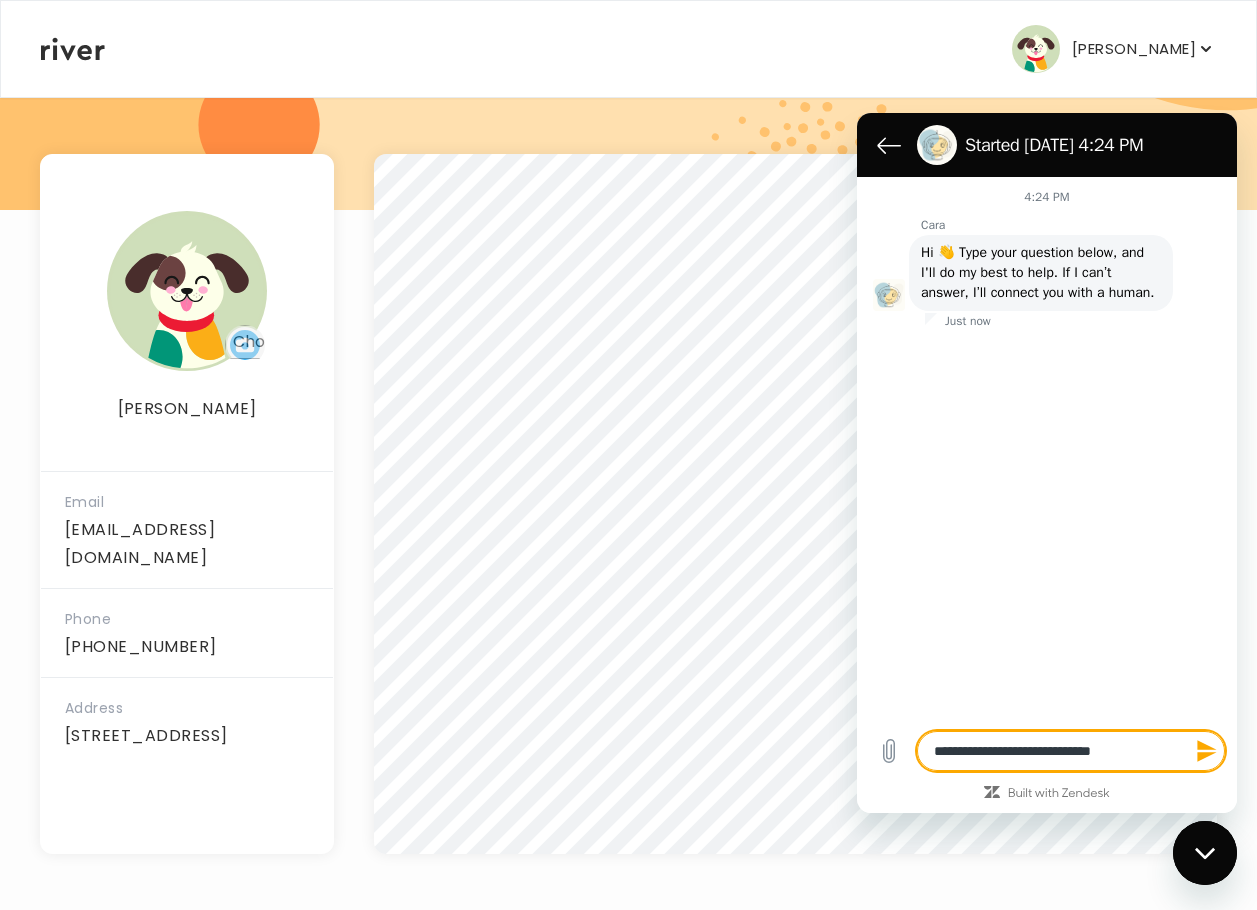 type on "*" 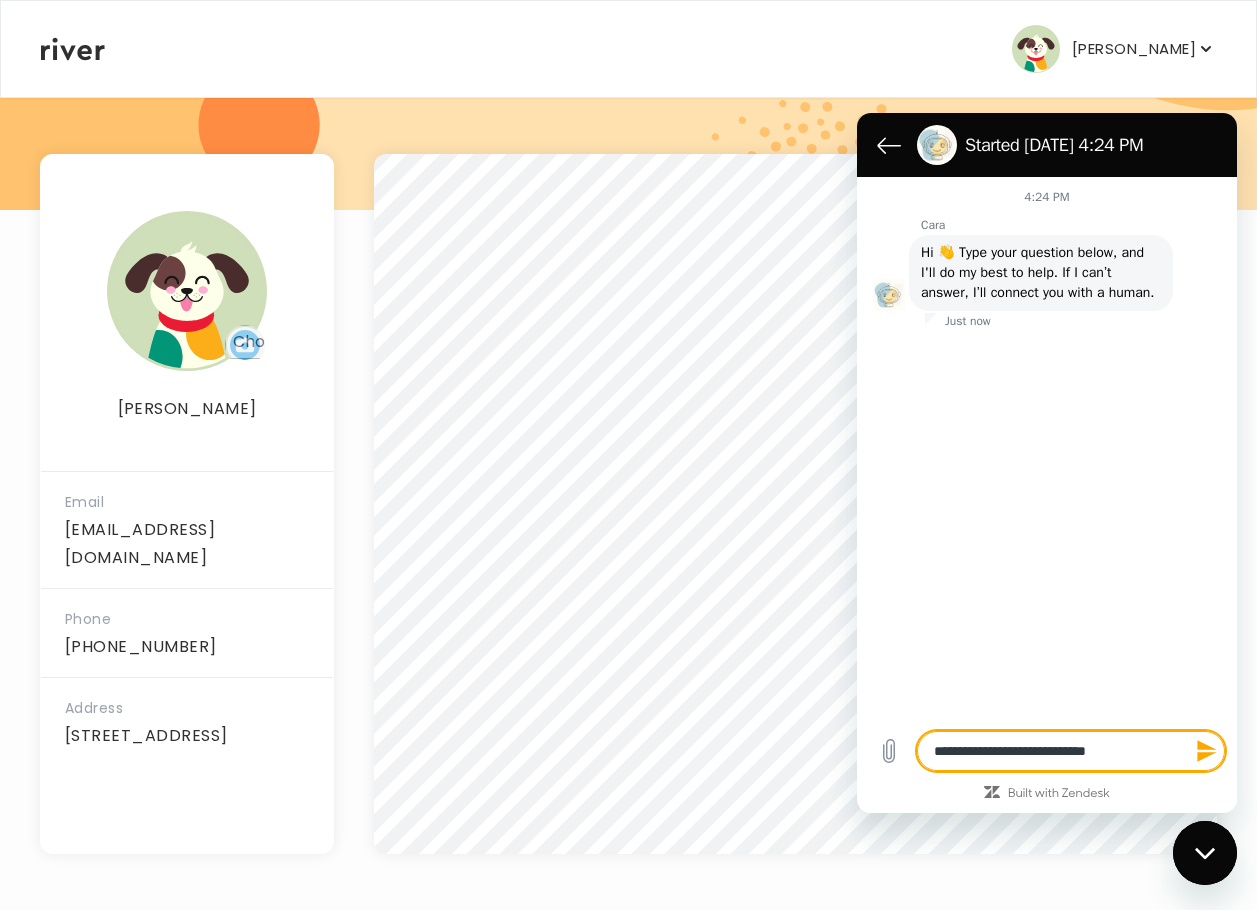 type on "**********" 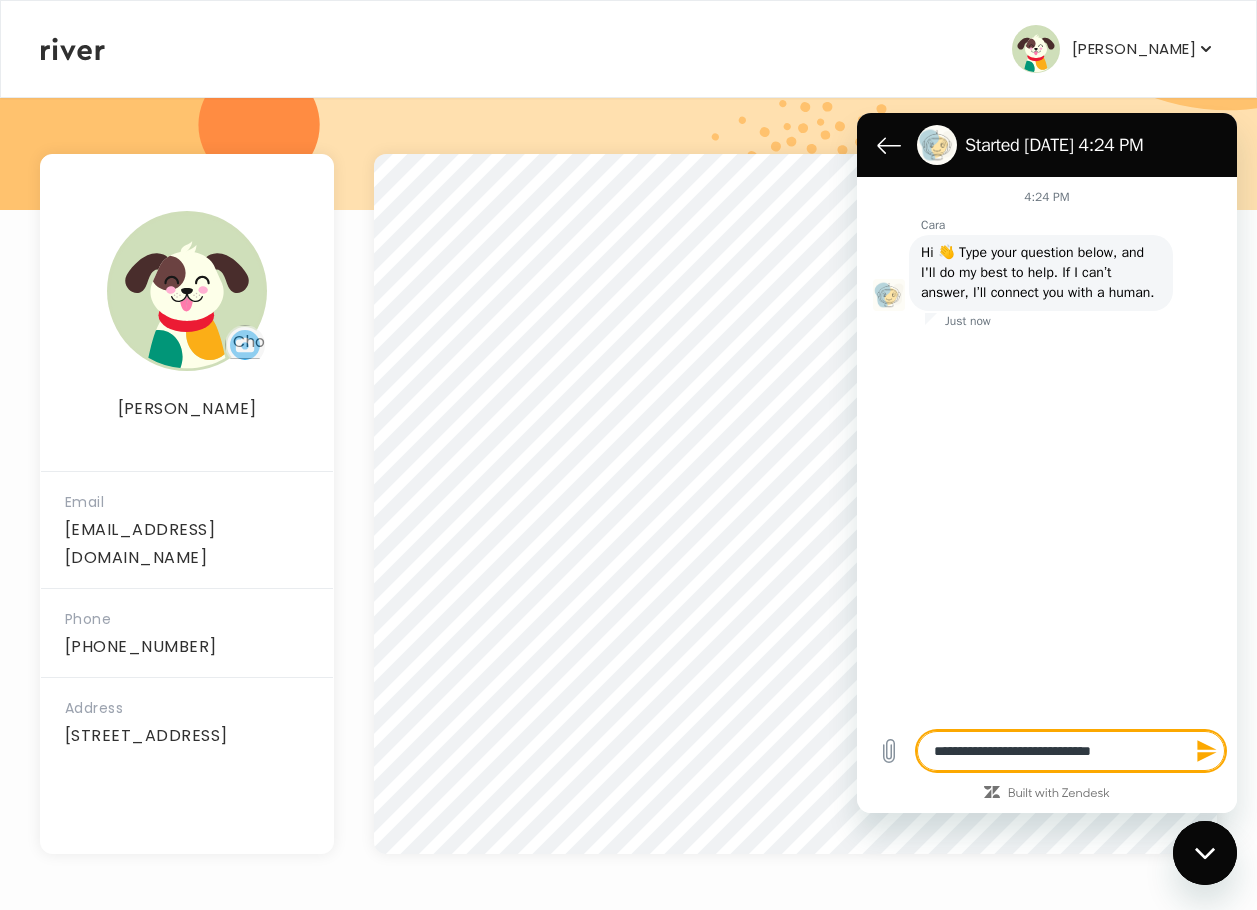 type on "**********" 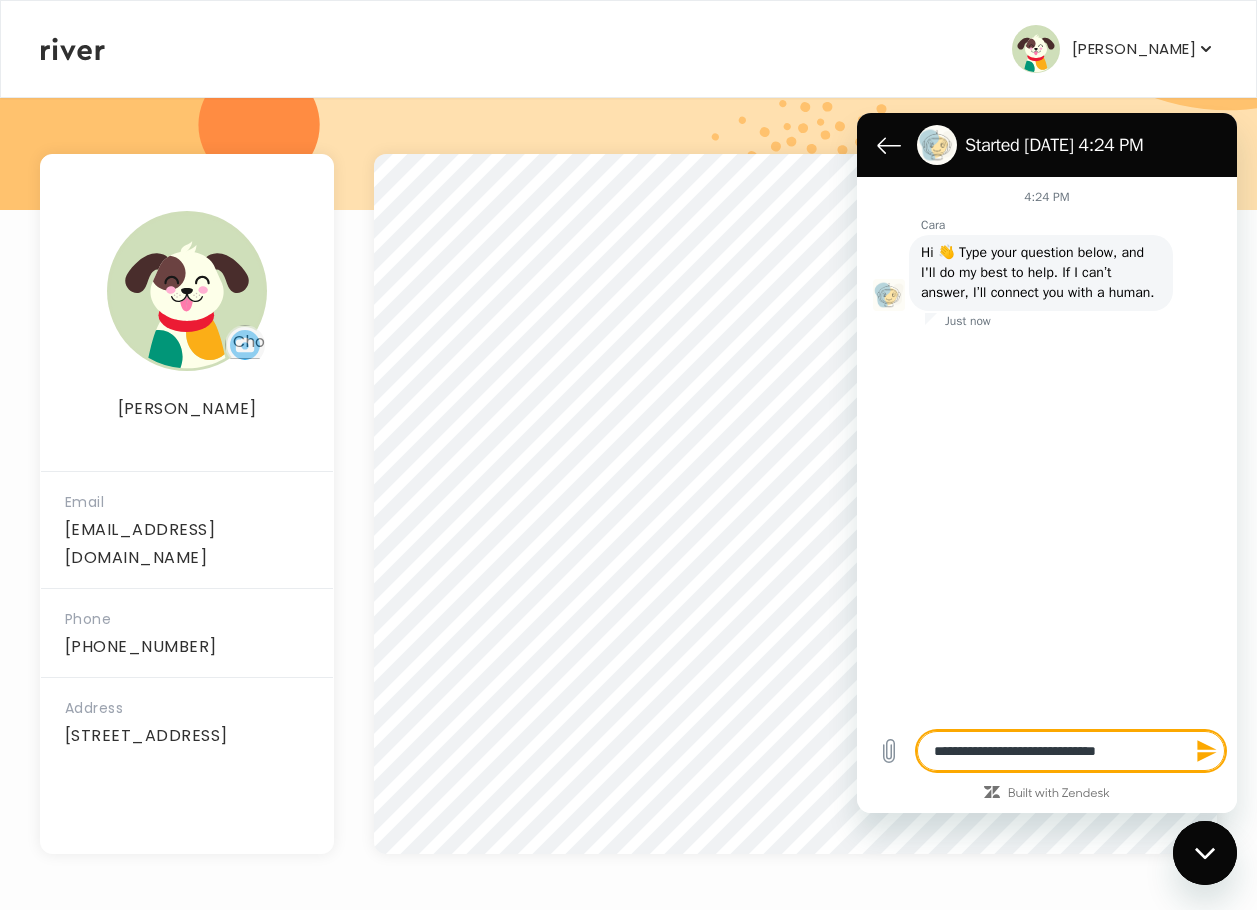 type on "**********" 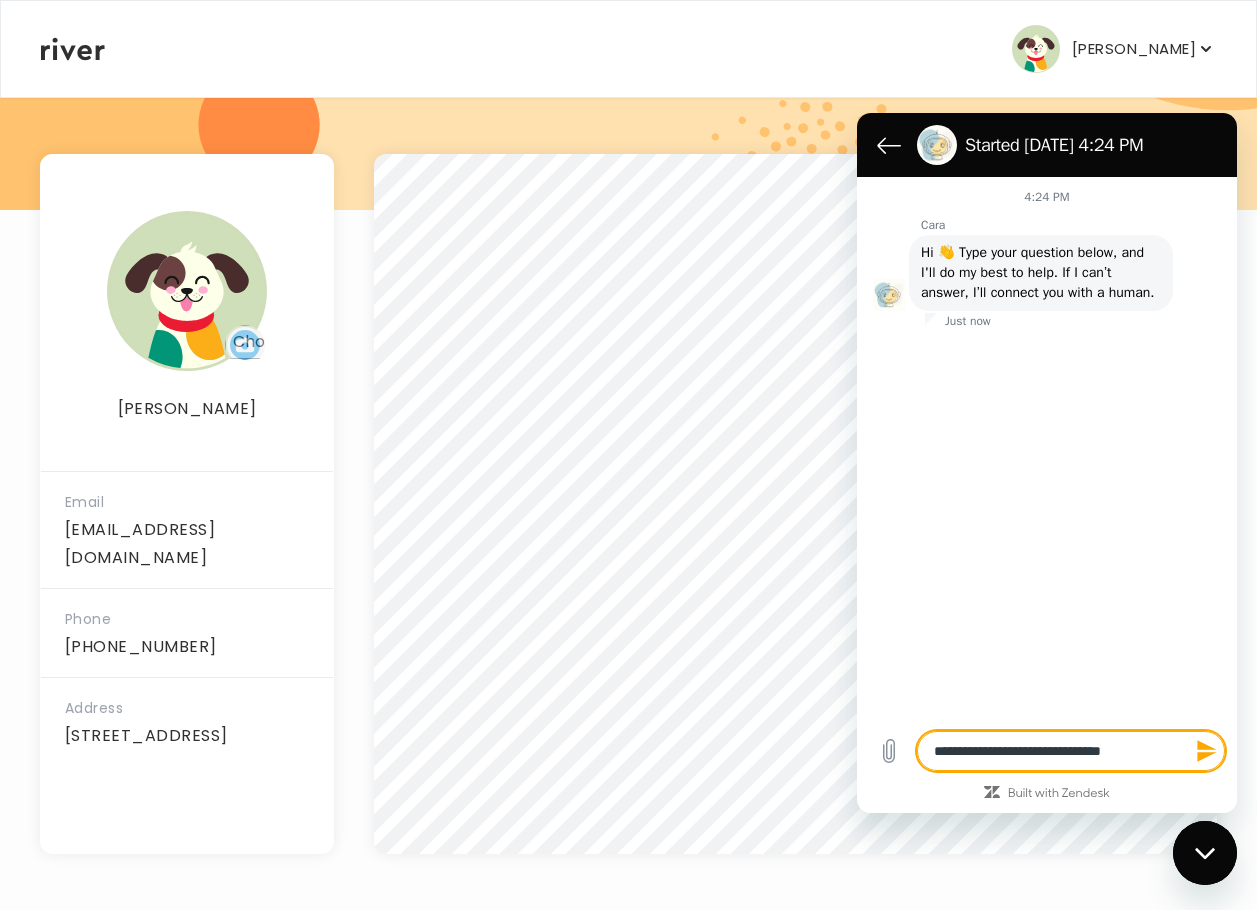 type on "**********" 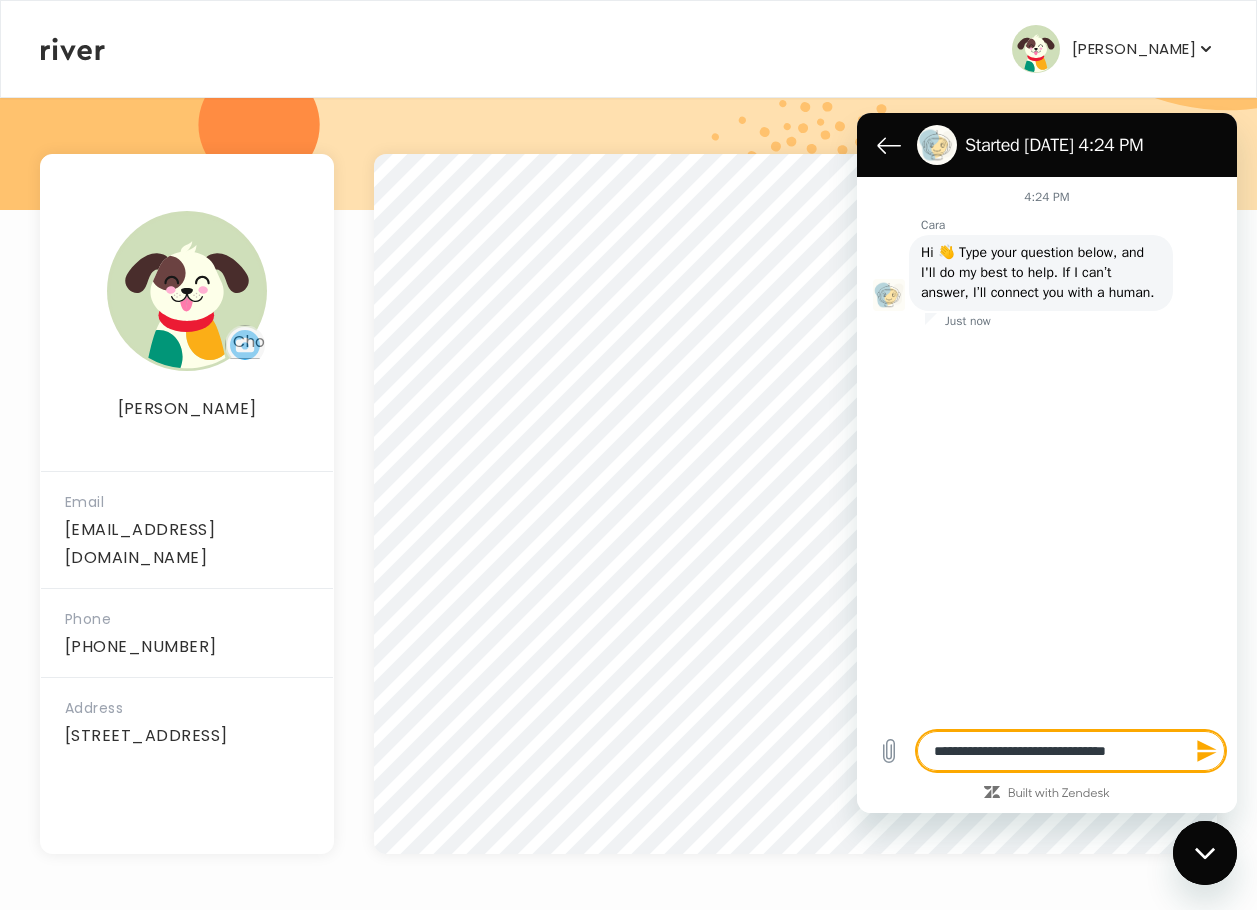 type on "**********" 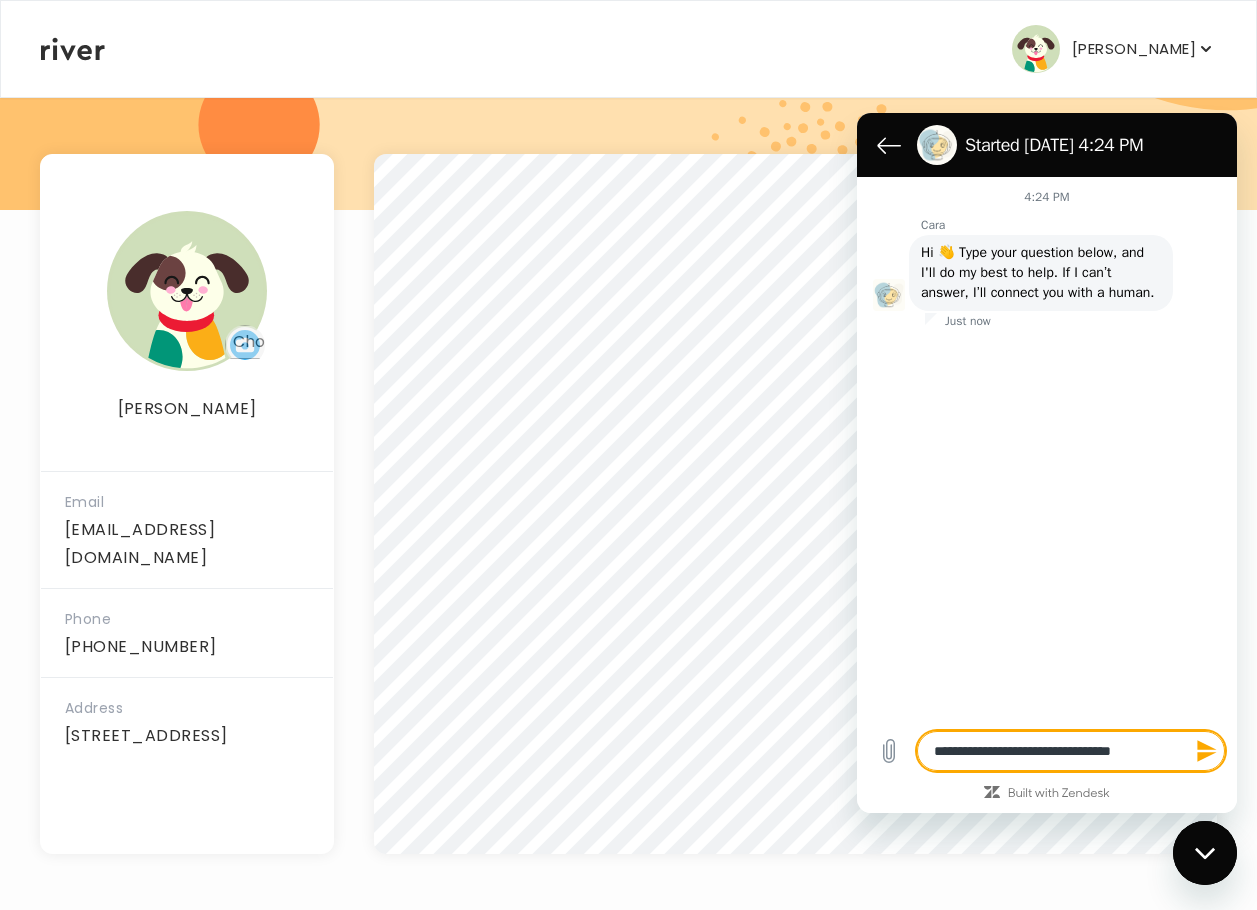 type 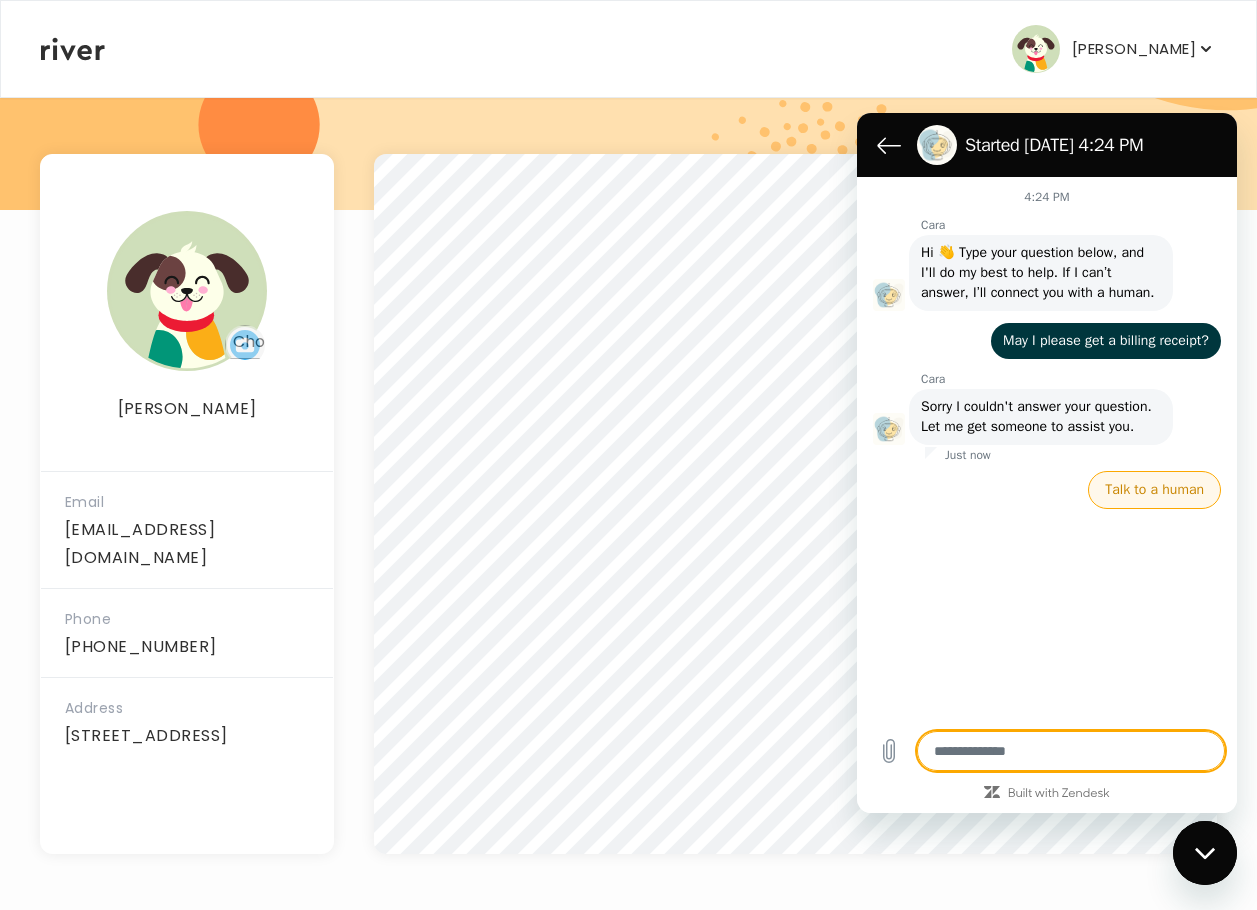 click on "Talk to a human" at bounding box center [1154, 490] 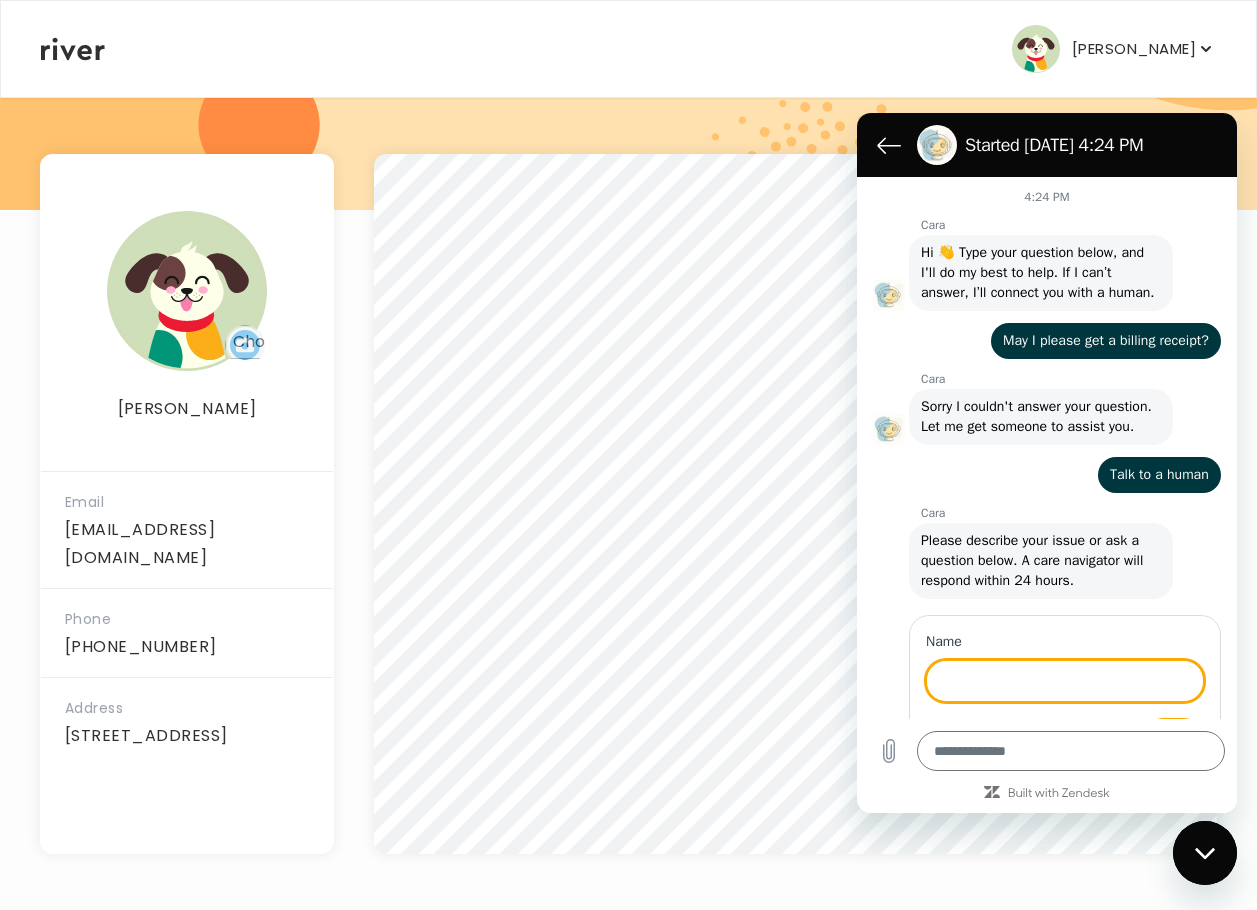 scroll, scrollTop: 97, scrollLeft: 0, axis: vertical 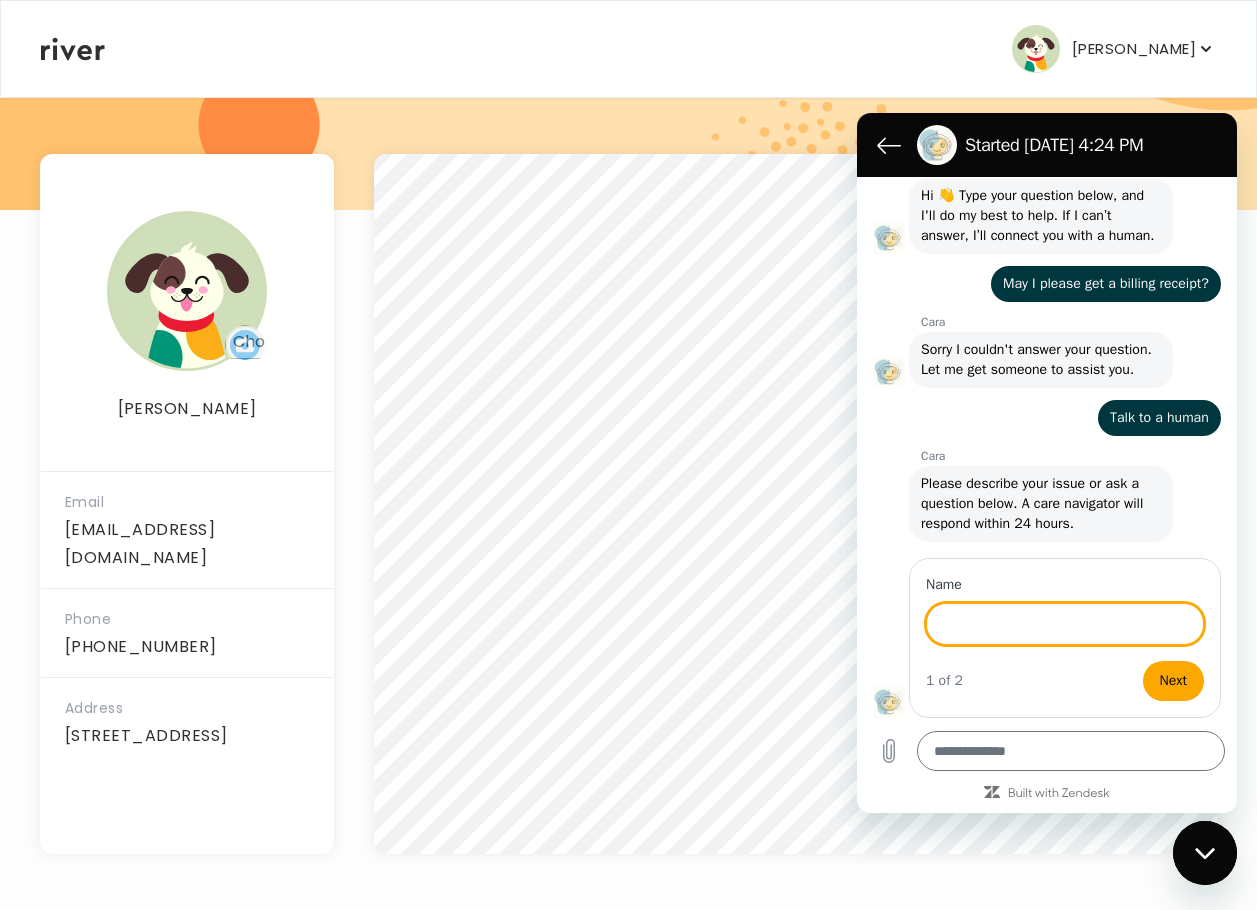 type on "*" 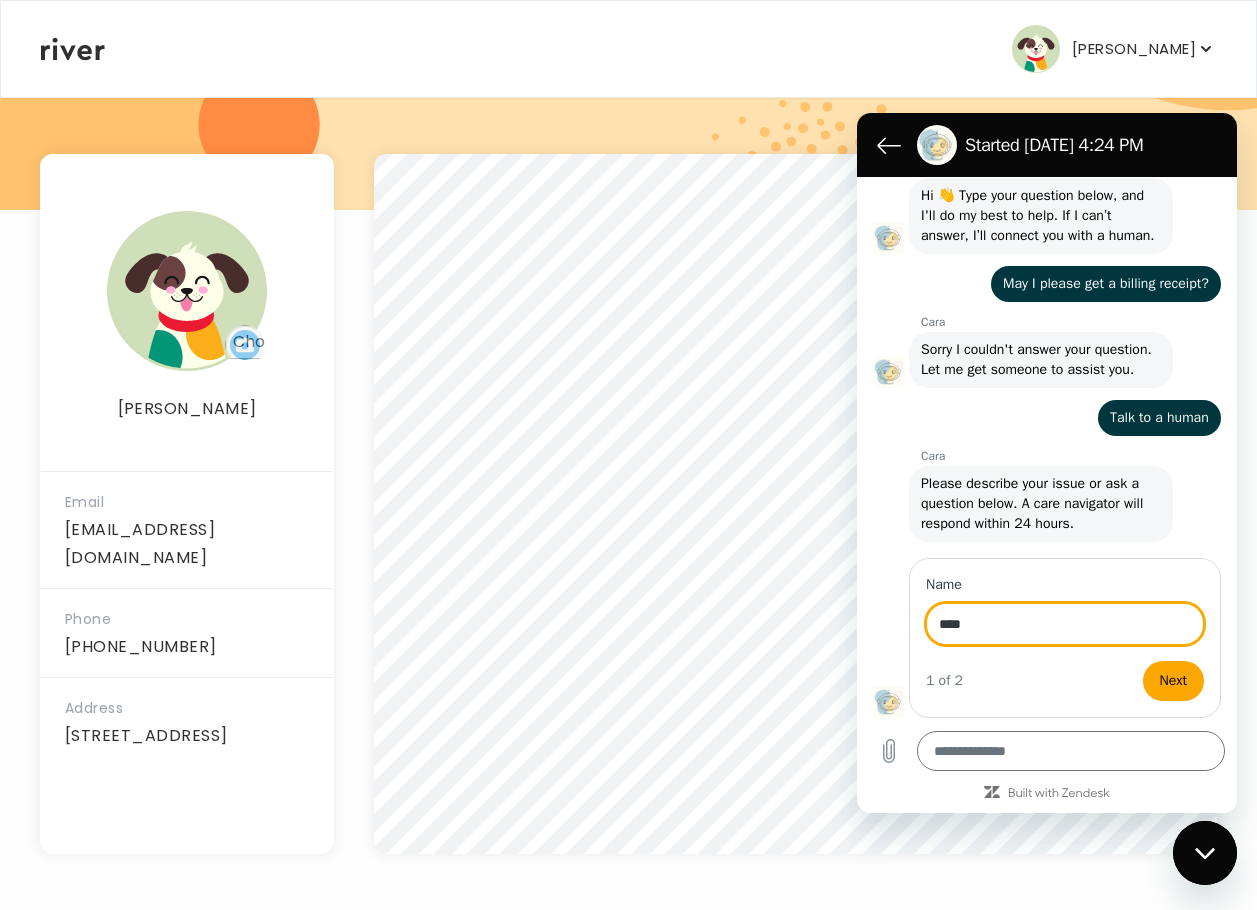 type on "****" 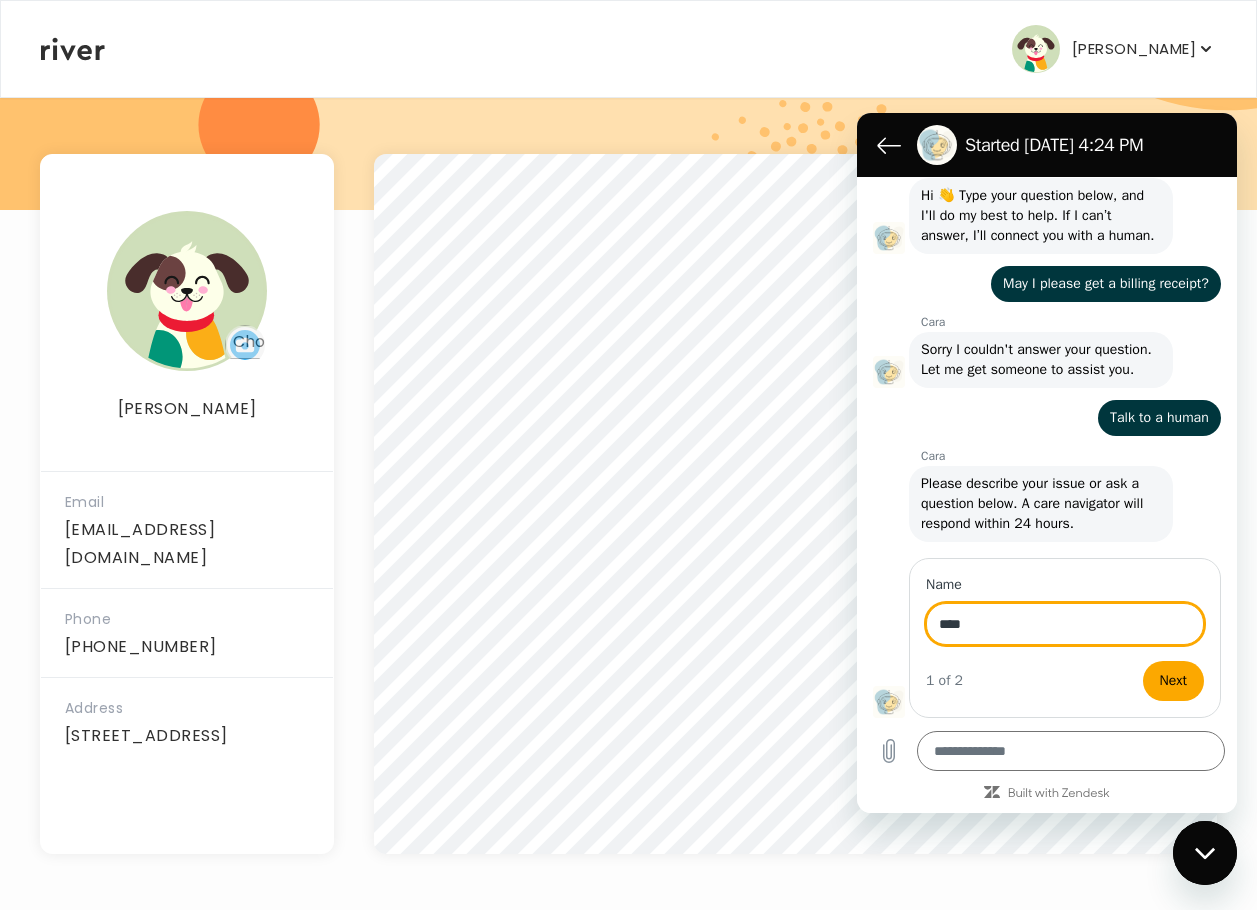 click on "Next" at bounding box center [1173, 681] 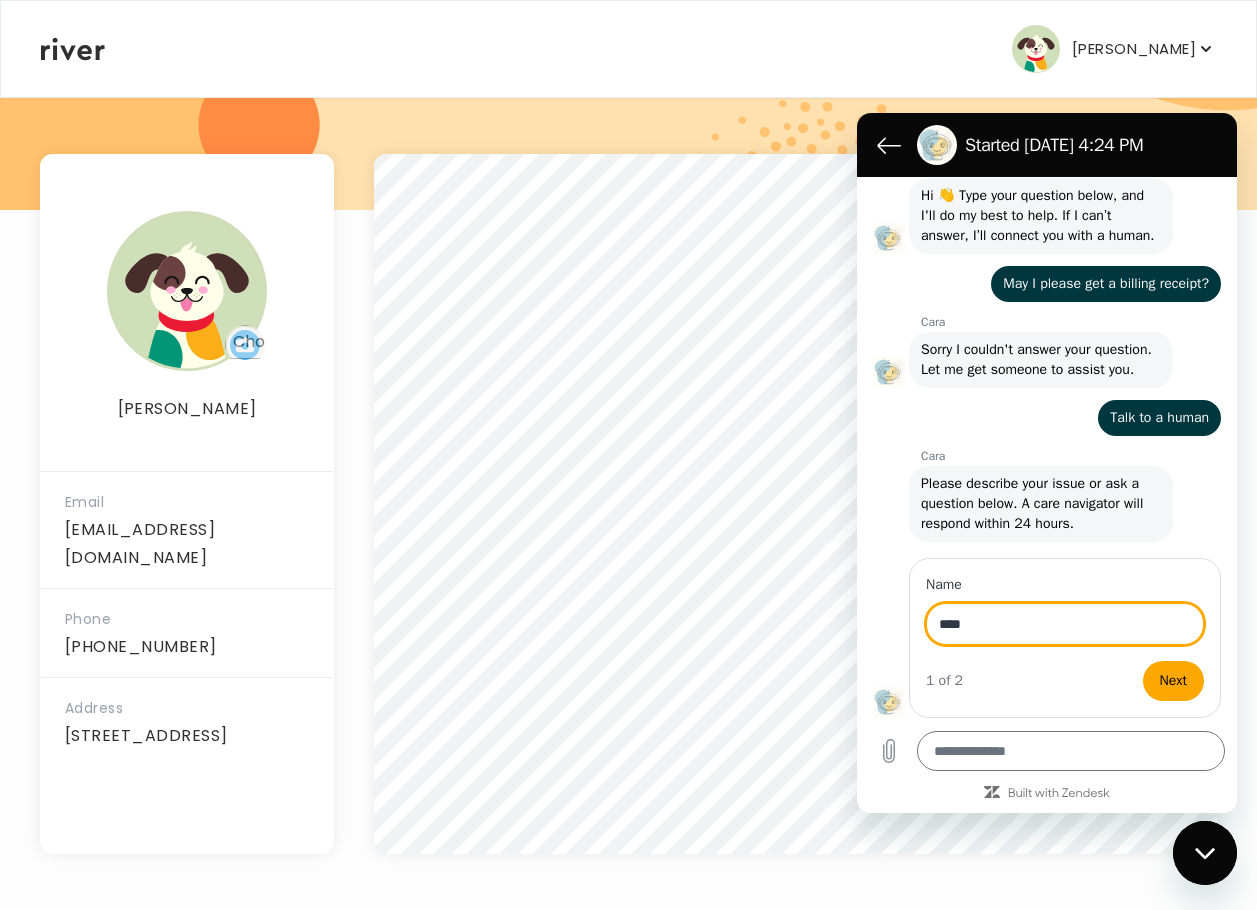 type on "*" 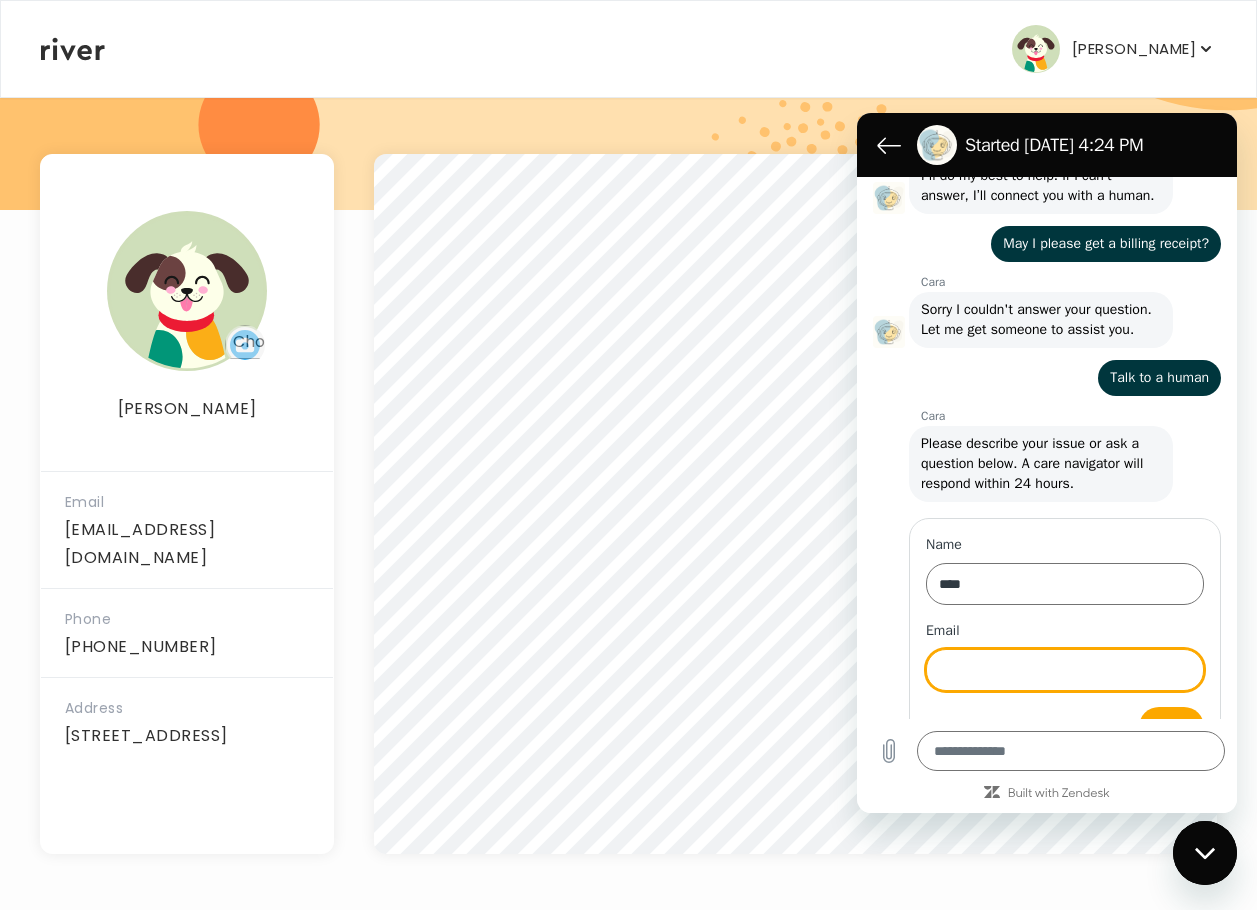 scroll, scrollTop: 183, scrollLeft: 0, axis: vertical 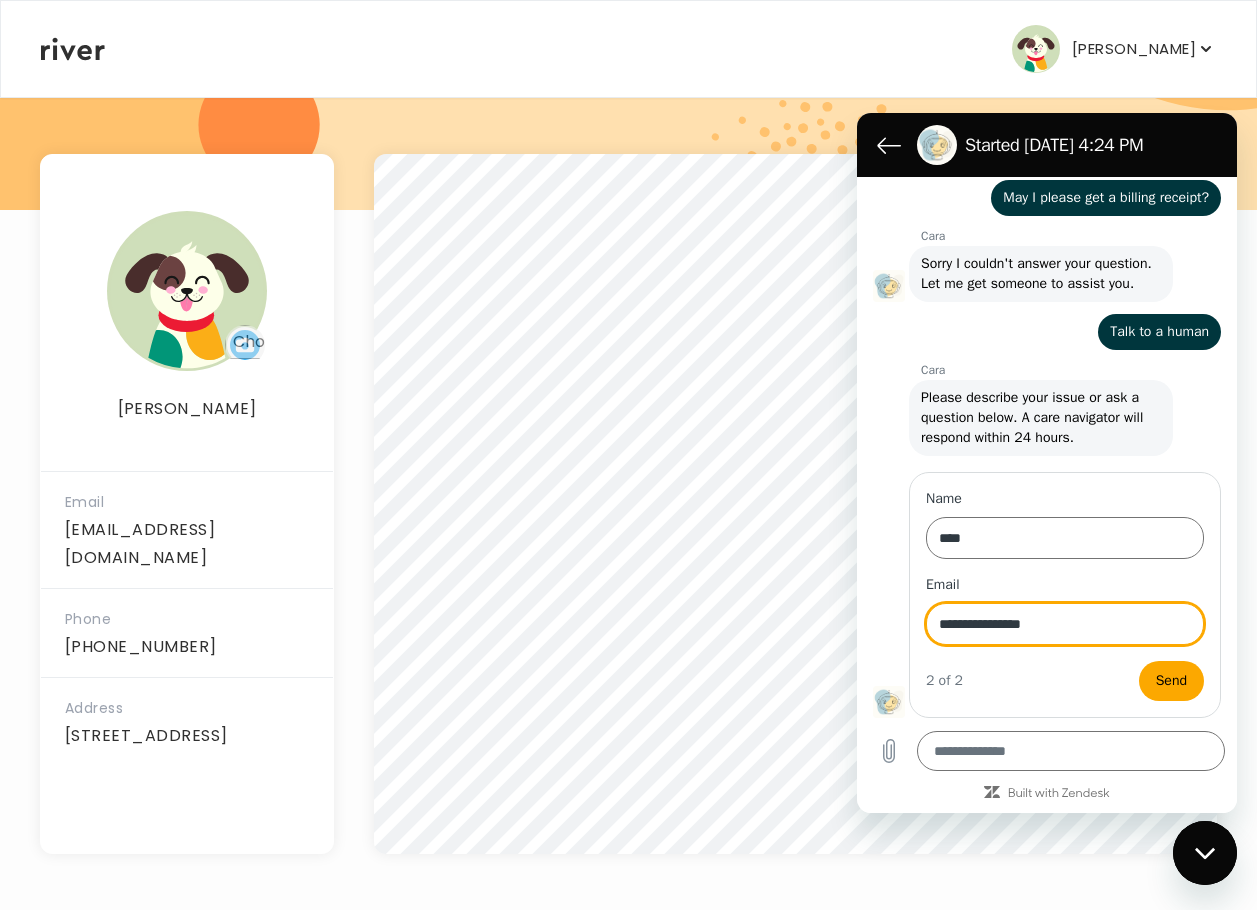 type on "**********" 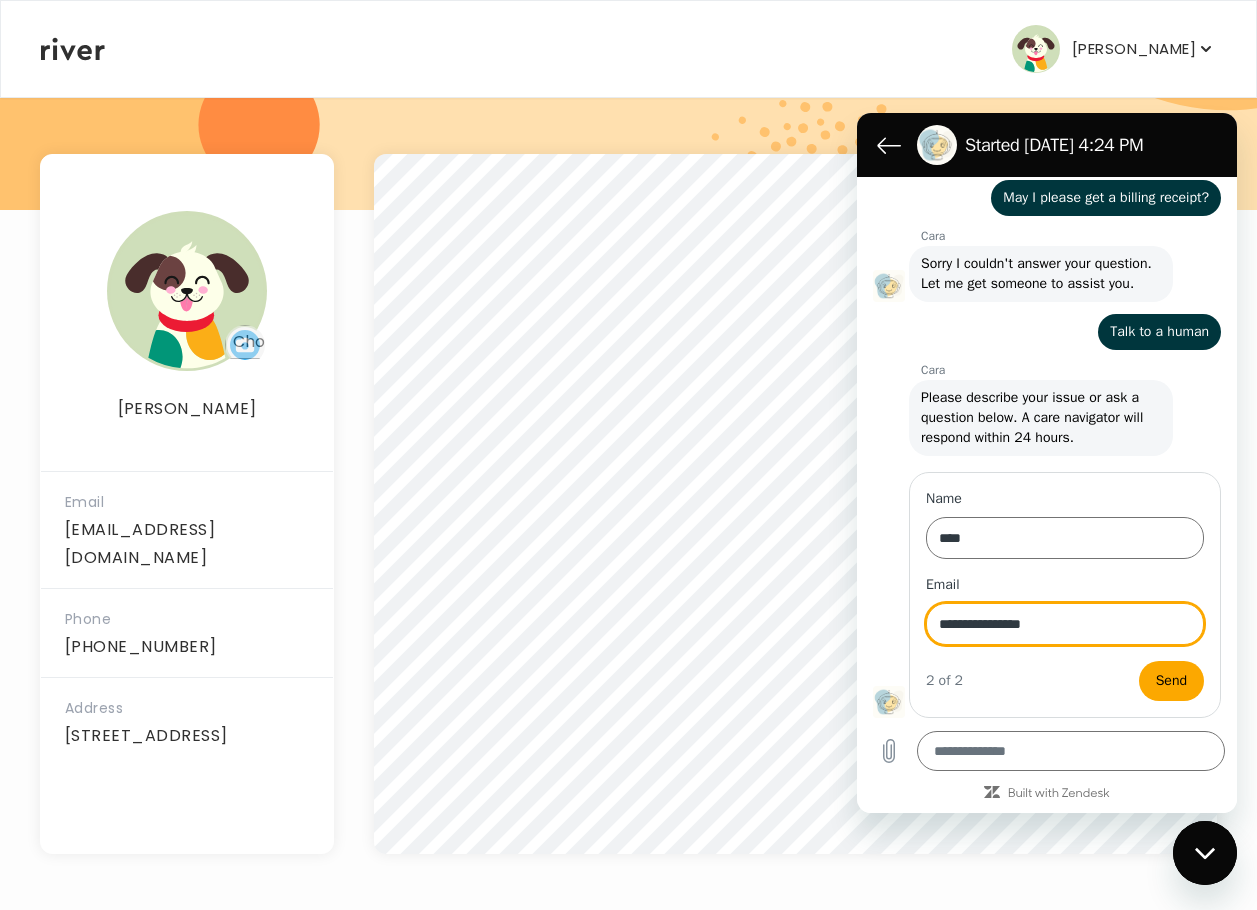 click on "Send" at bounding box center (1171, 681) 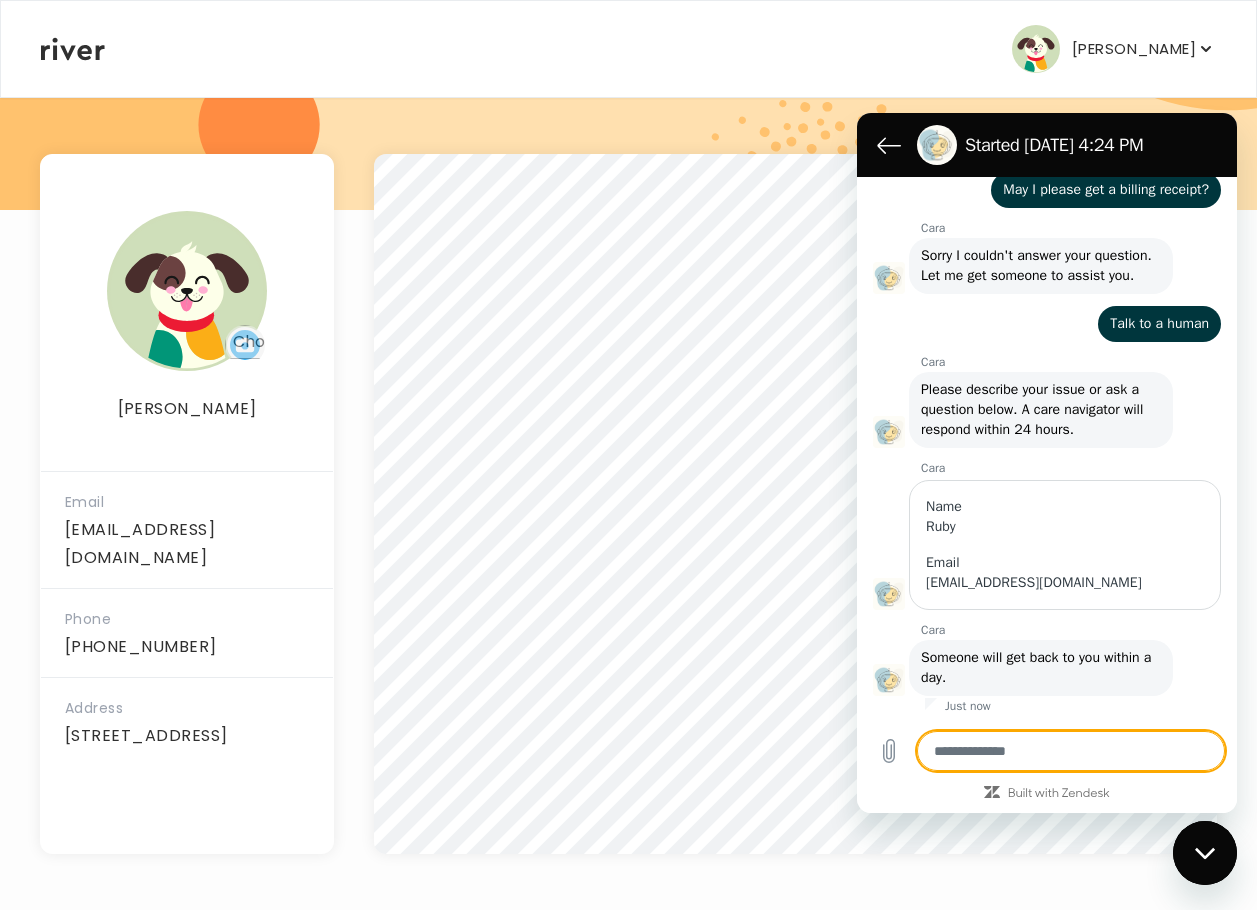 scroll, scrollTop: 191, scrollLeft: 0, axis: vertical 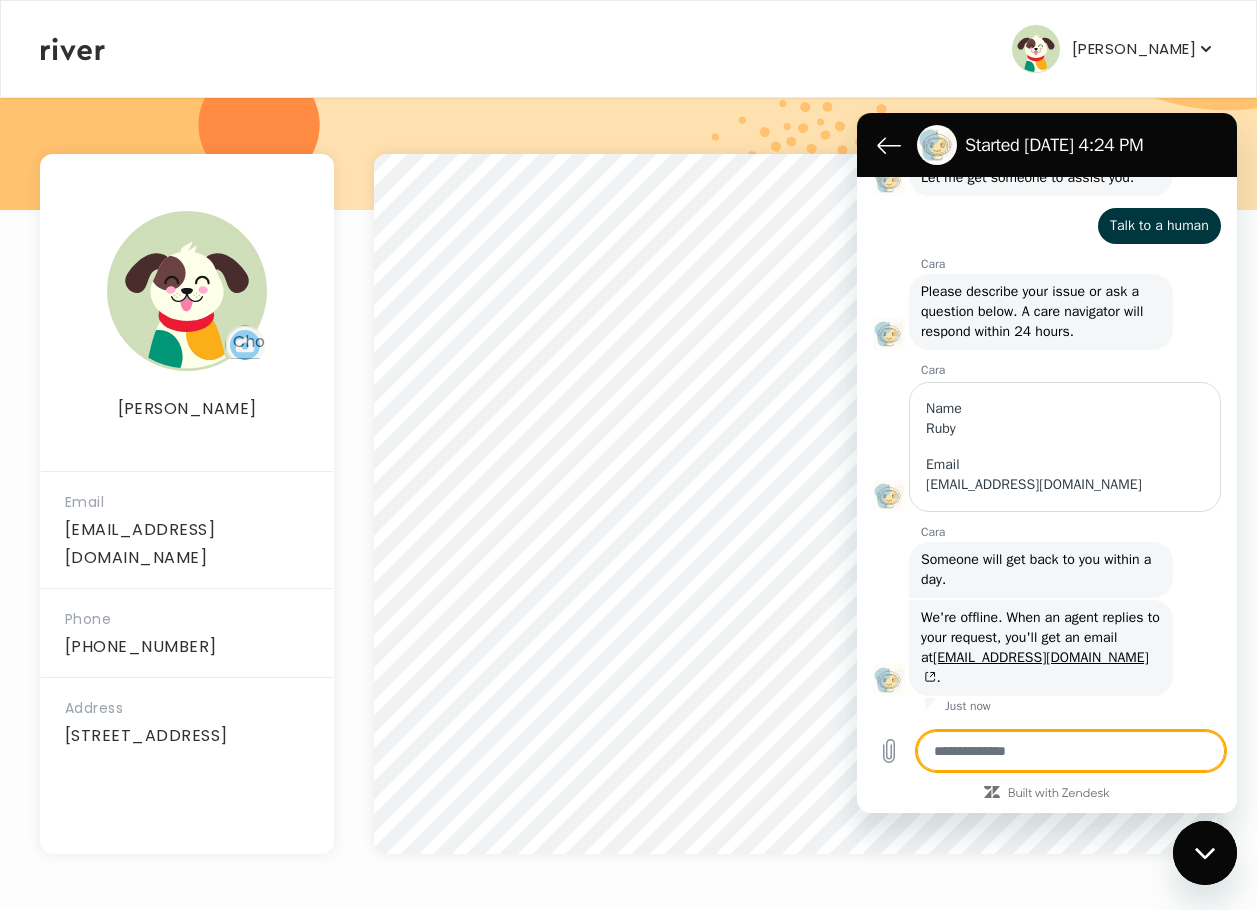 type on "*" 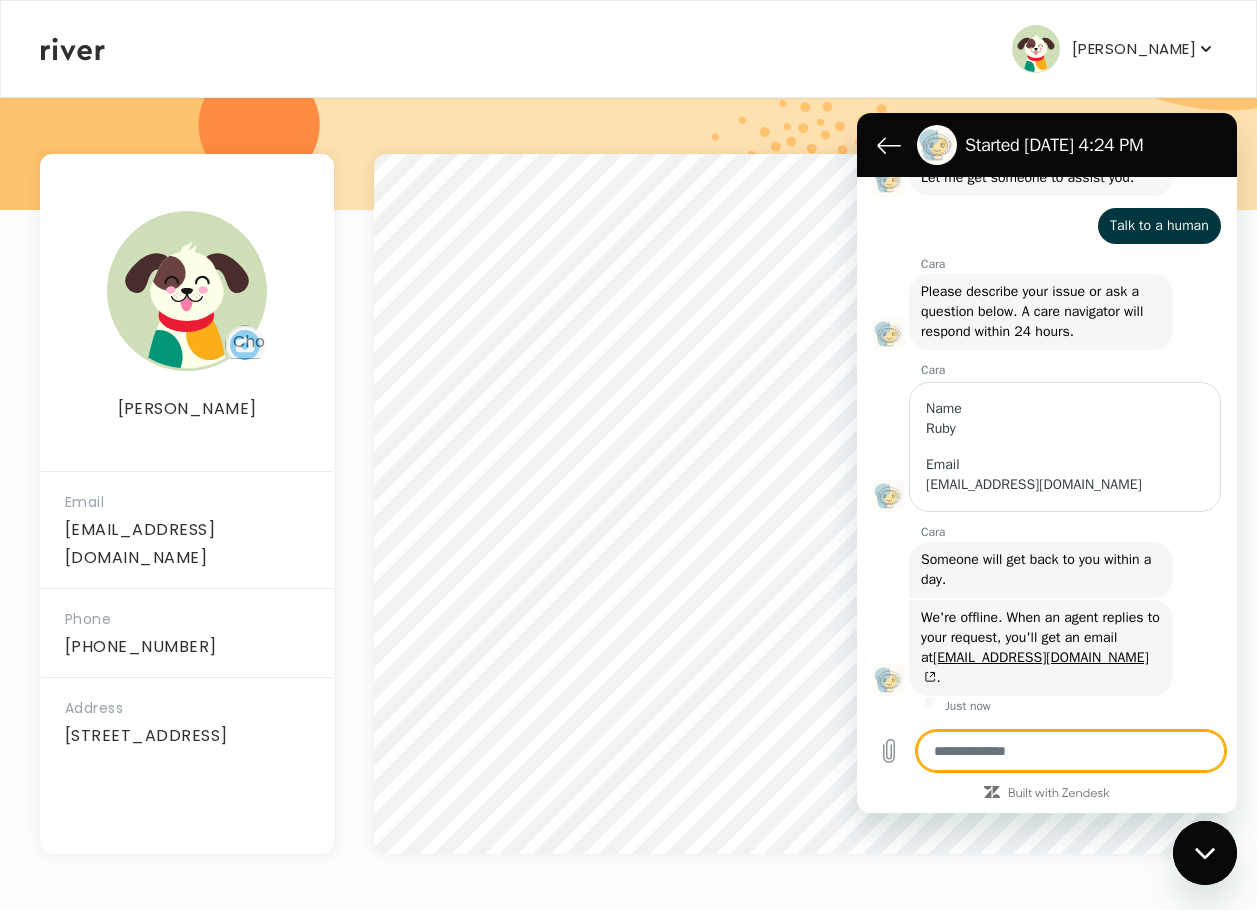 scroll, scrollTop: 0, scrollLeft: 0, axis: both 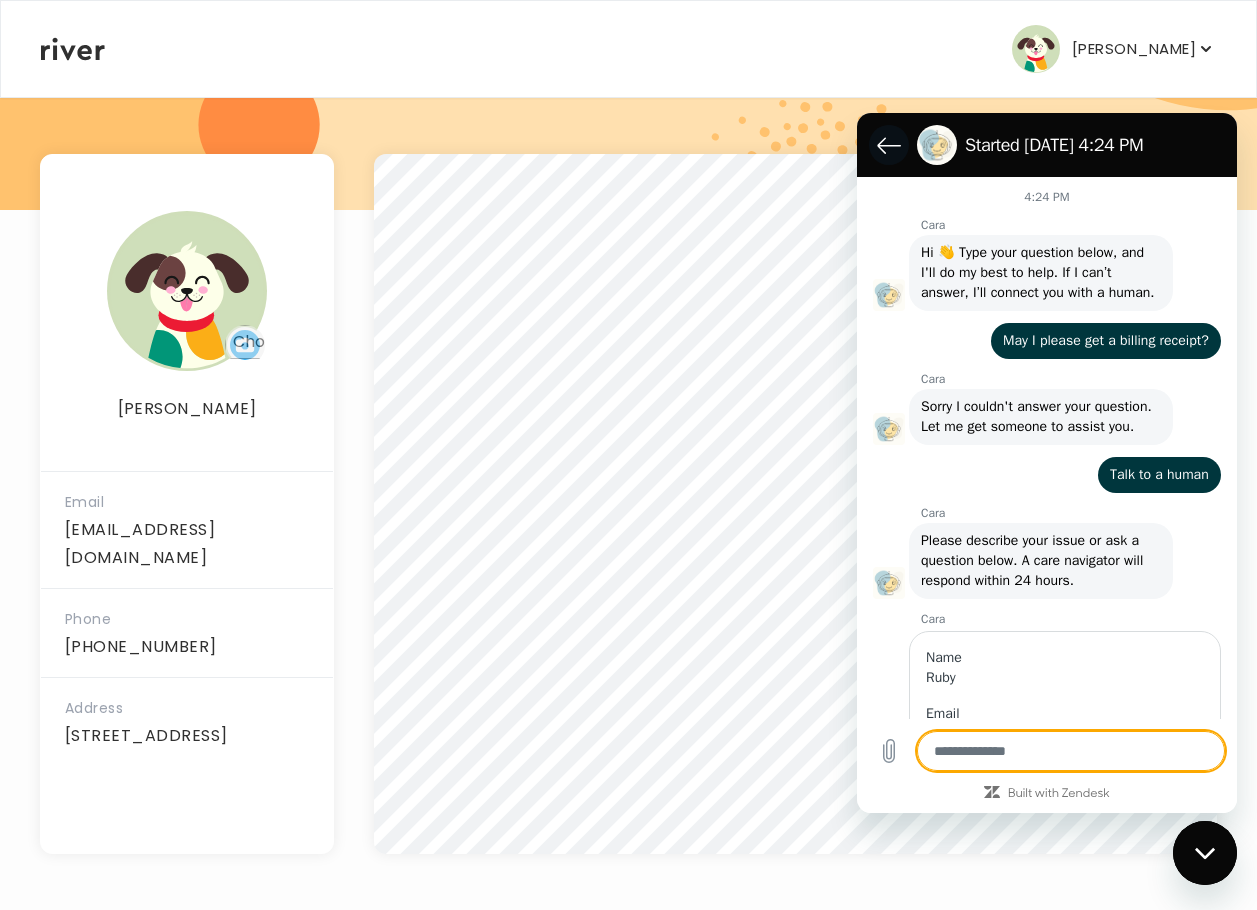 click 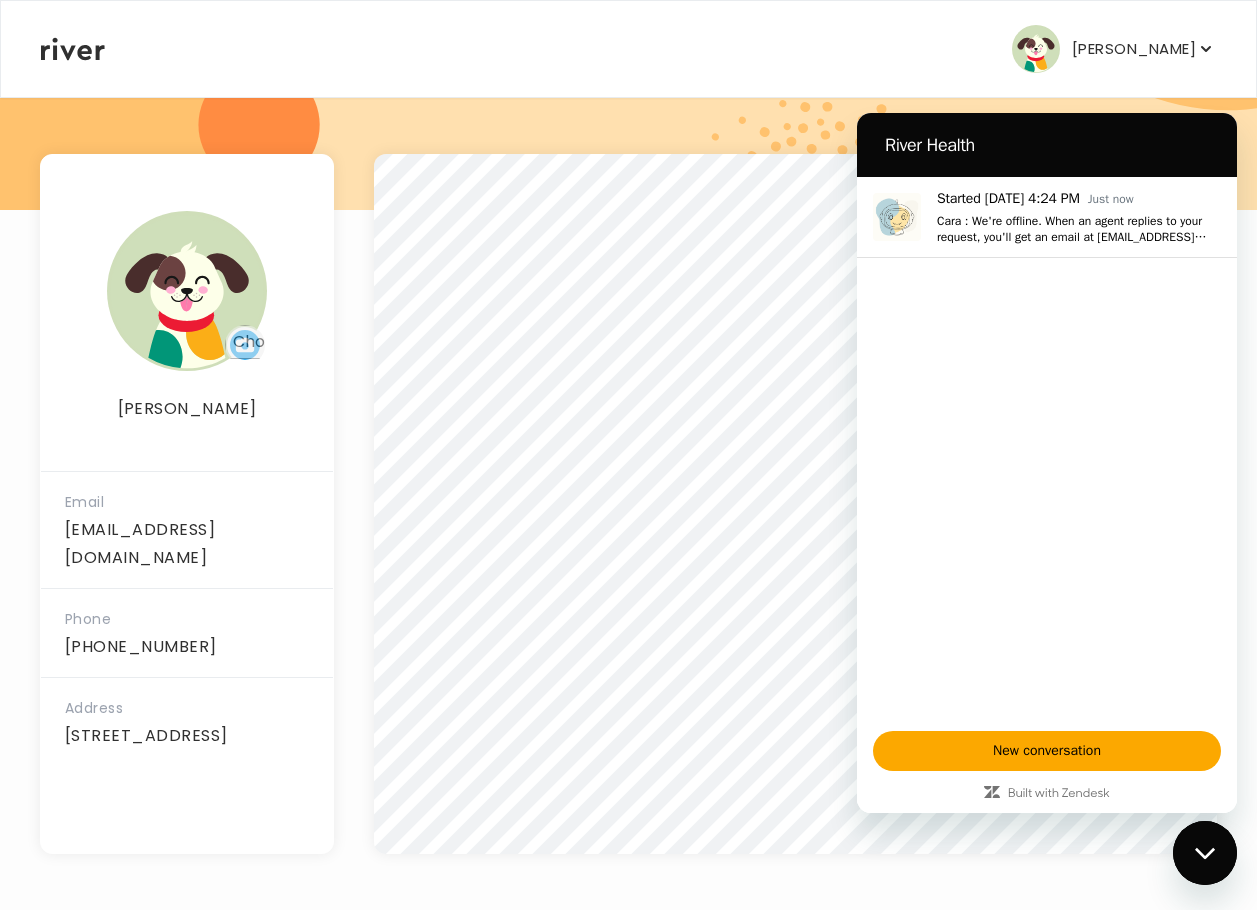 click on "[PERSON_NAME]" at bounding box center (1134, 49) 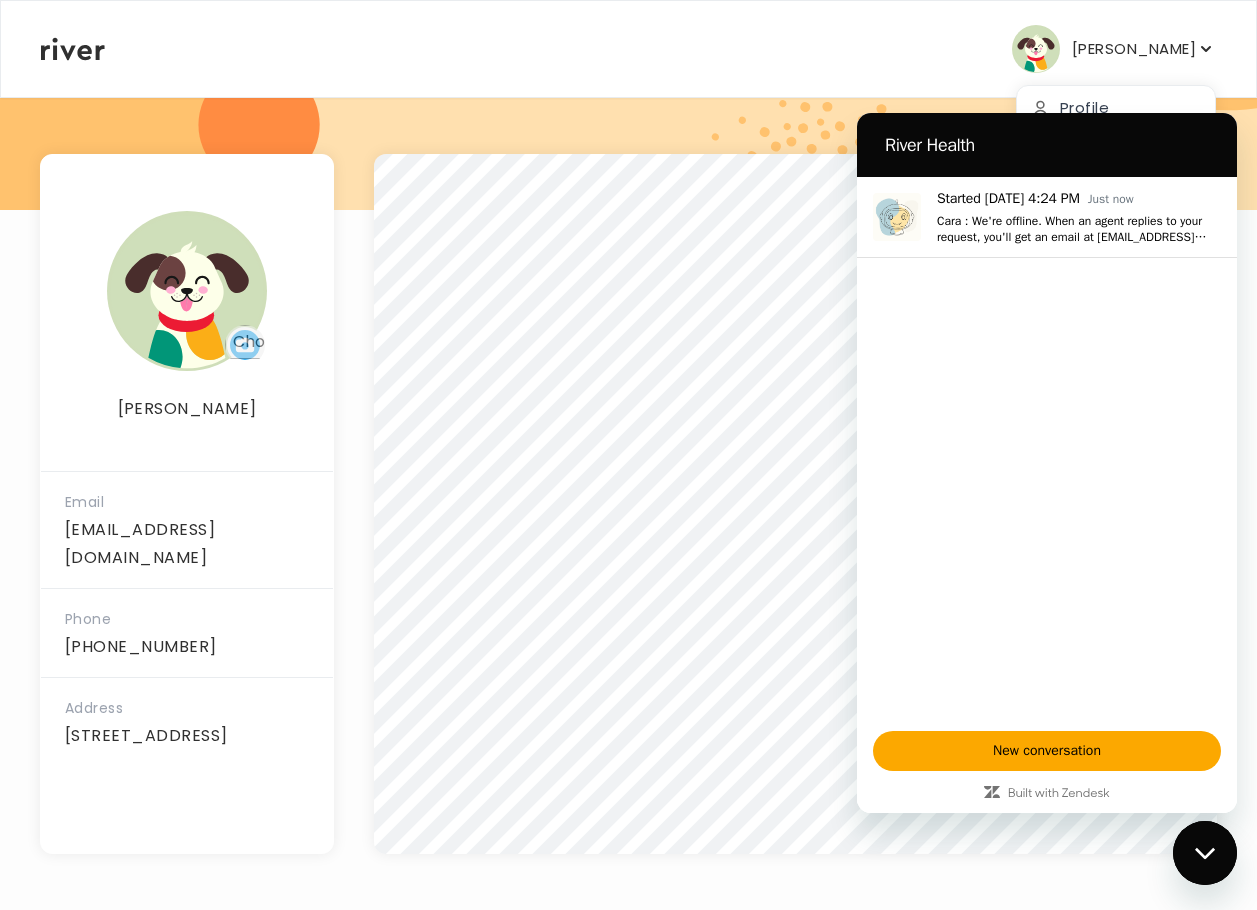 click at bounding box center [1205, 853] 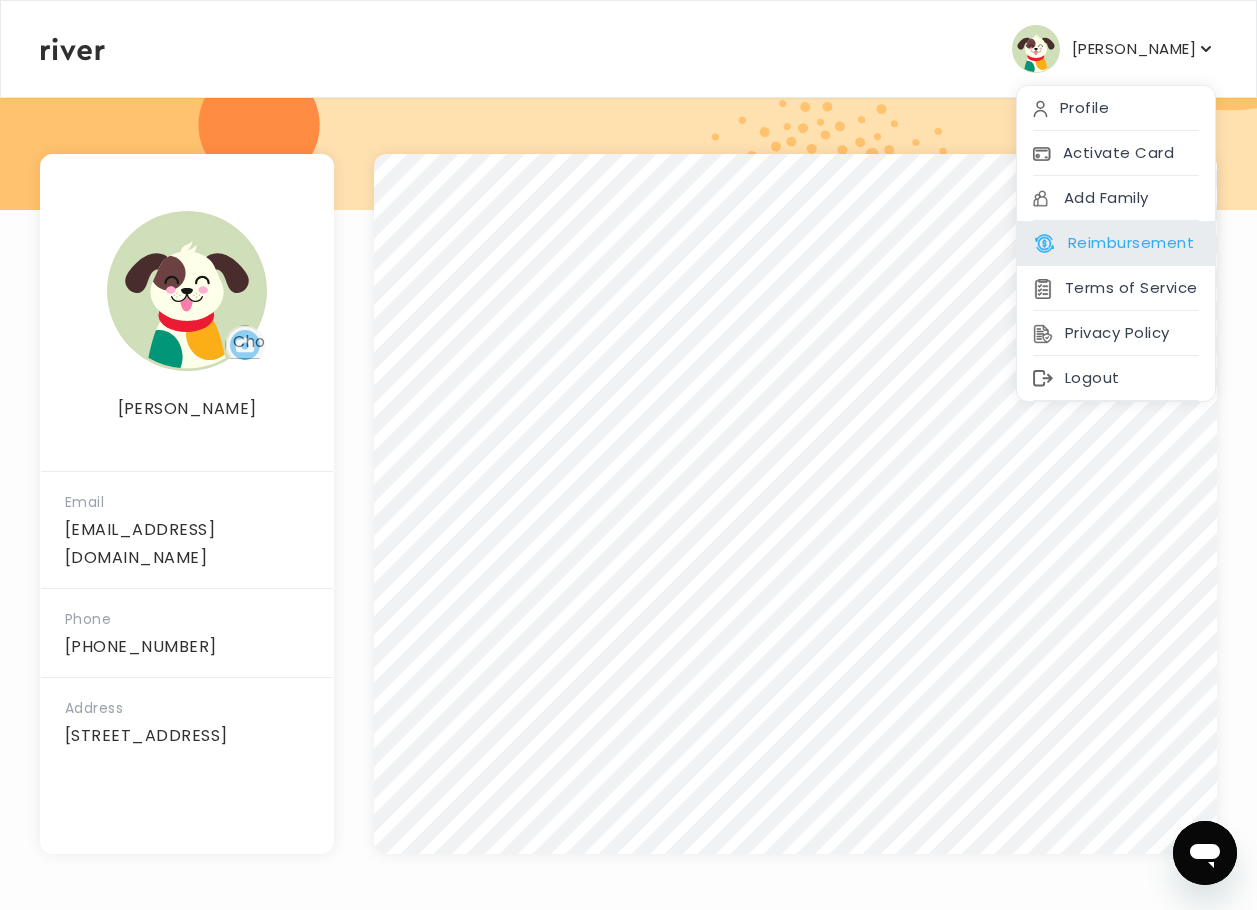 click on "Reimbursement" at bounding box center (1113, 243) 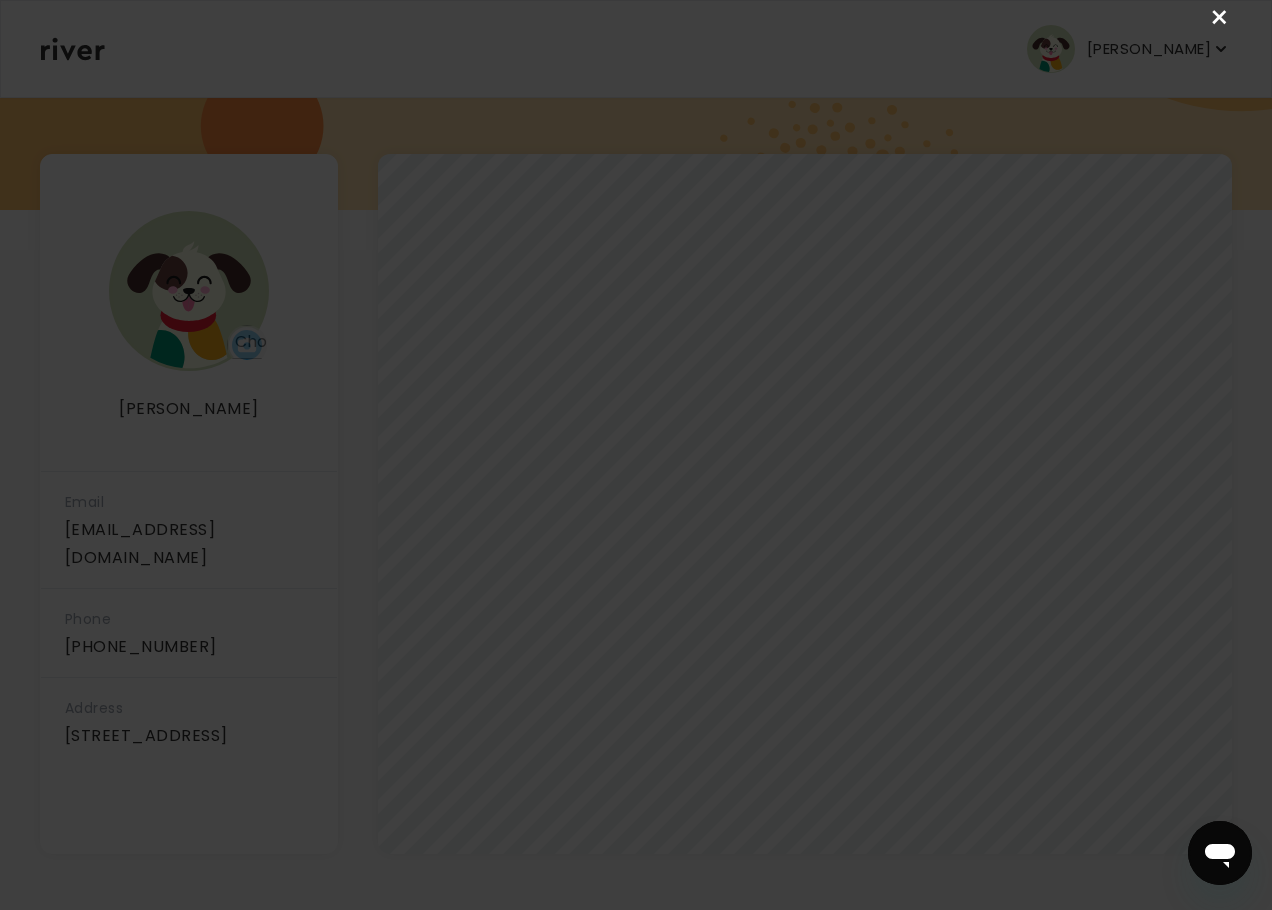 click on "×" at bounding box center [1220, 18] 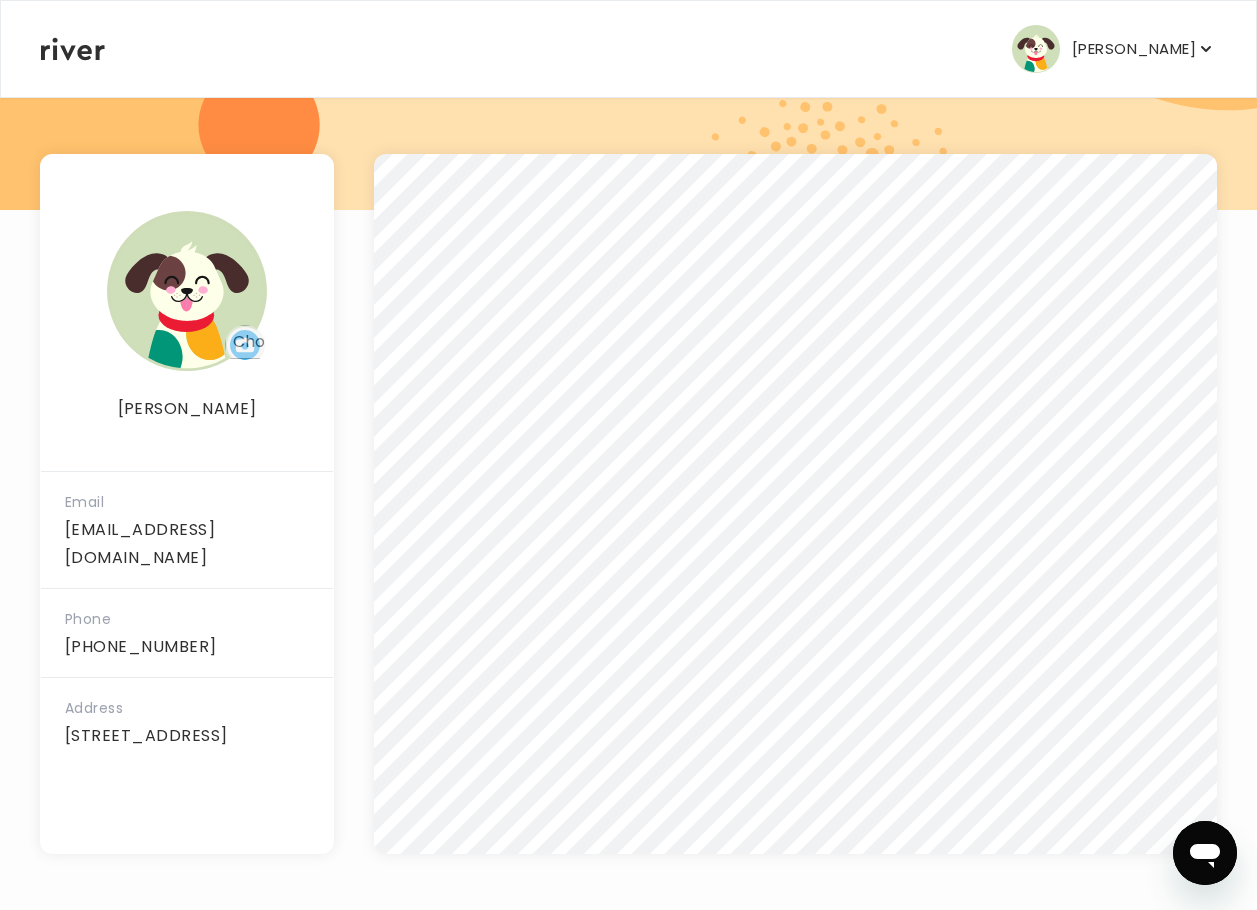 click on "[PERSON_NAME]" at bounding box center [1134, 49] 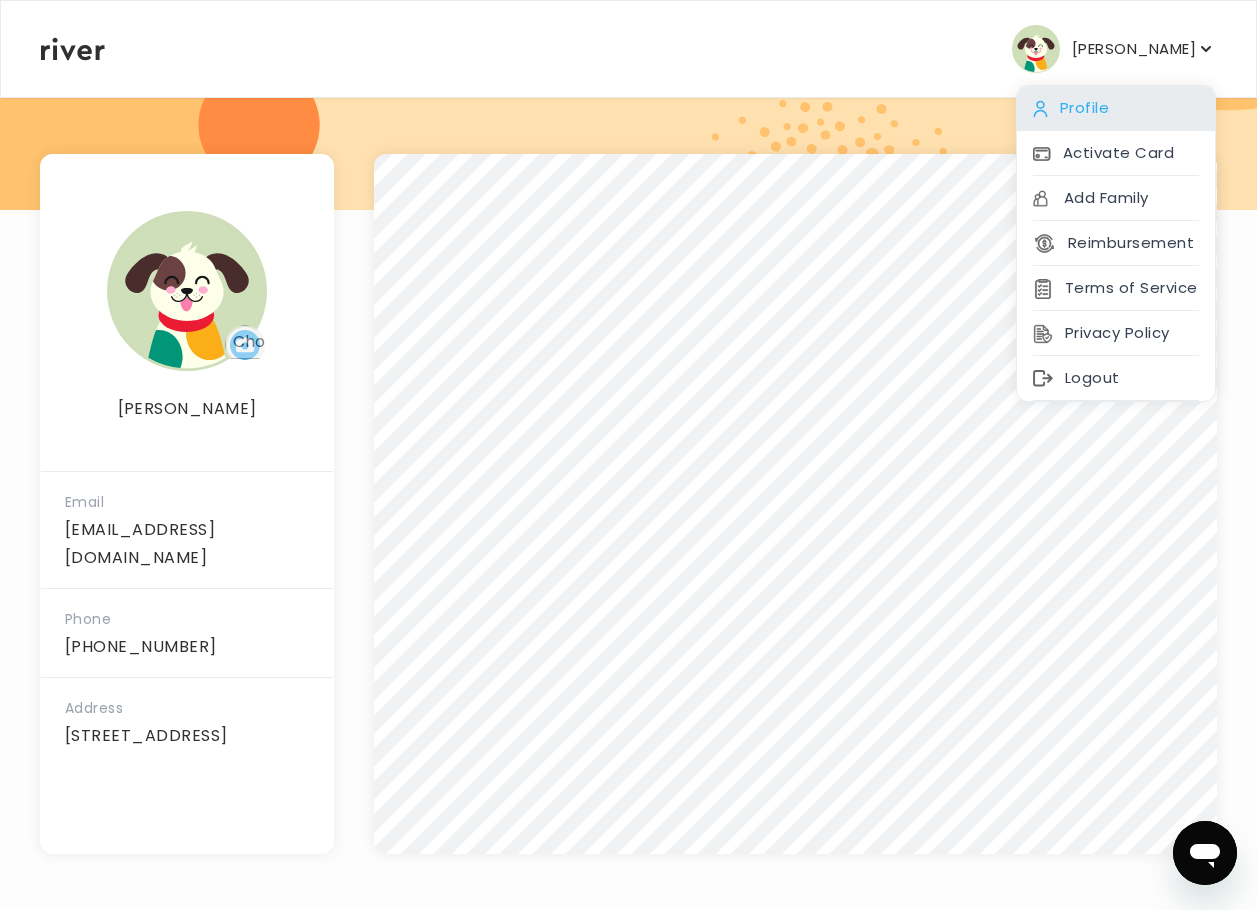 click on "Profile" at bounding box center (1116, 108) 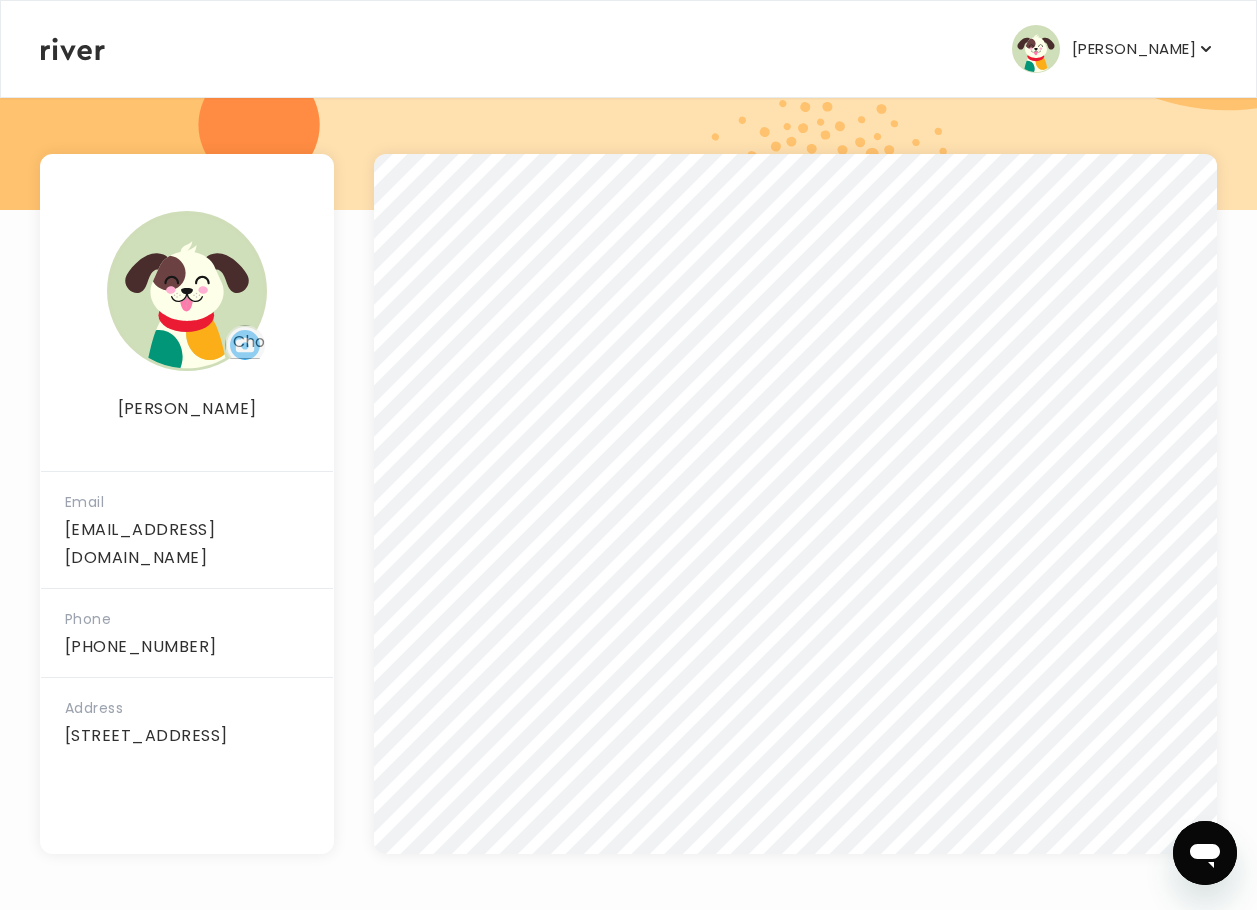 click 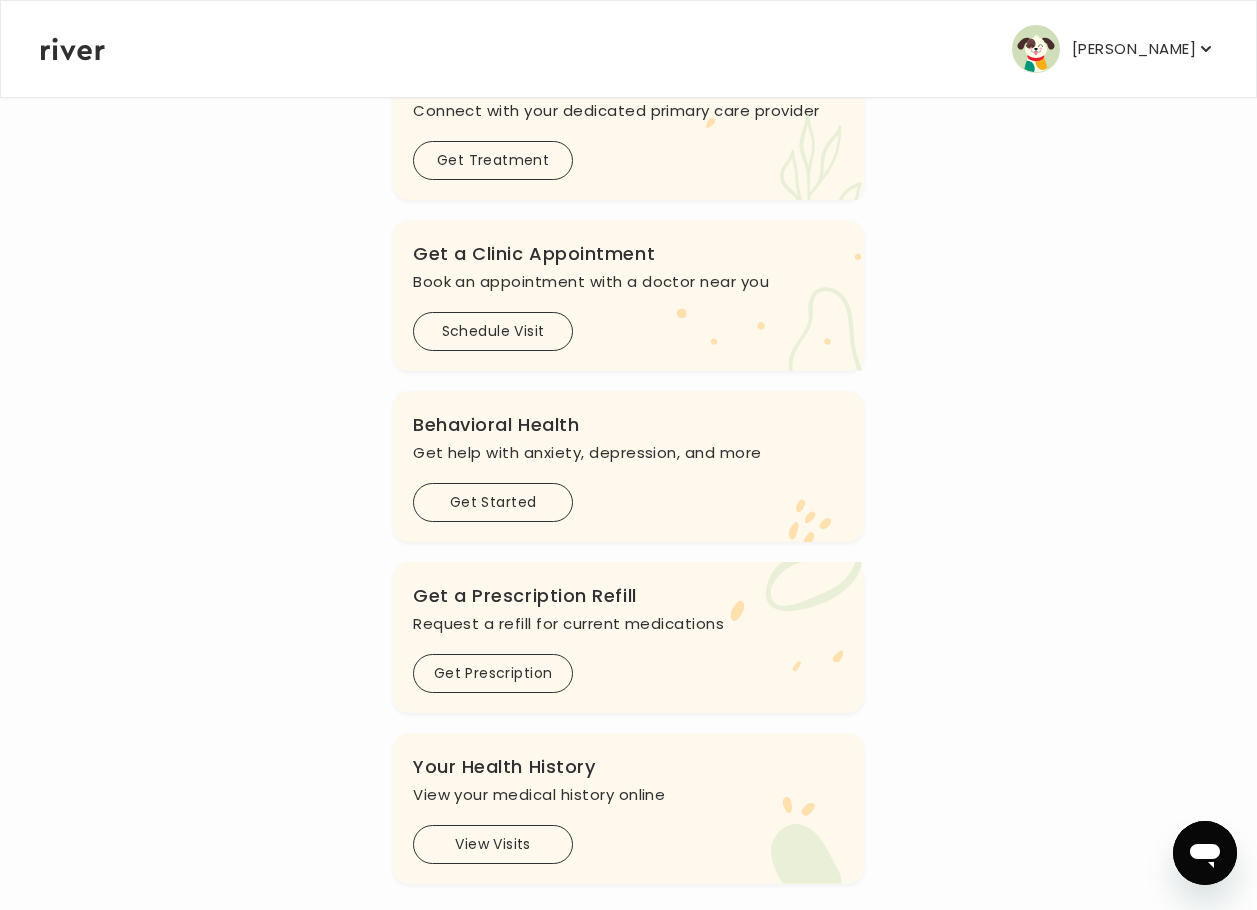 scroll, scrollTop: 327, scrollLeft: 0, axis: vertical 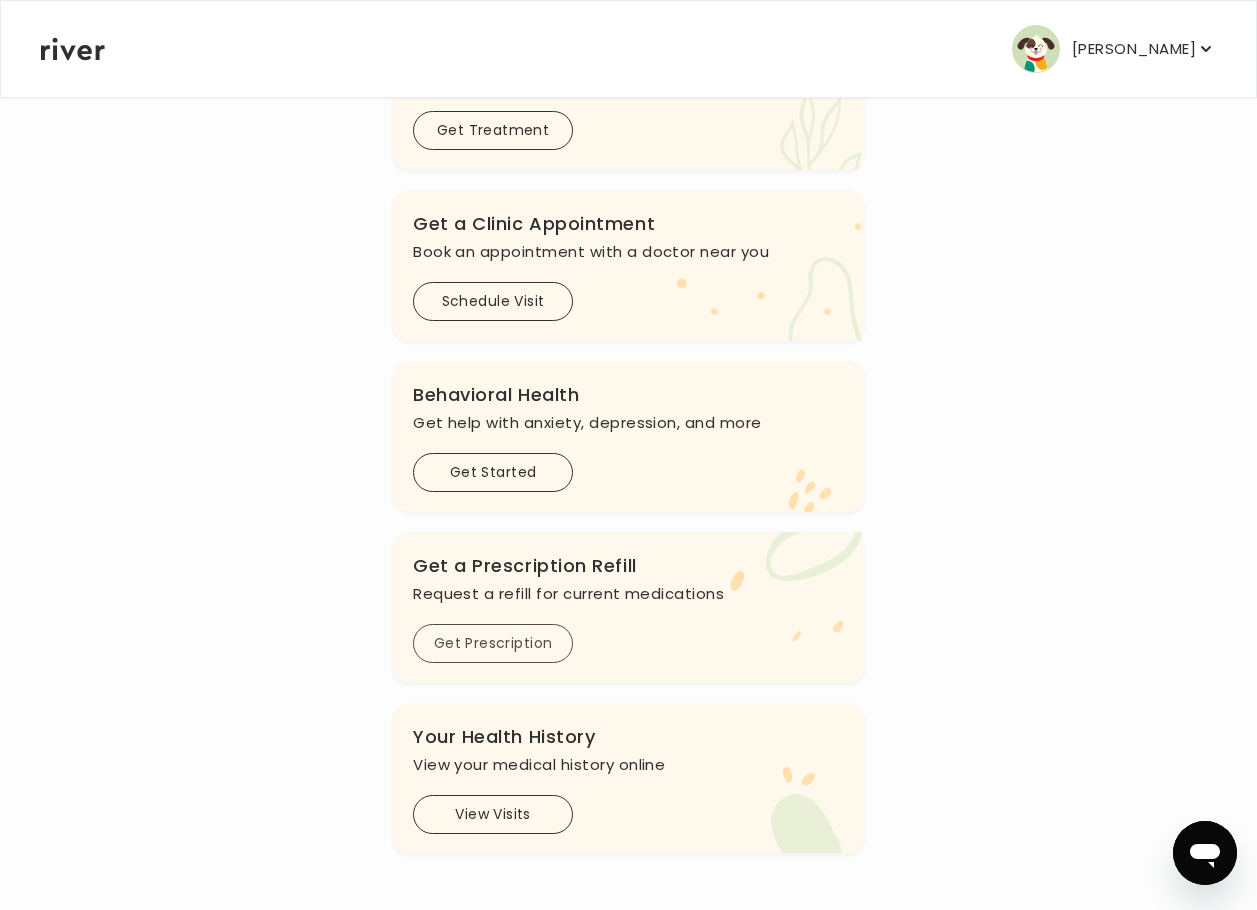 click on "Get Prescription" at bounding box center (493, 643) 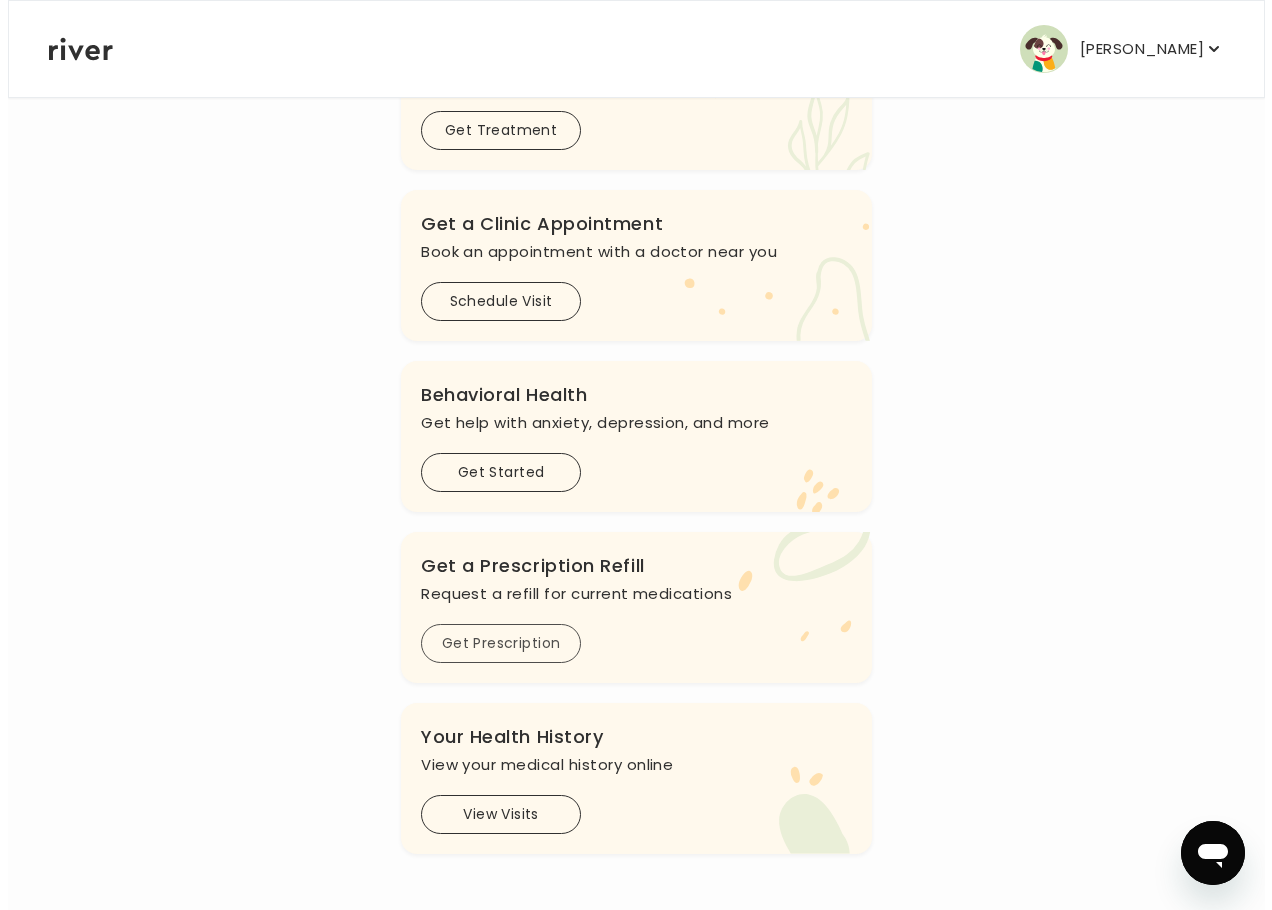 scroll, scrollTop: 0, scrollLeft: 0, axis: both 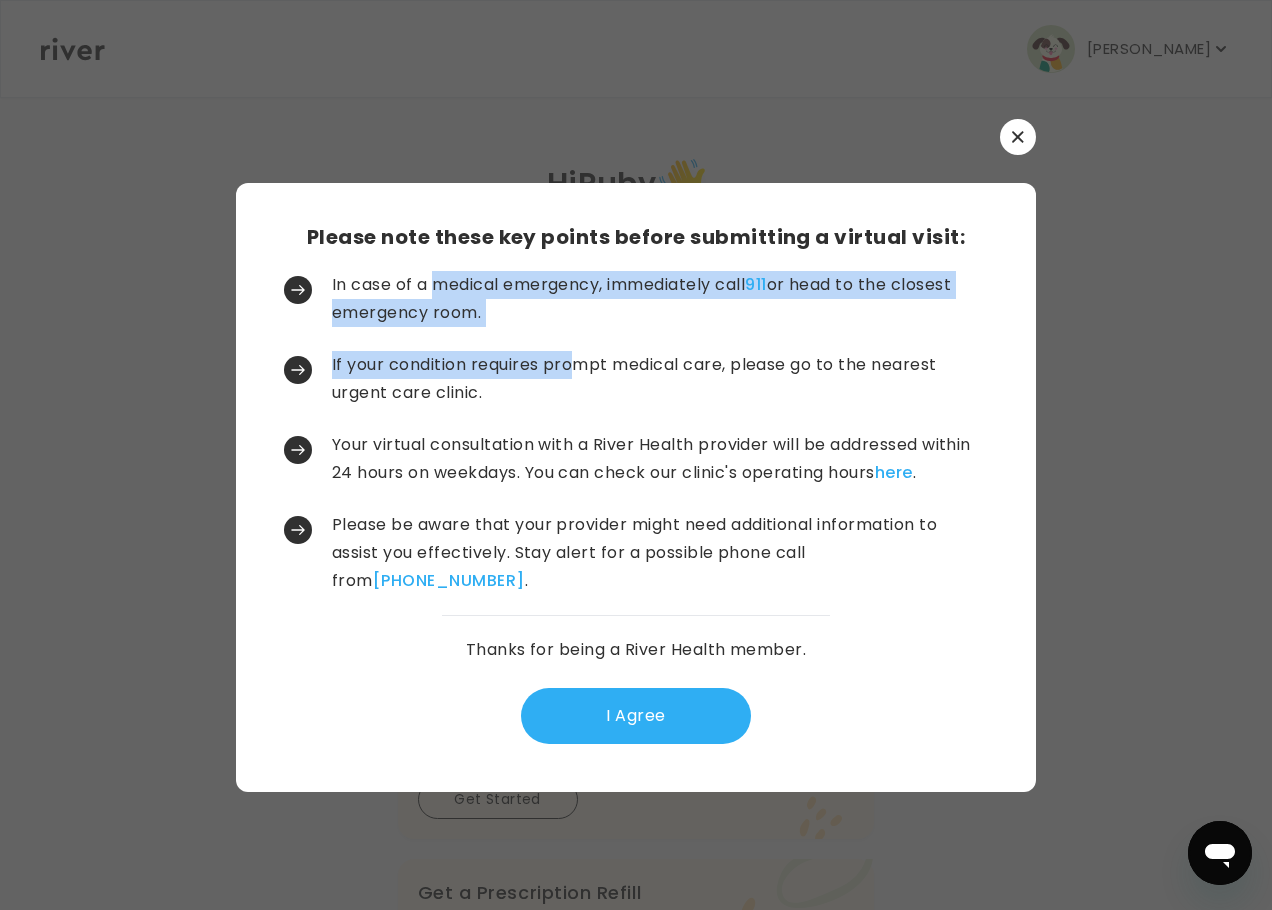 drag, startPoint x: 437, startPoint y: 280, endPoint x: 580, endPoint y: 374, distance: 171.1286 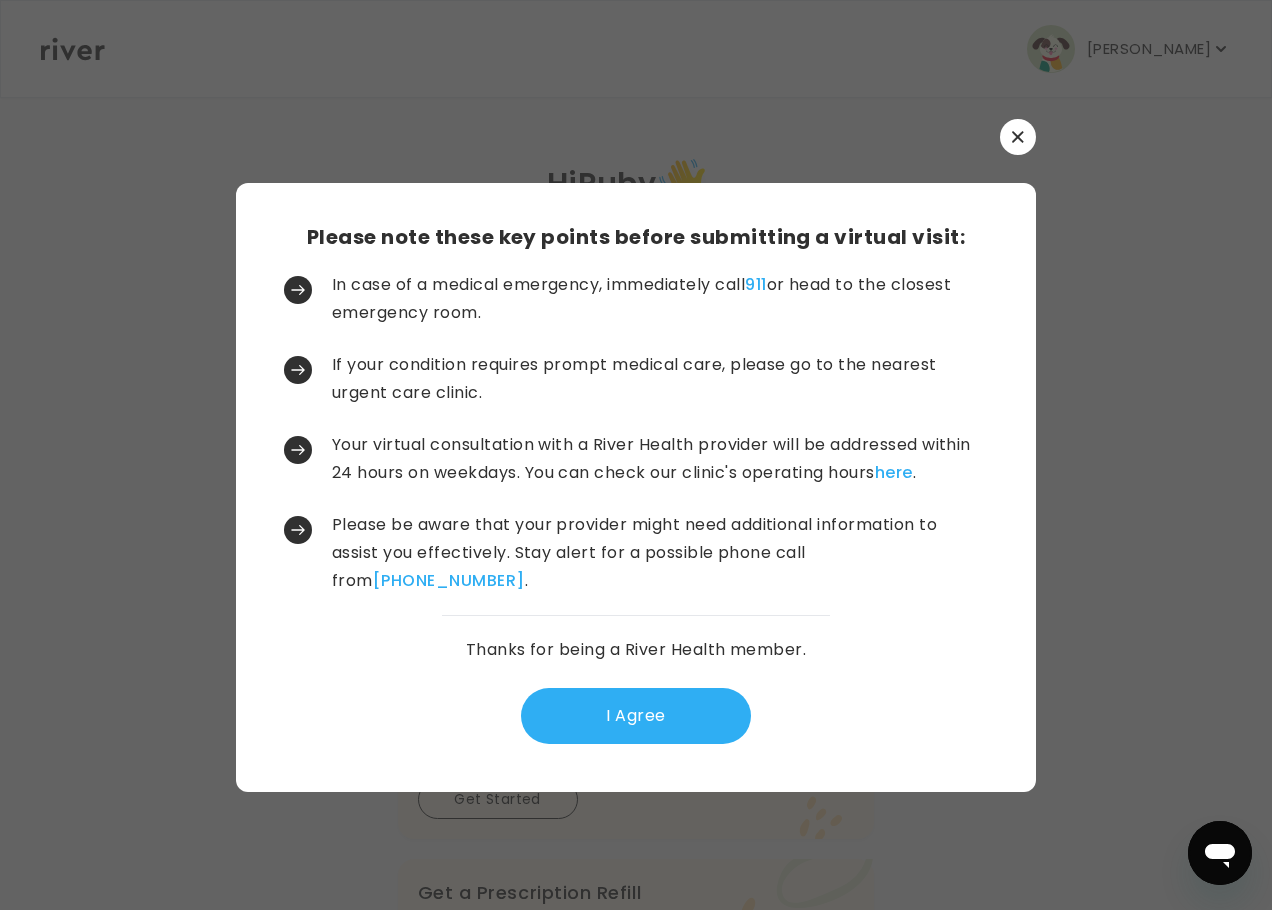click on "Your virtual consultation with a River Health provider will be addressed within 24 hours on weekdays. You can check our clinic's operating hours  here ." at bounding box center (658, 459) 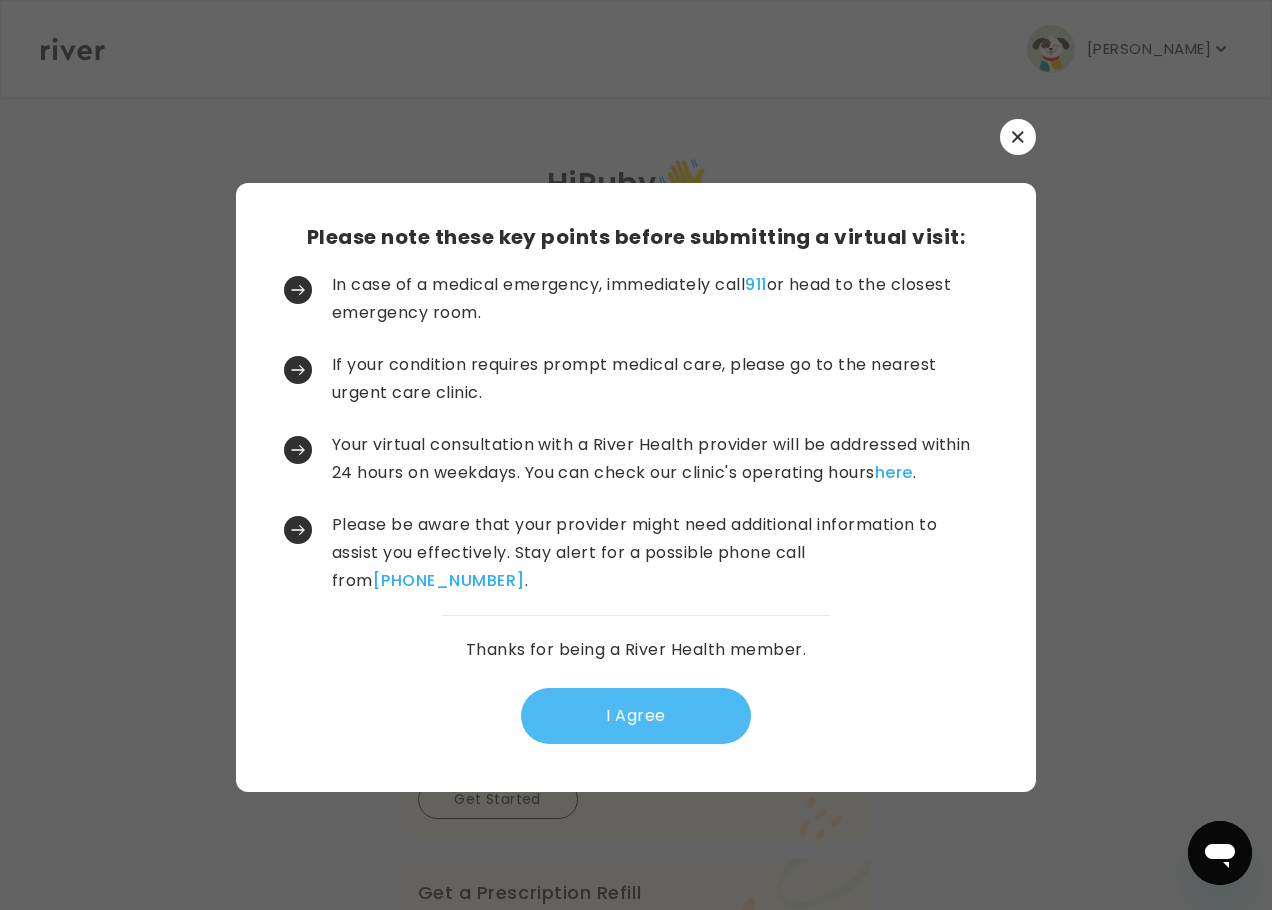 click on "I Agree" at bounding box center (636, 716) 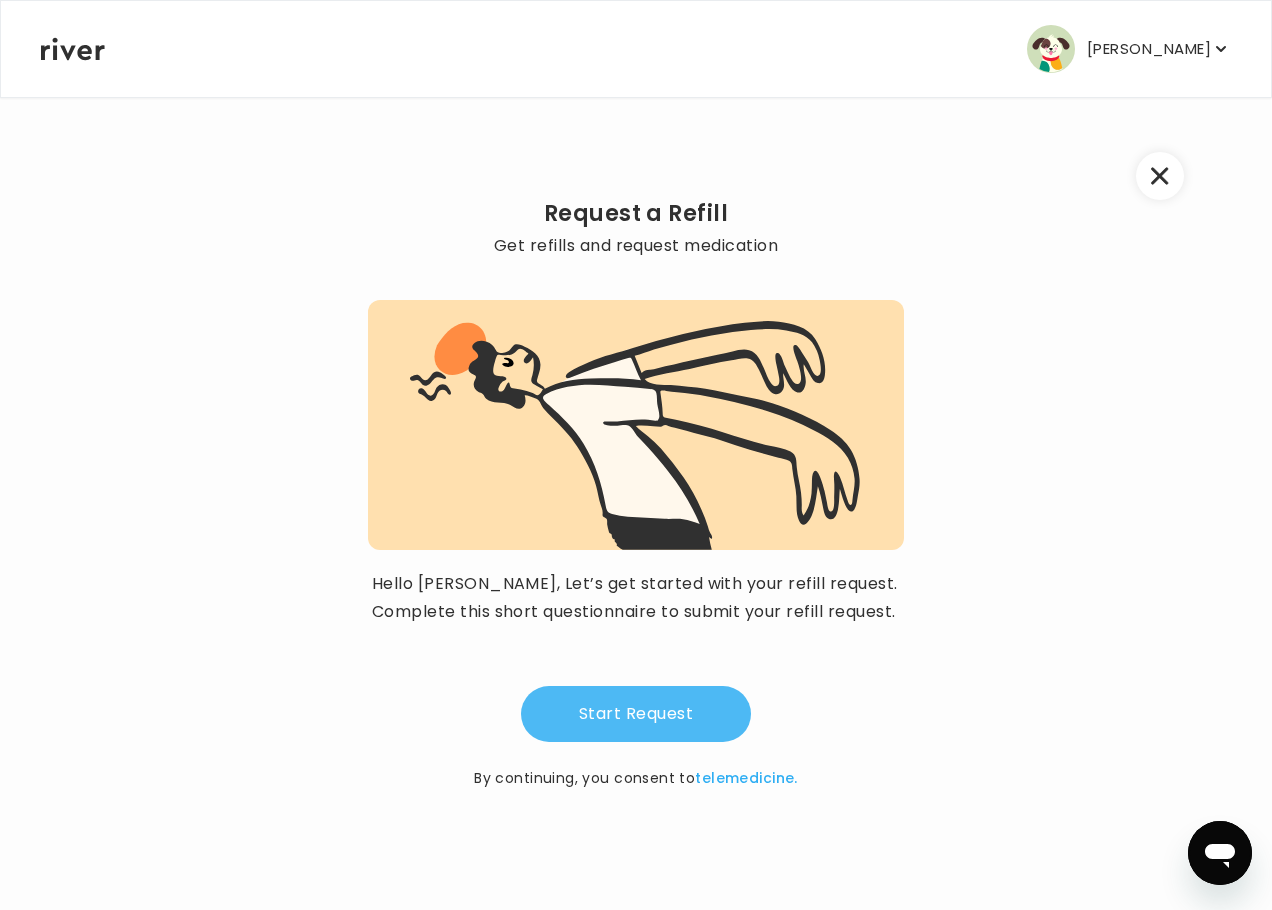 click on "Start Request" at bounding box center [636, 714] 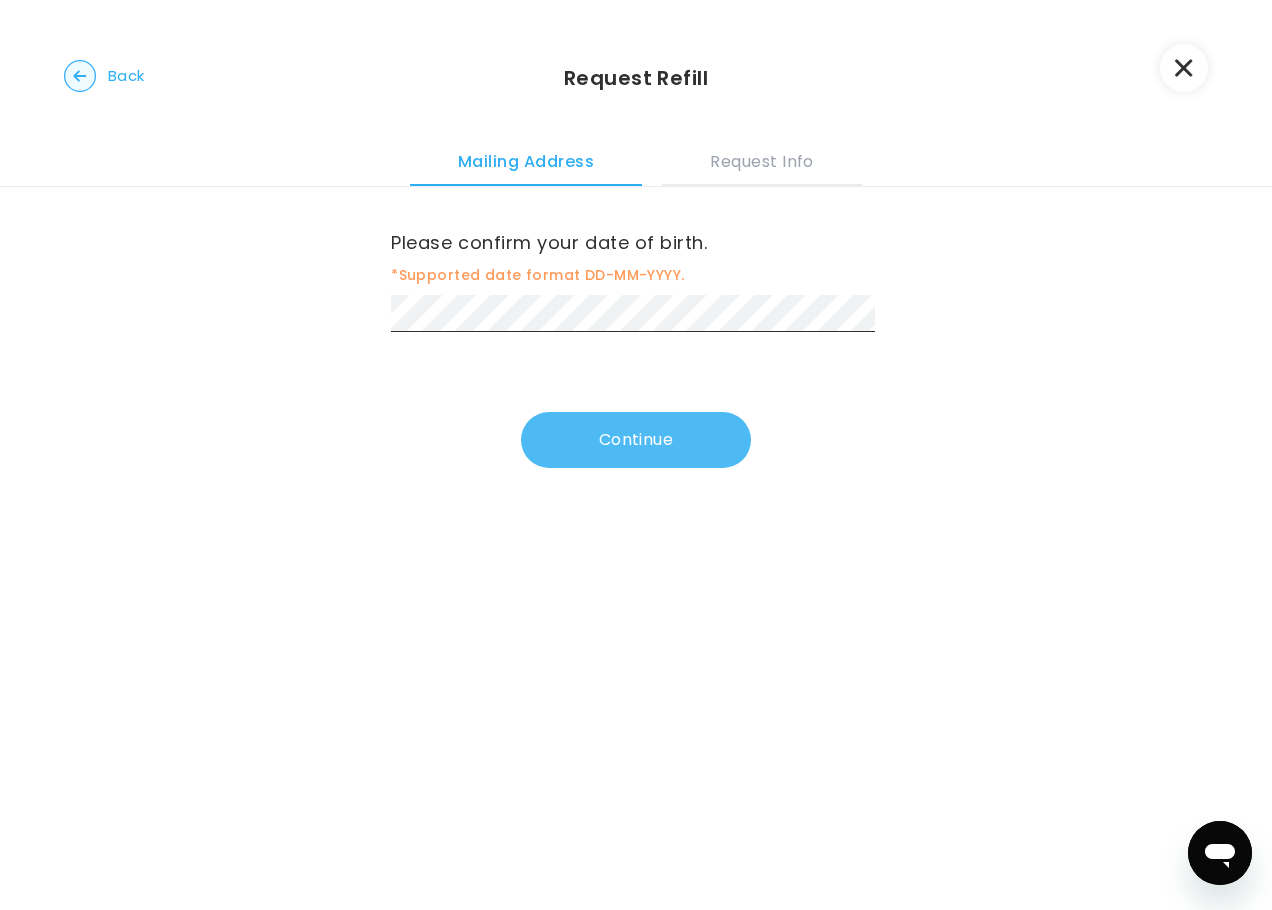 click on "Continue" at bounding box center [636, 440] 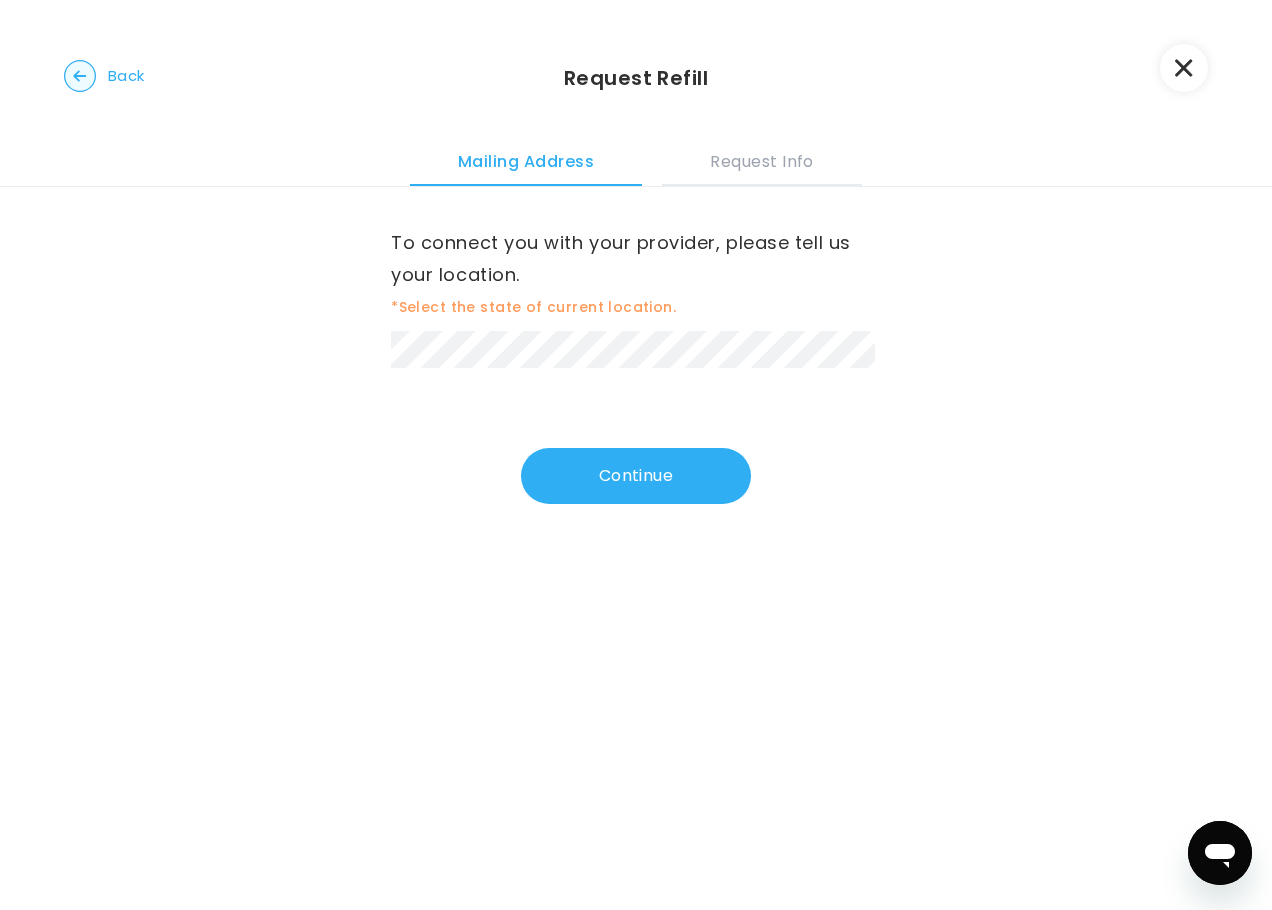 click on "To connect you with your provider, please tell us your location. *Select the state of current location." at bounding box center [636, 297] 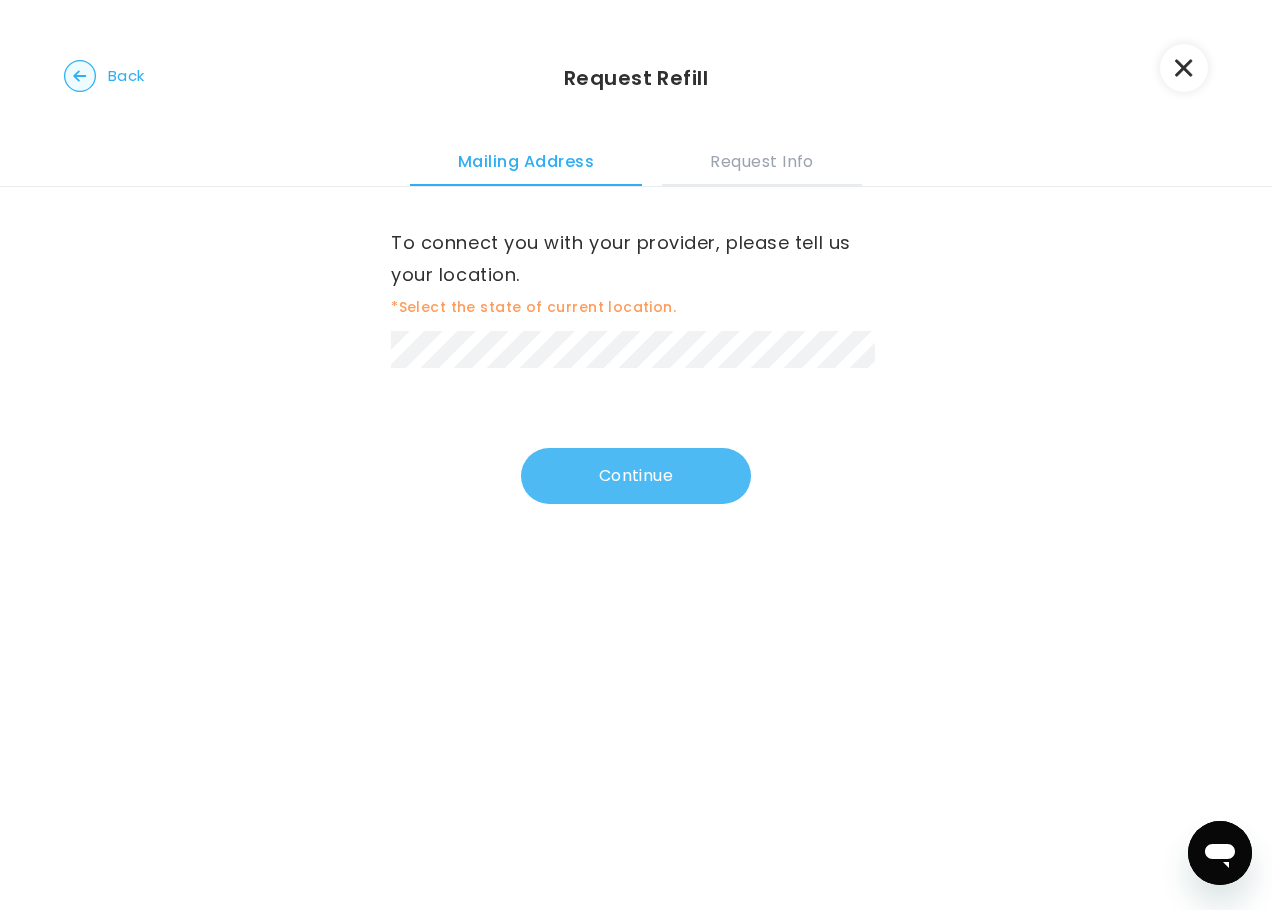 click on "Continue" at bounding box center [636, 476] 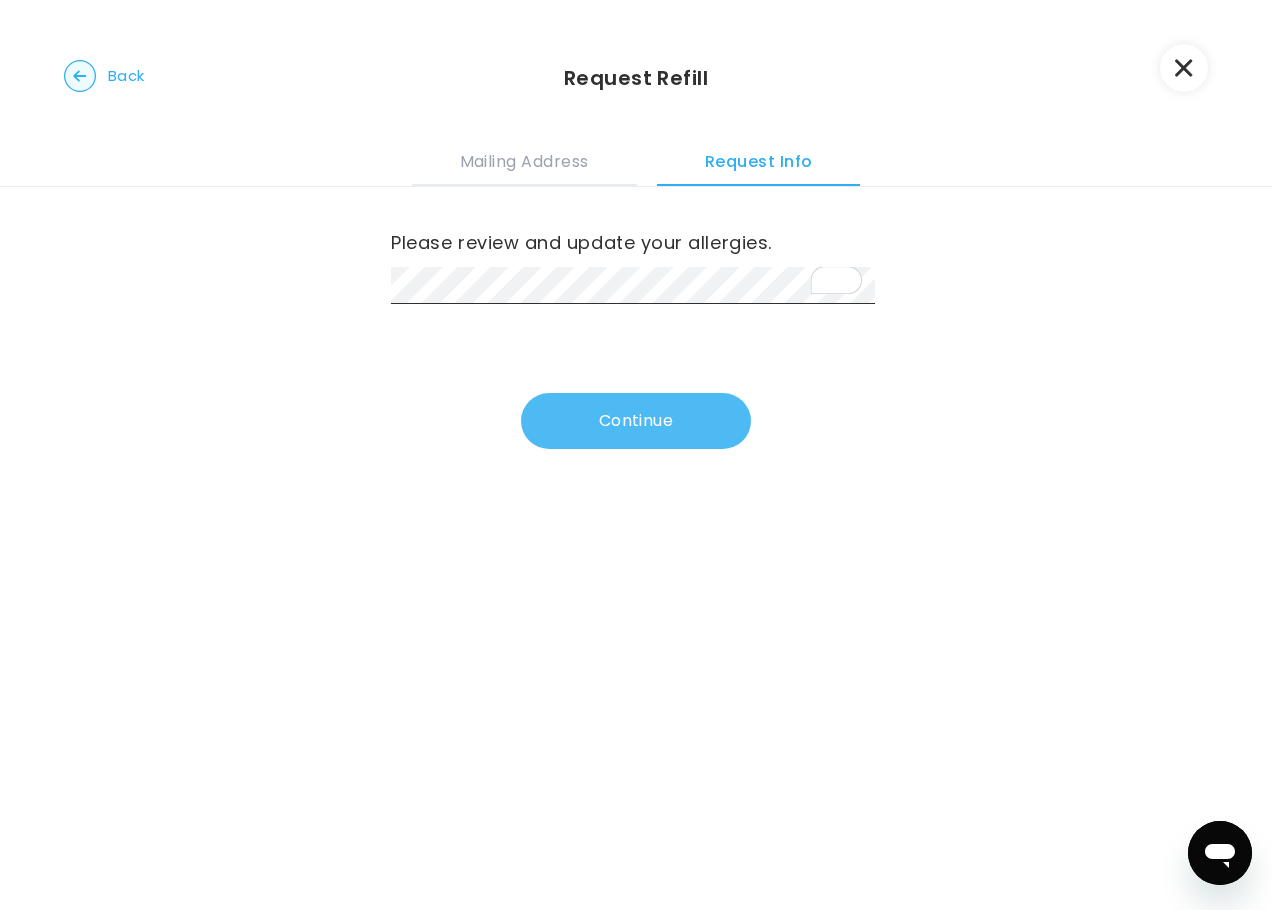 click on "Continue" at bounding box center (636, 421) 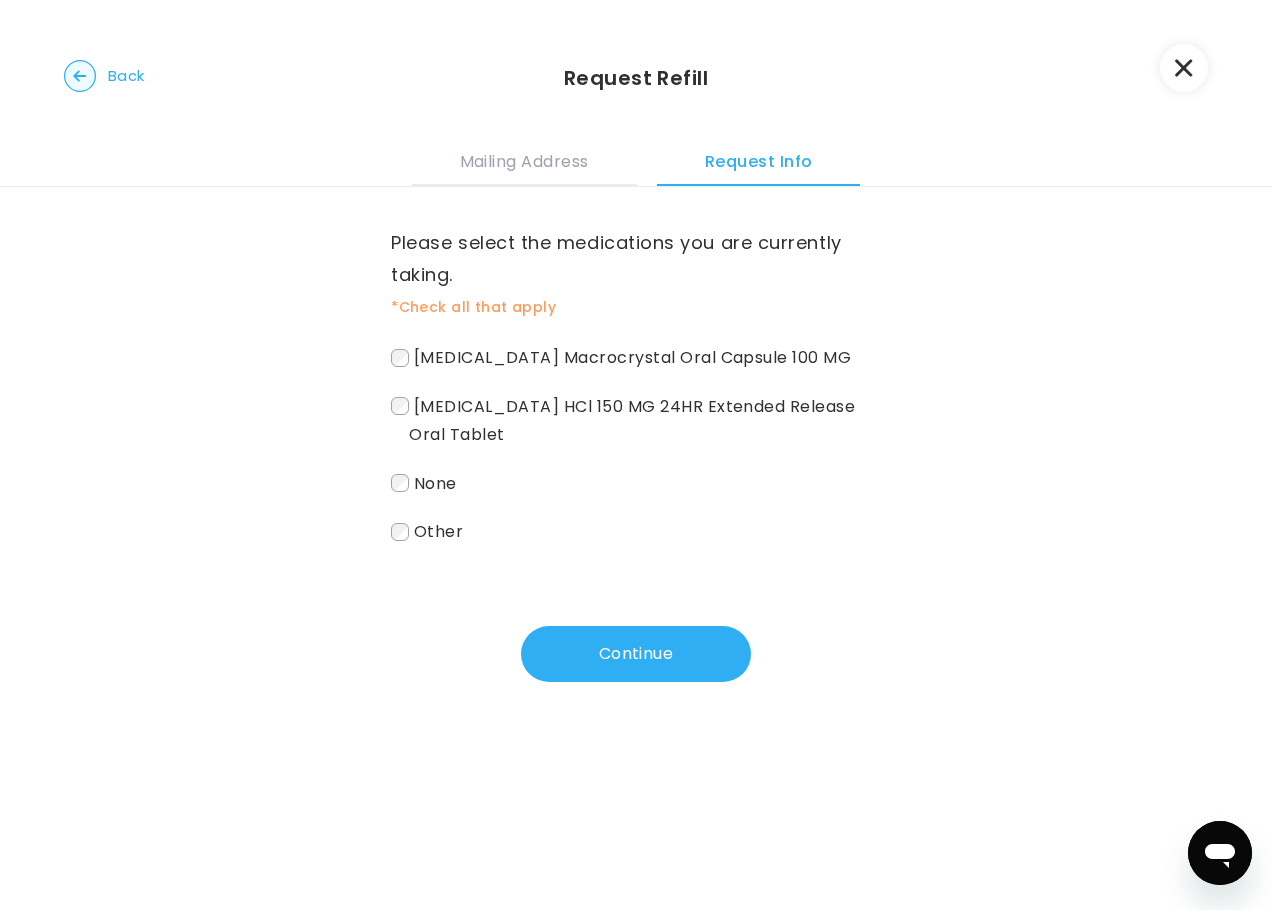 click on "[MEDICAL_DATA] HCl 150 MG 24HR Extended Release Oral Tablet" at bounding box center [632, 420] 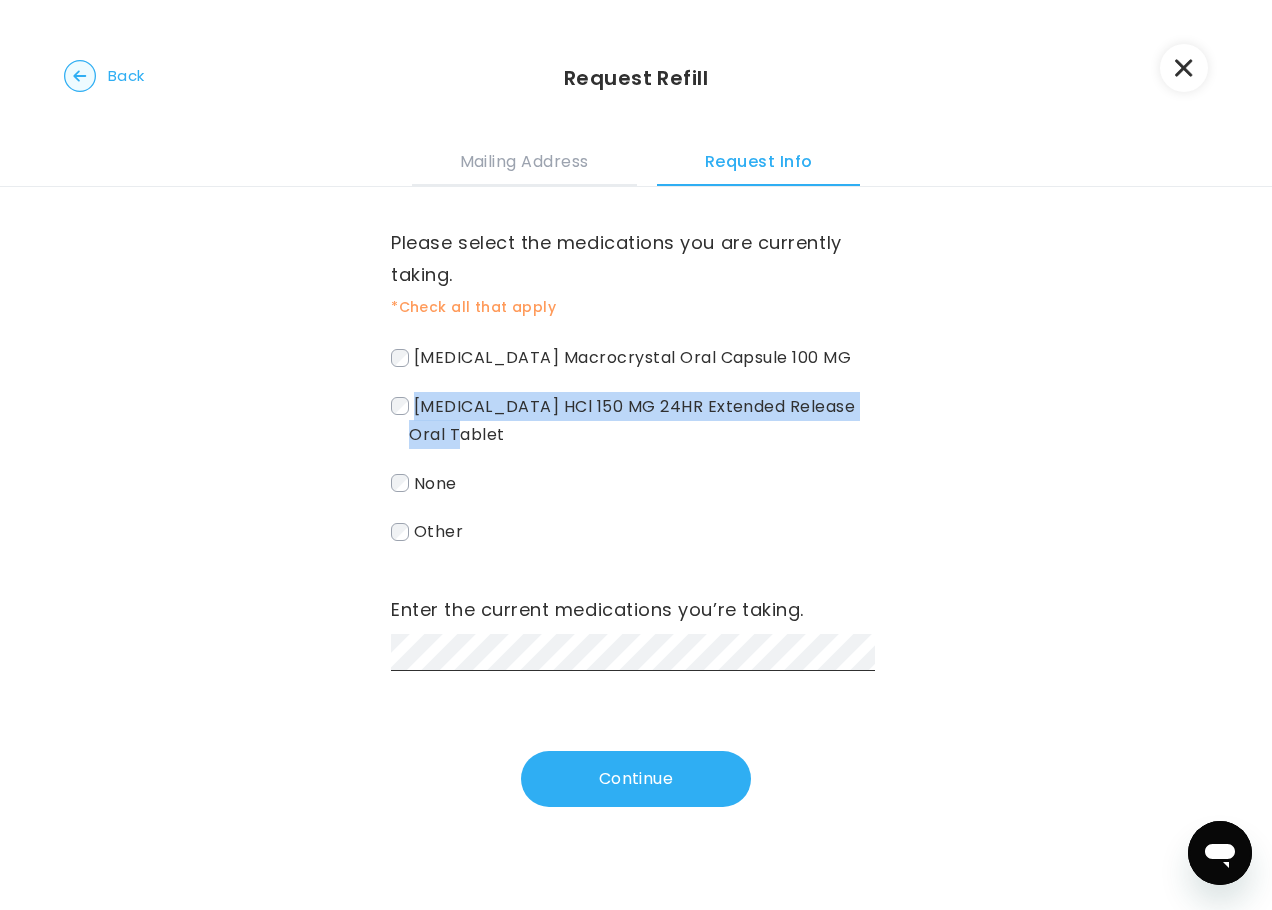 drag, startPoint x: 468, startPoint y: 433, endPoint x: 410, endPoint y: 408, distance: 63.15853 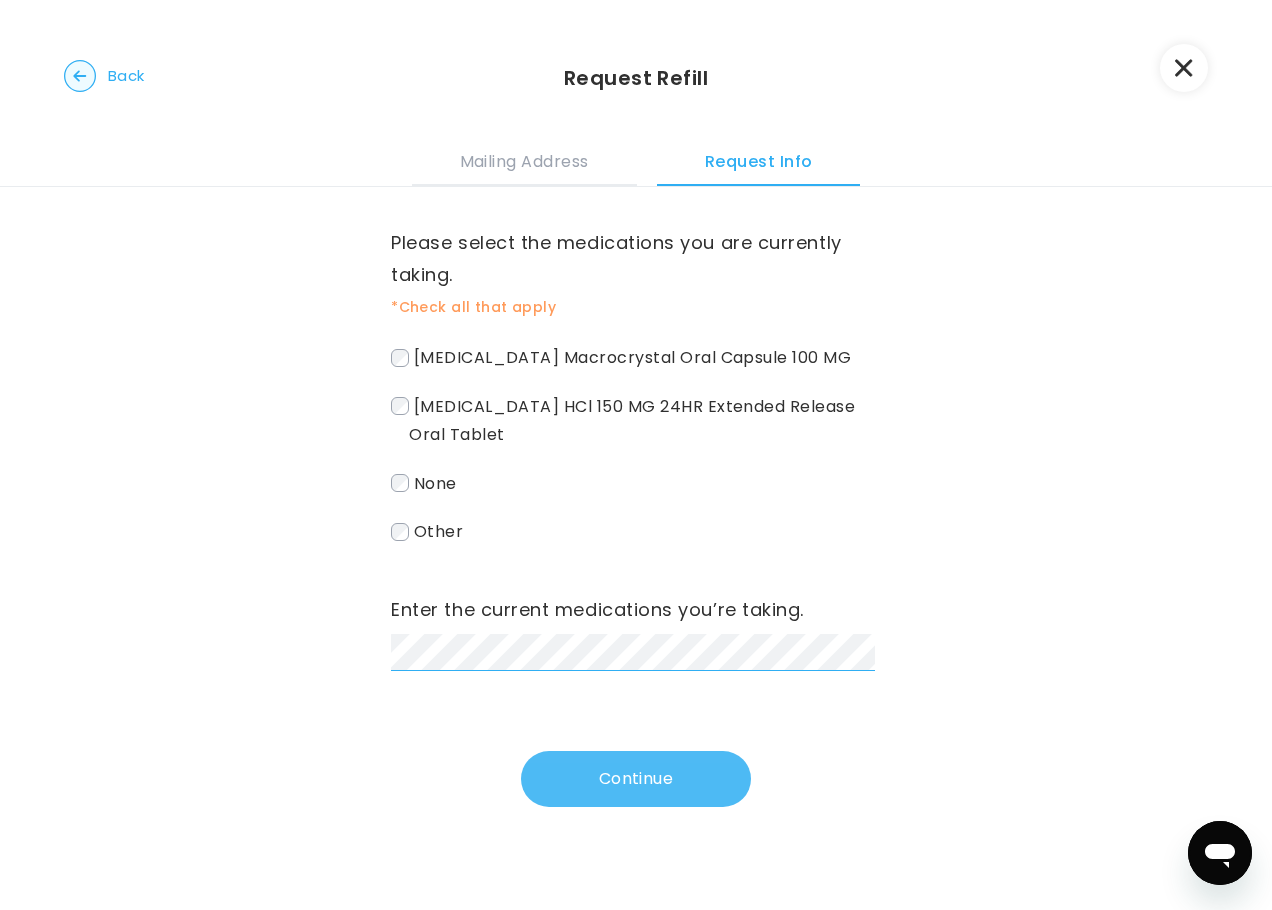 scroll, scrollTop: 0, scrollLeft: 177, axis: horizontal 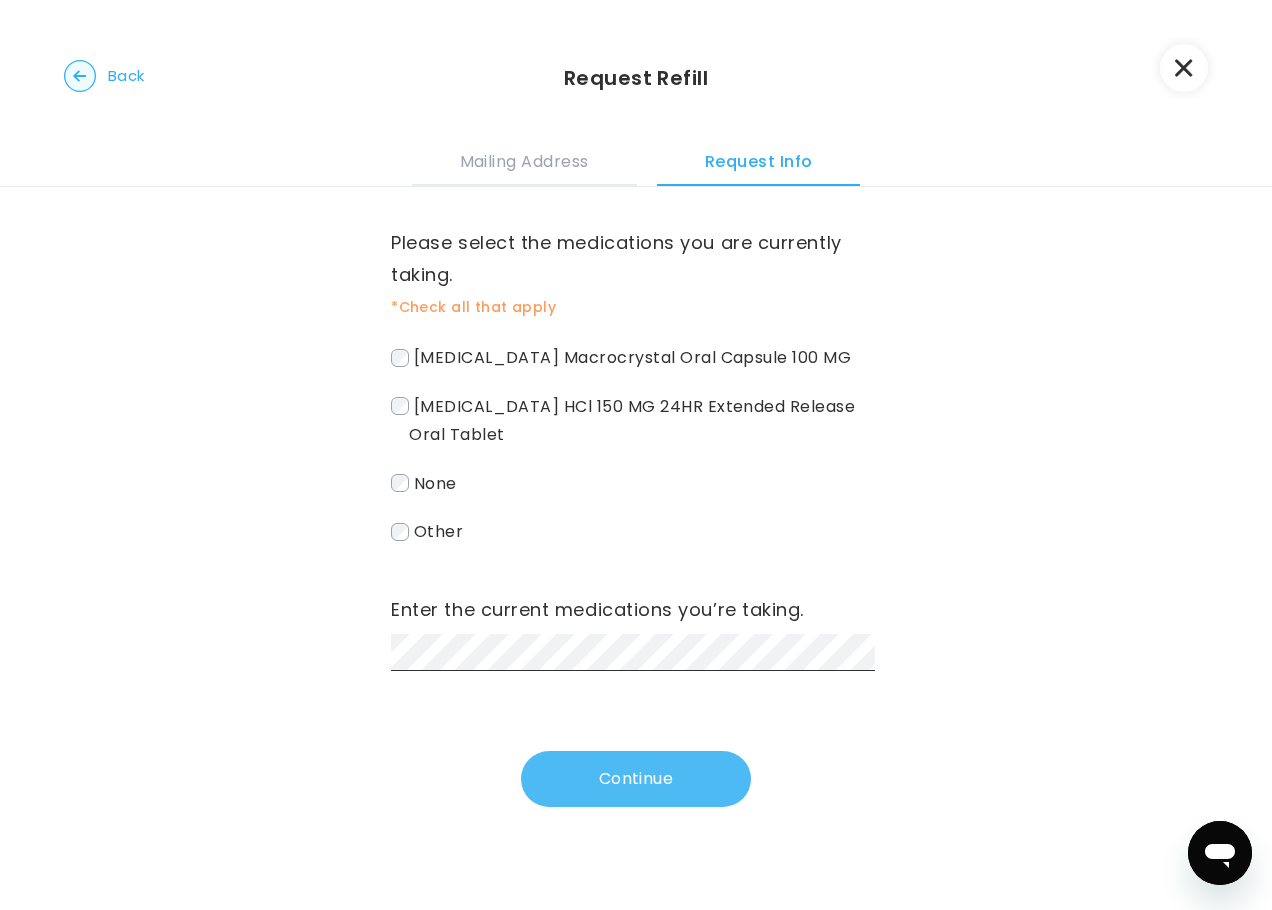 click on "Continue" at bounding box center [636, 779] 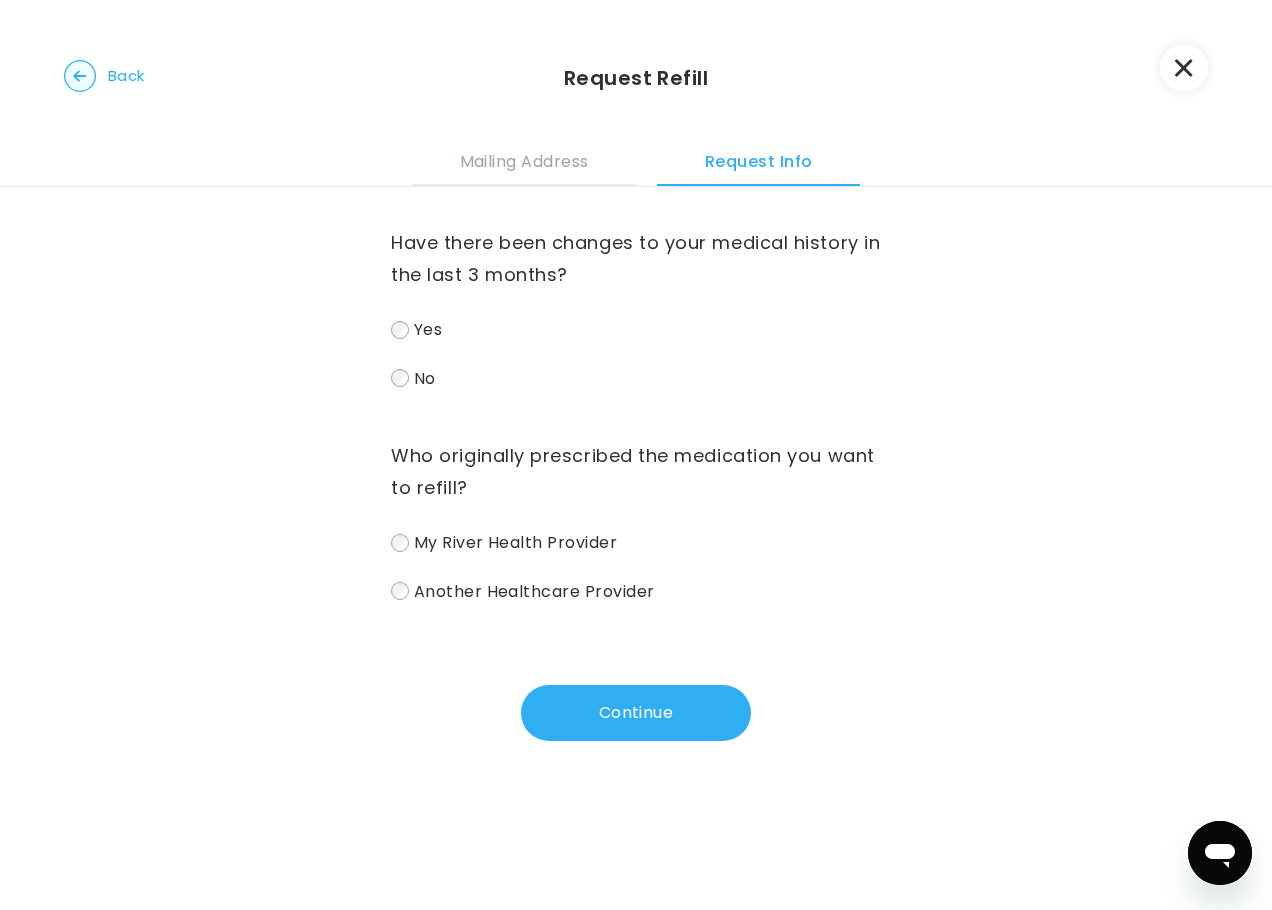 click on "No" at bounding box center (425, 377) 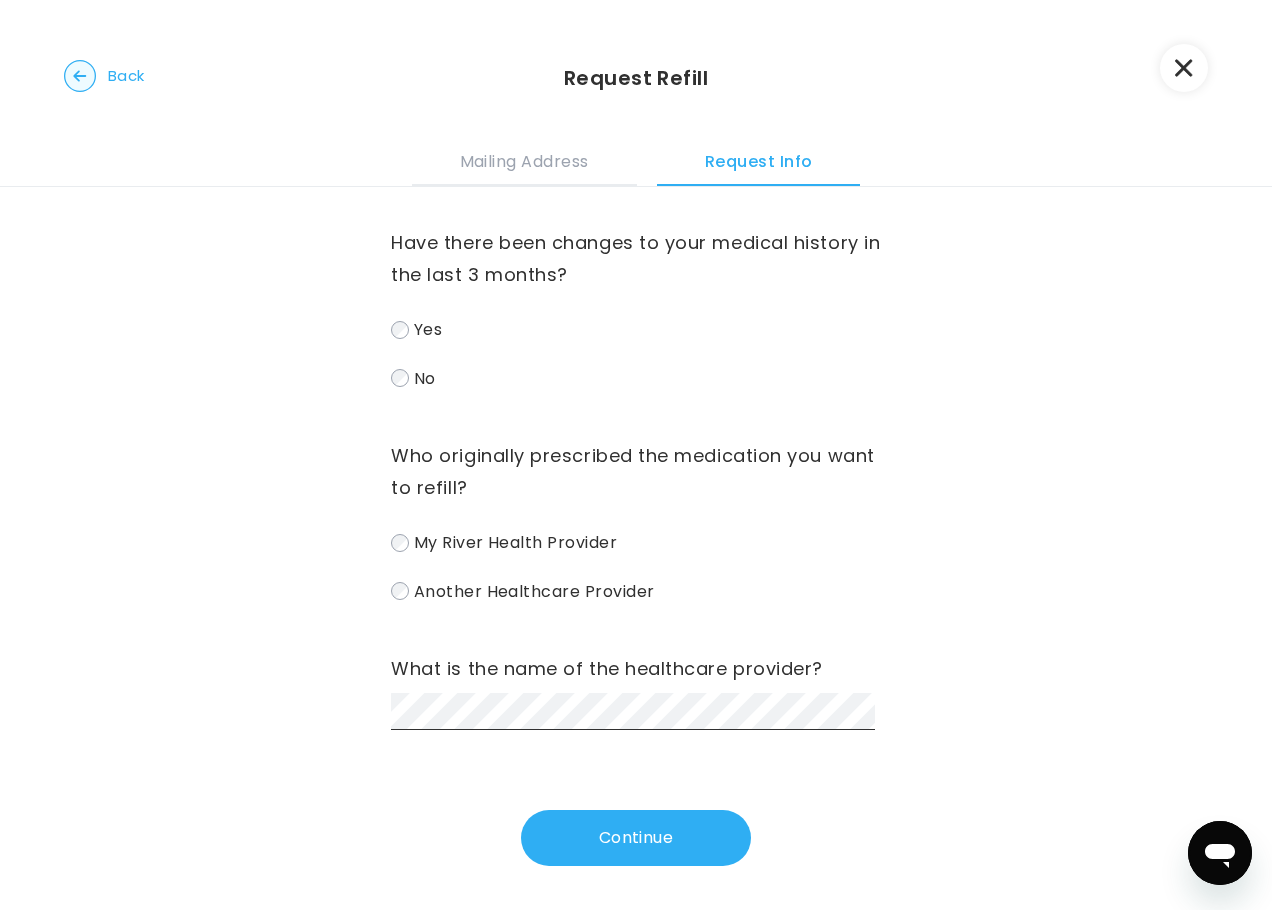 click on "Continue" at bounding box center (636, 838) 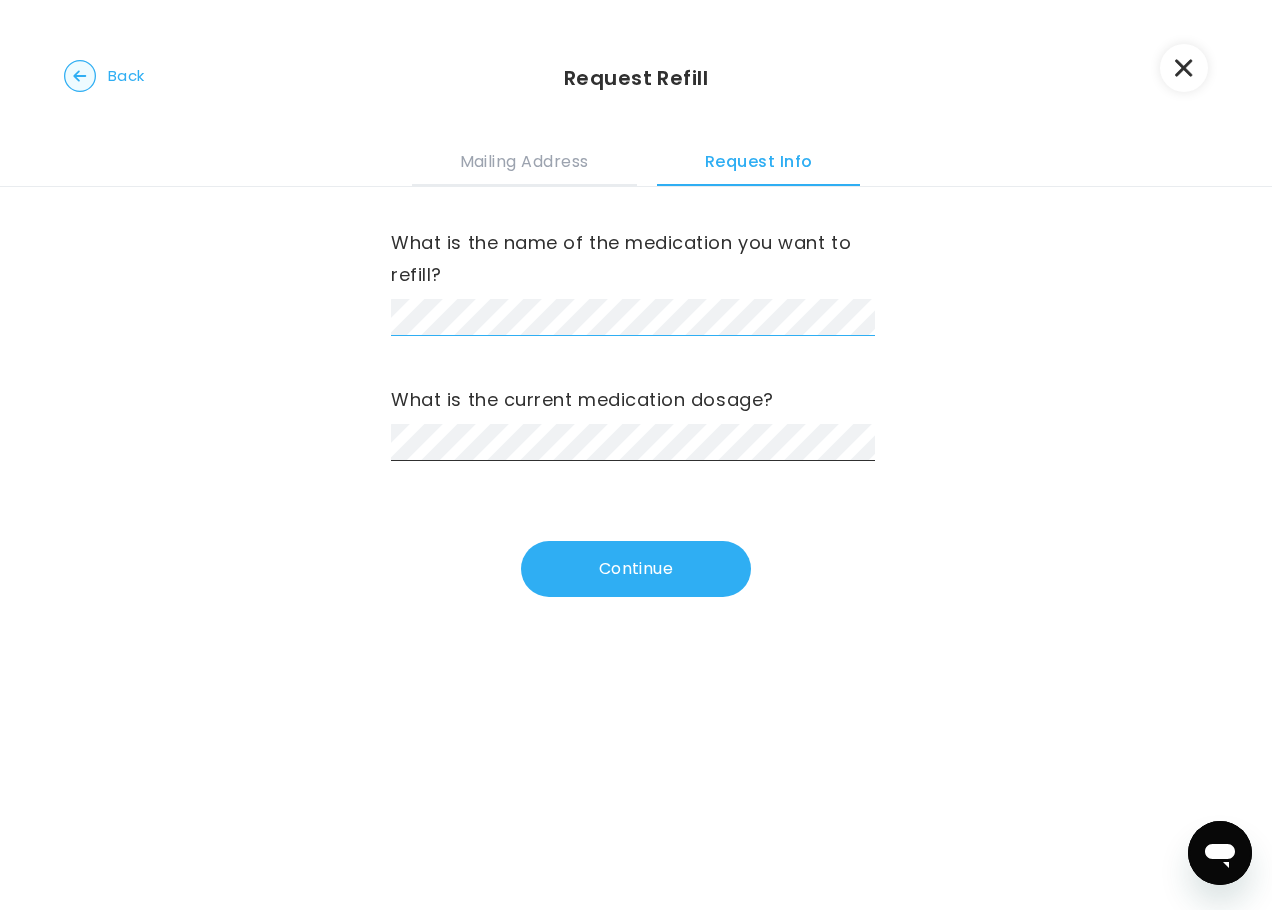 scroll, scrollTop: 0, scrollLeft: 9, axis: horizontal 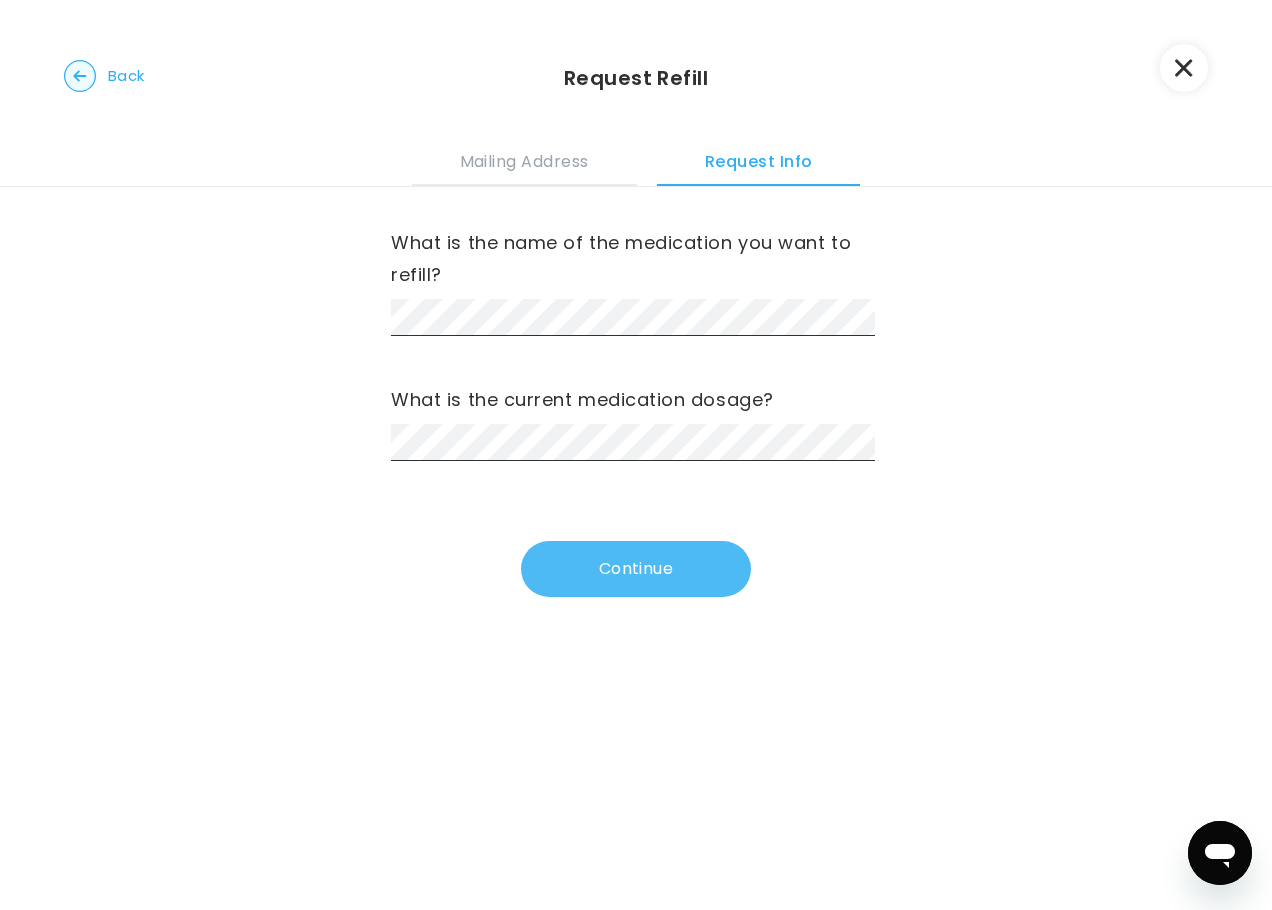 click on "Continue" at bounding box center (636, 569) 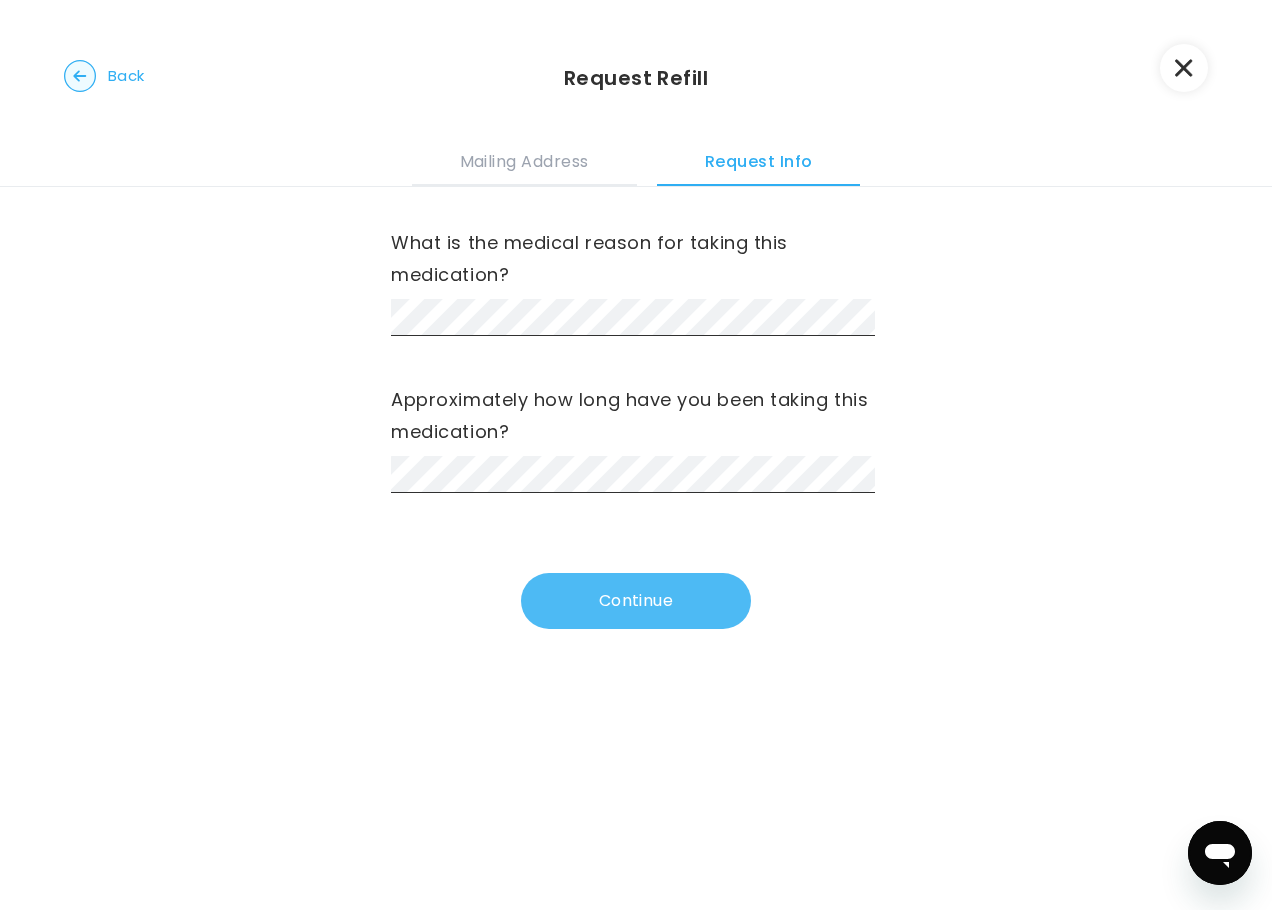 click on "Continue" at bounding box center (636, 601) 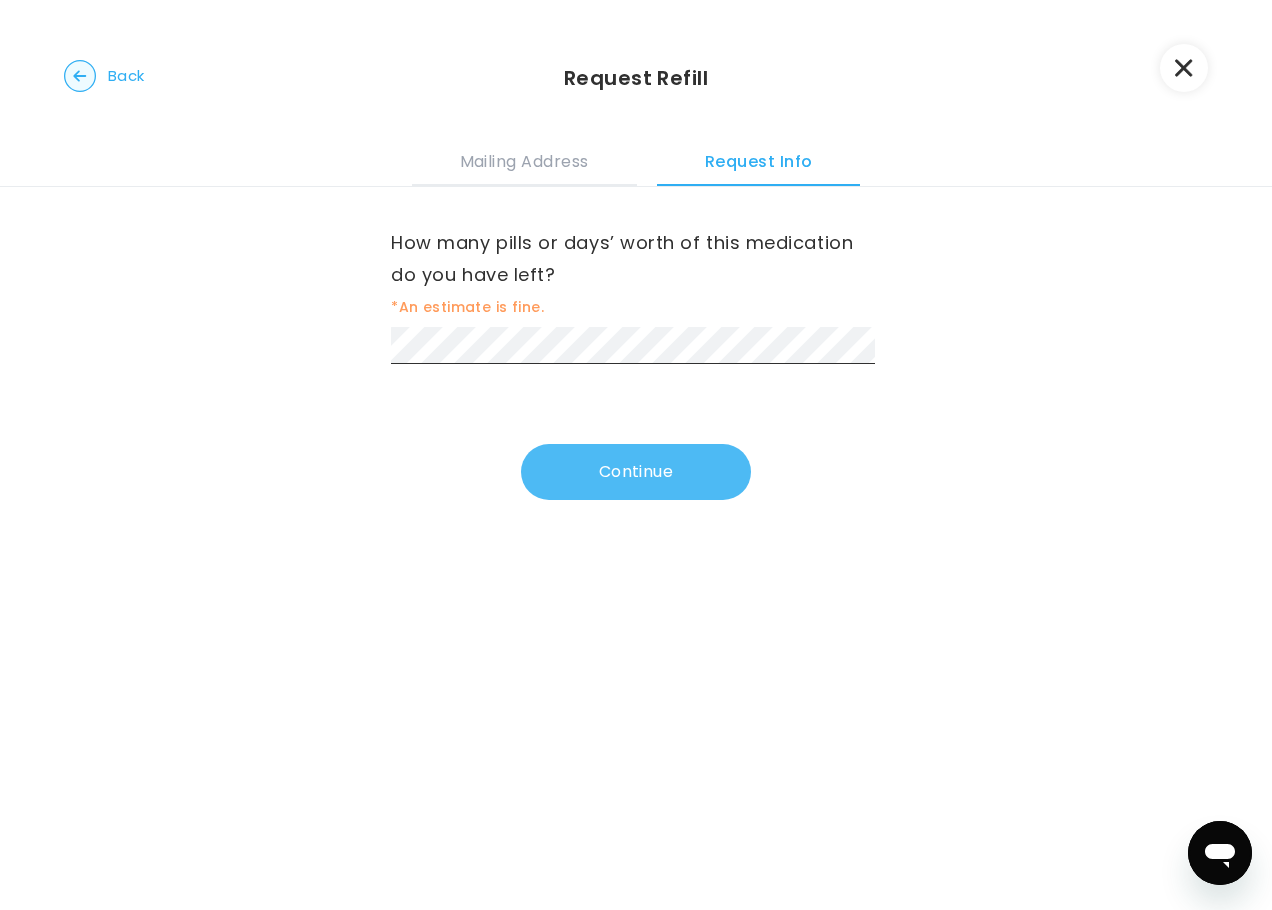 click on "Continue" at bounding box center (636, 472) 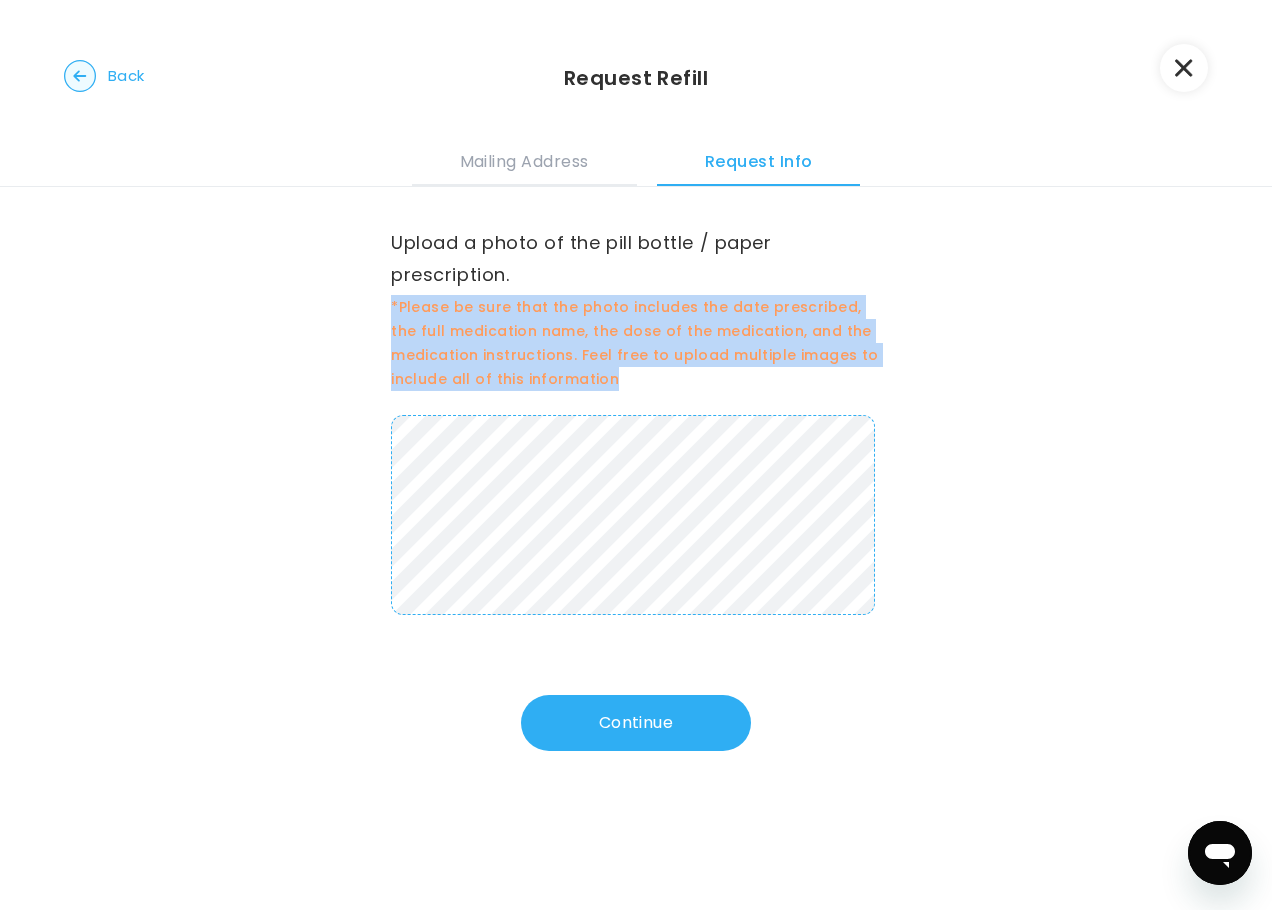 drag, startPoint x: 374, startPoint y: 312, endPoint x: 897, endPoint y: 390, distance: 528.7845 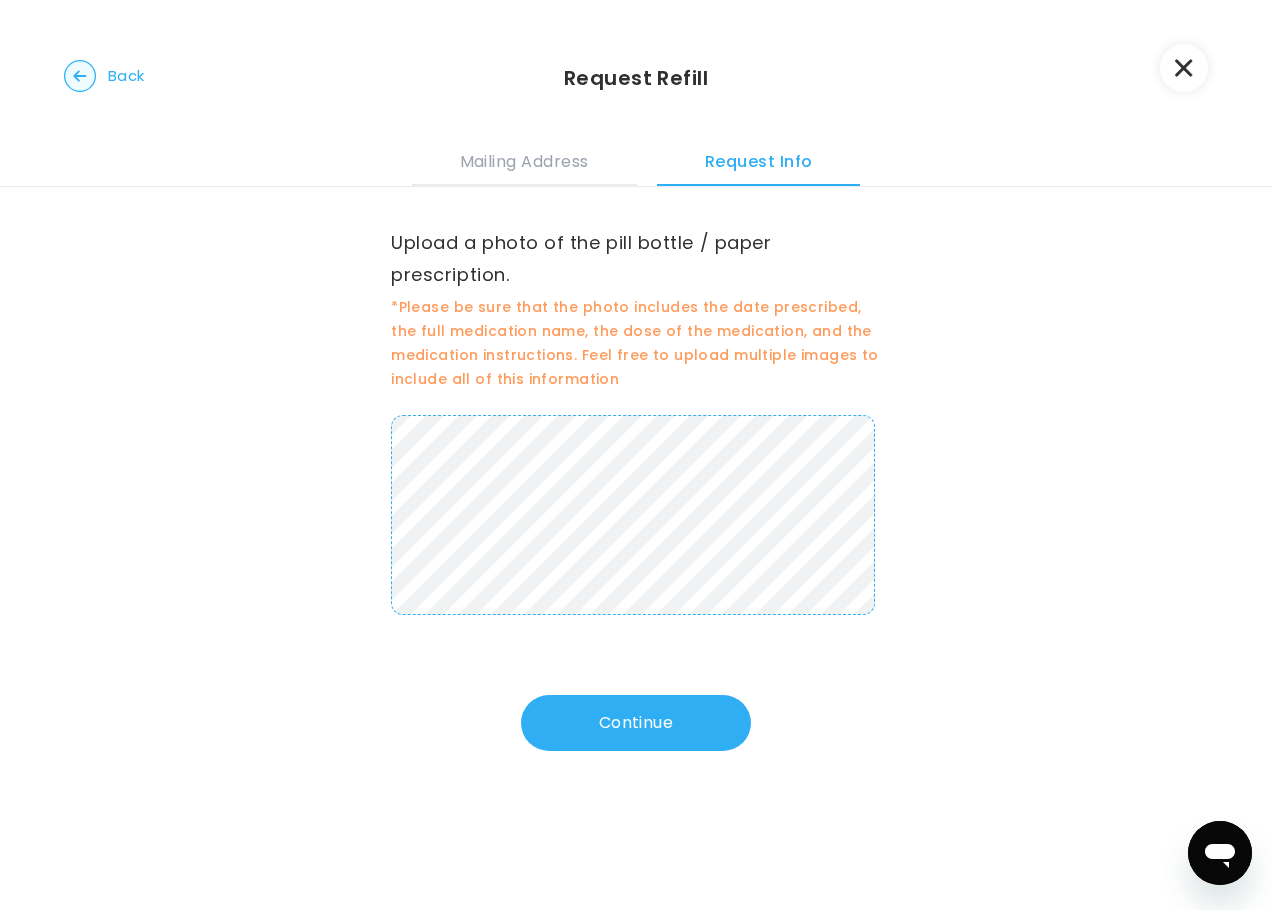 click at bounding box center [1184, 68] 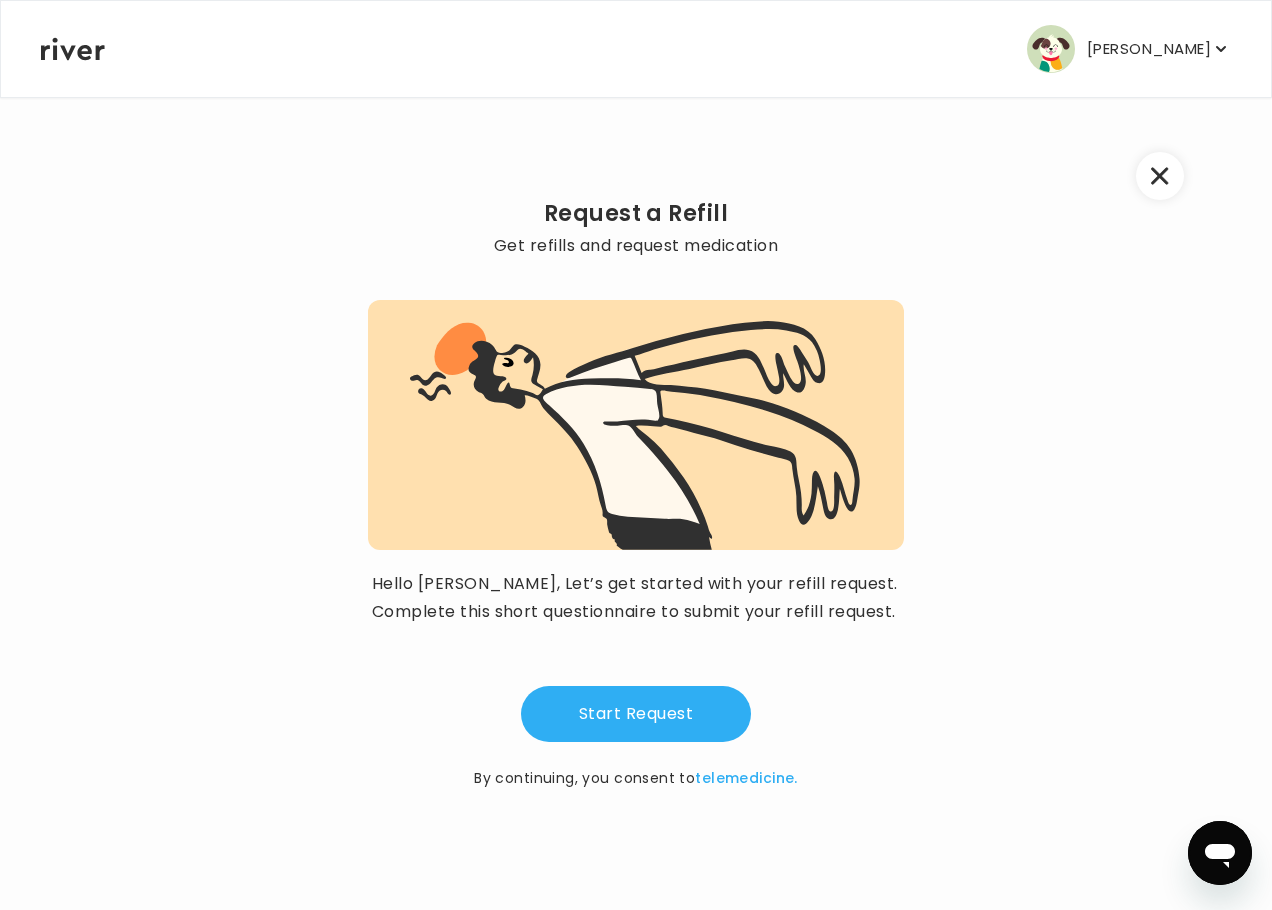 click at bounding box center (1160, 176) 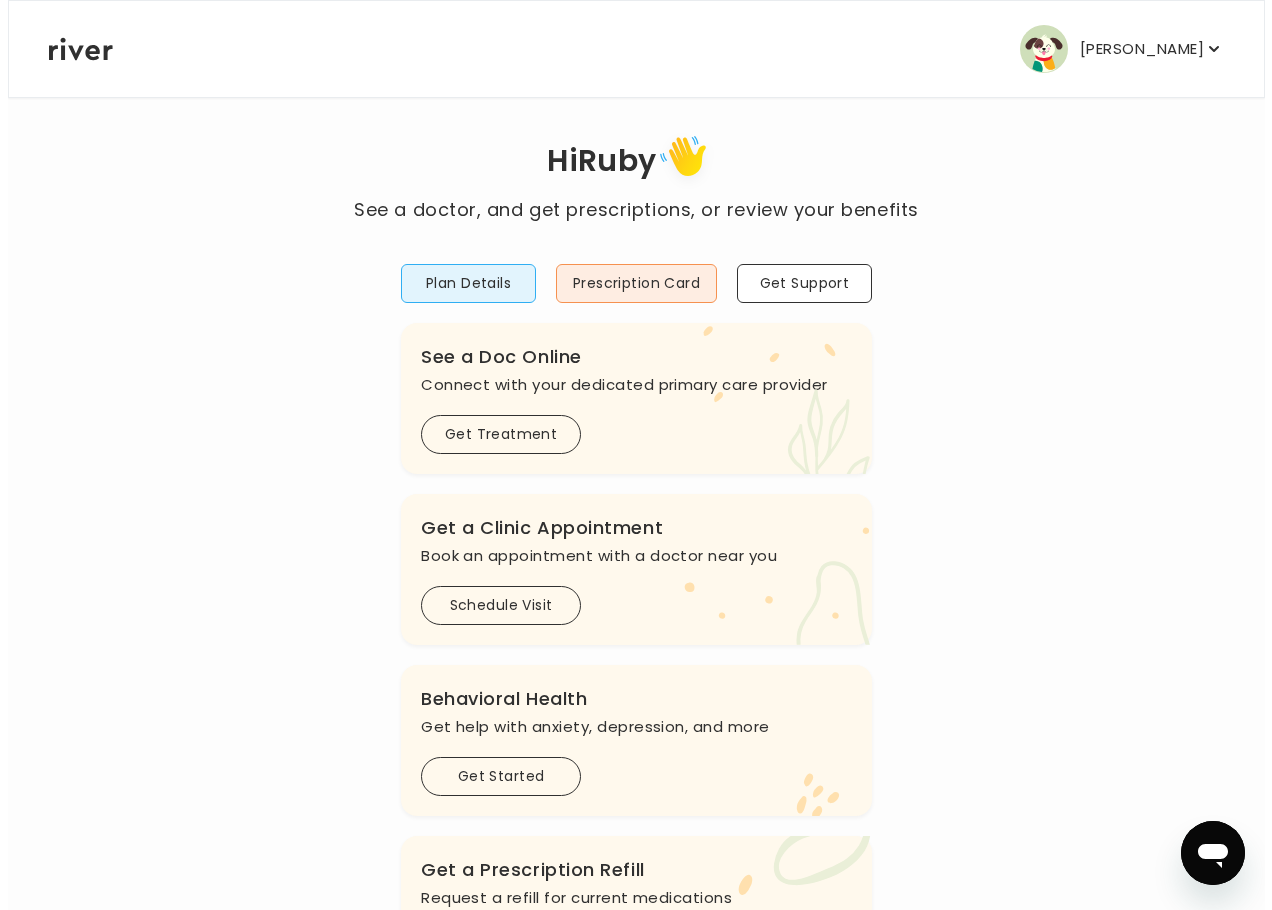 scroll, scrollTop: 0, scrollLeft: 0, axis: both 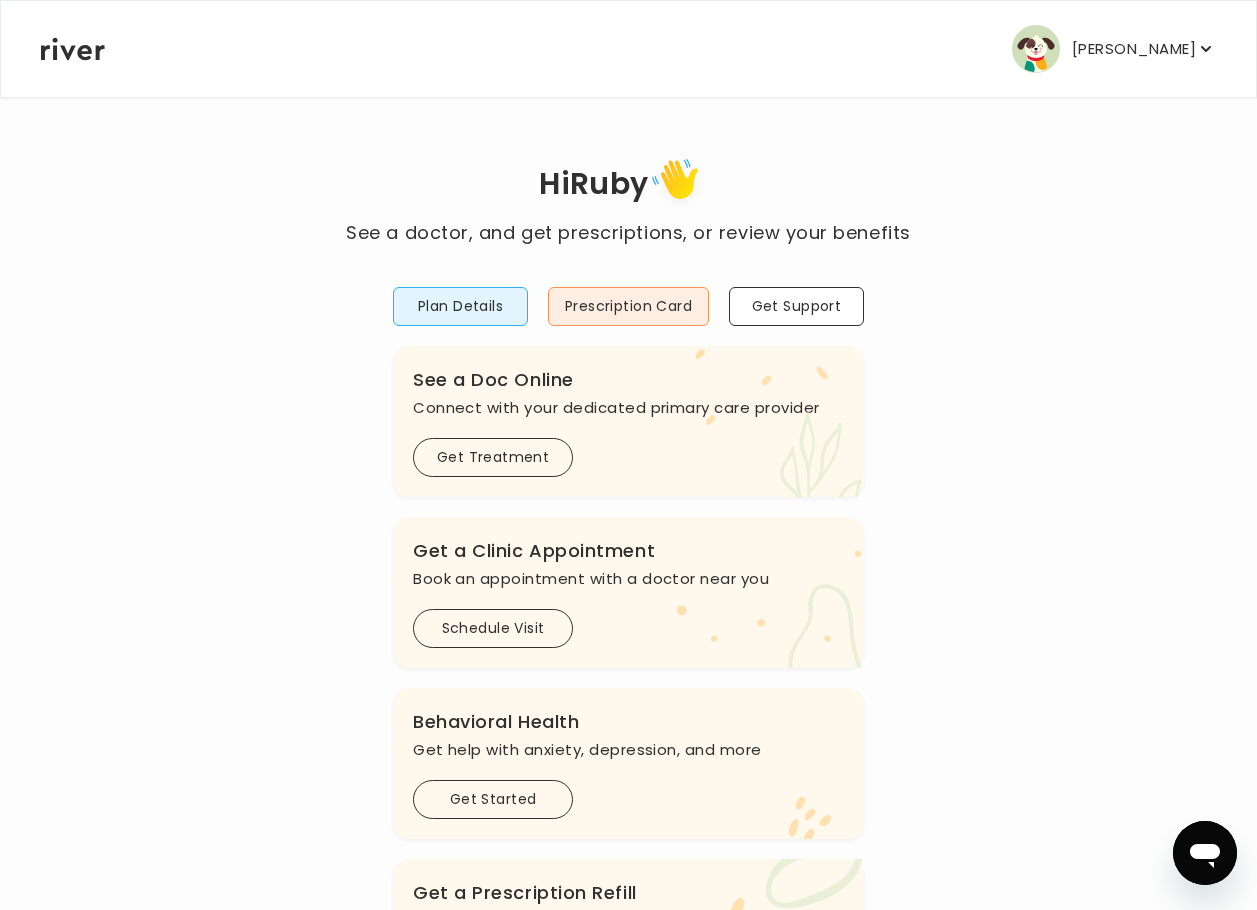 click on "[PERSON_NAME]" at bounding box center [1134, 49] 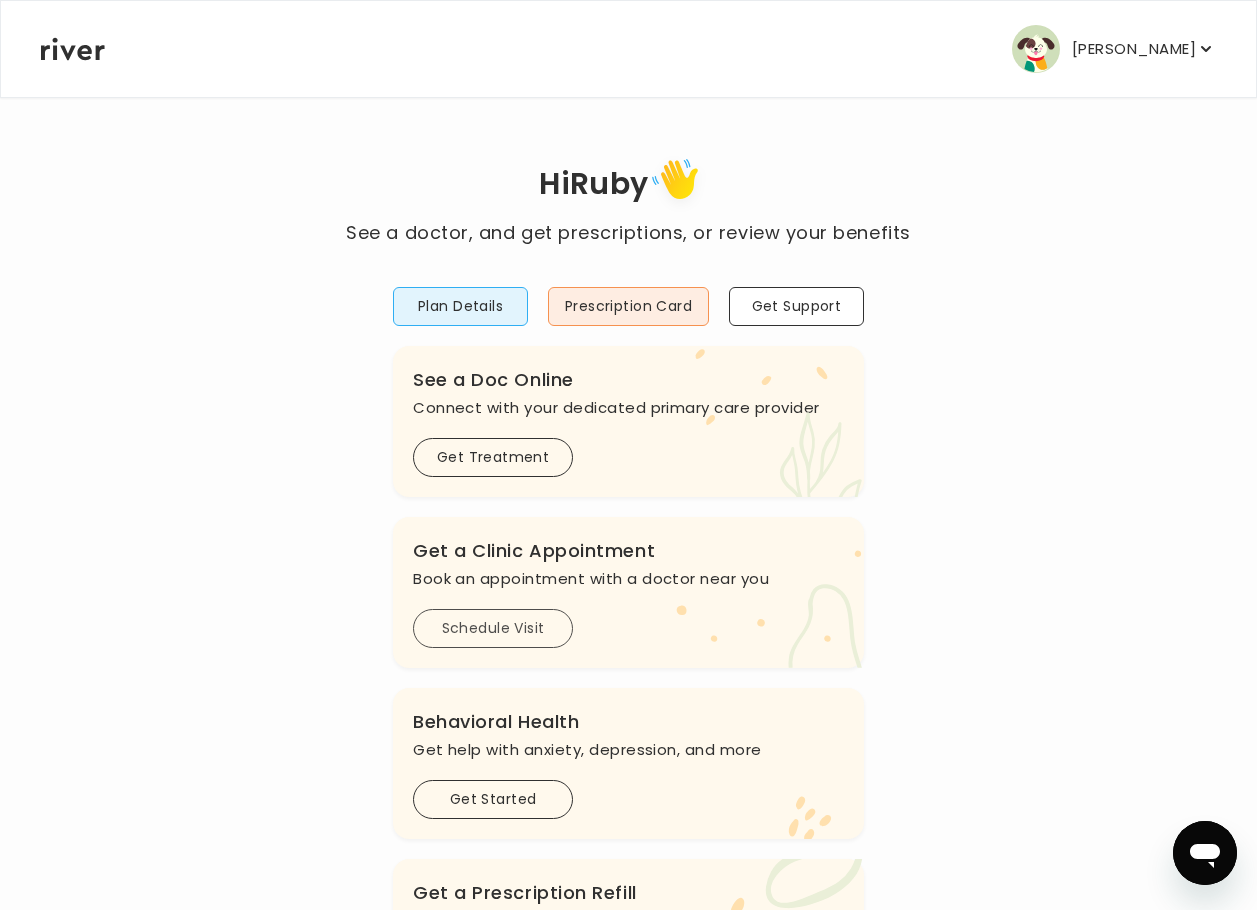 click on "Schedule Visit" at bounding box center [493, 628] 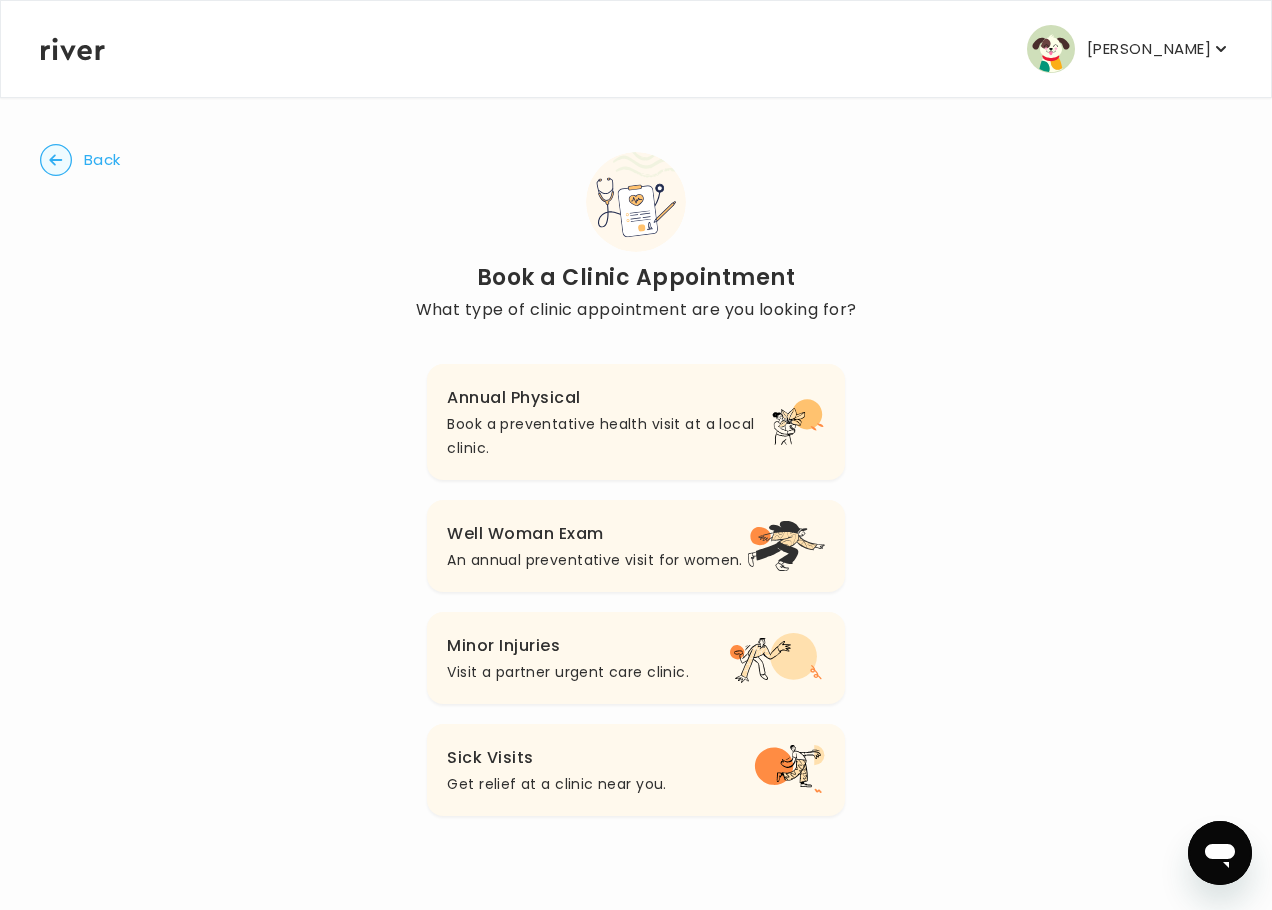 click 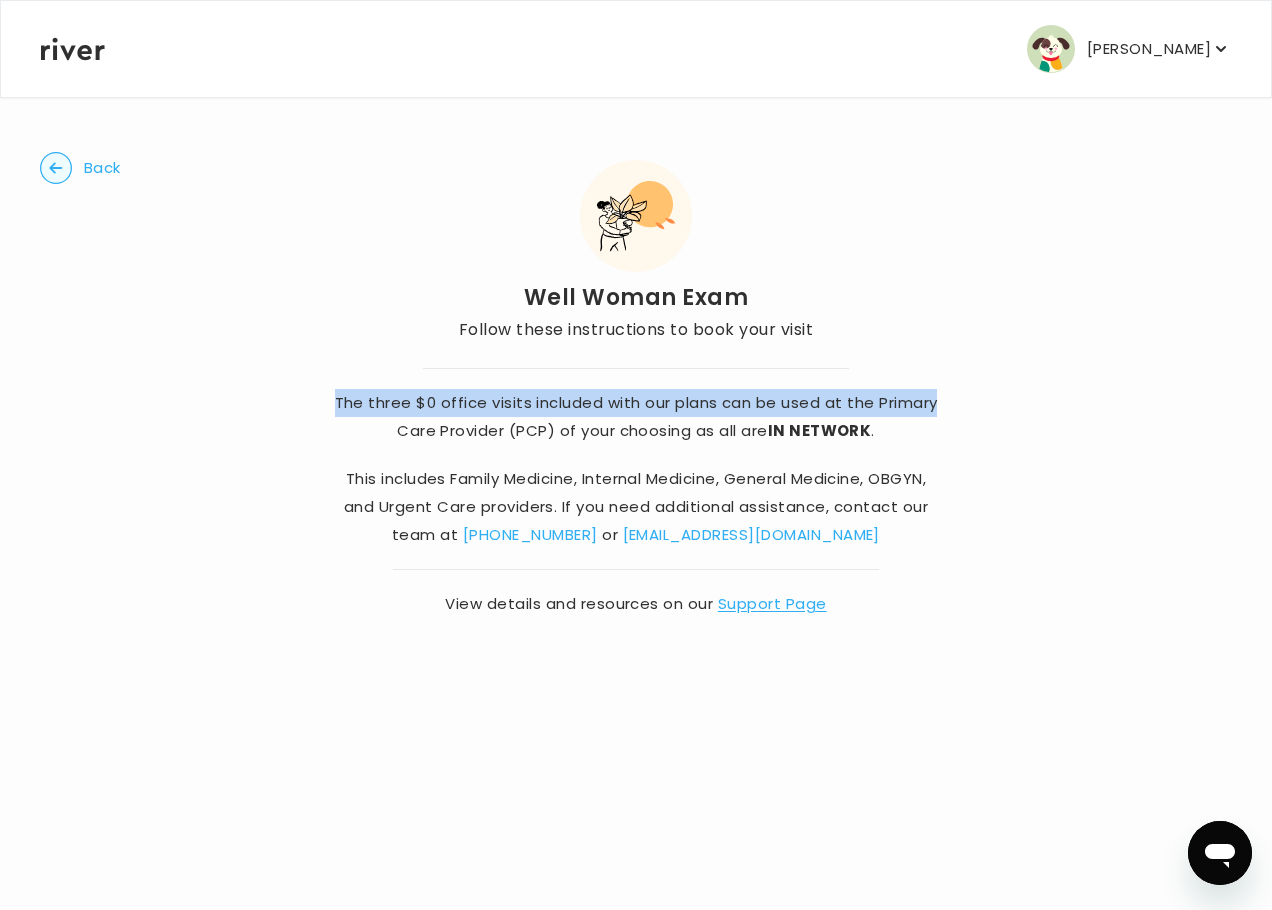 drag, startPoint x: 338, startPoint y: 395, endPoint x: 998, endPoint y: 398, distance: 660.00684 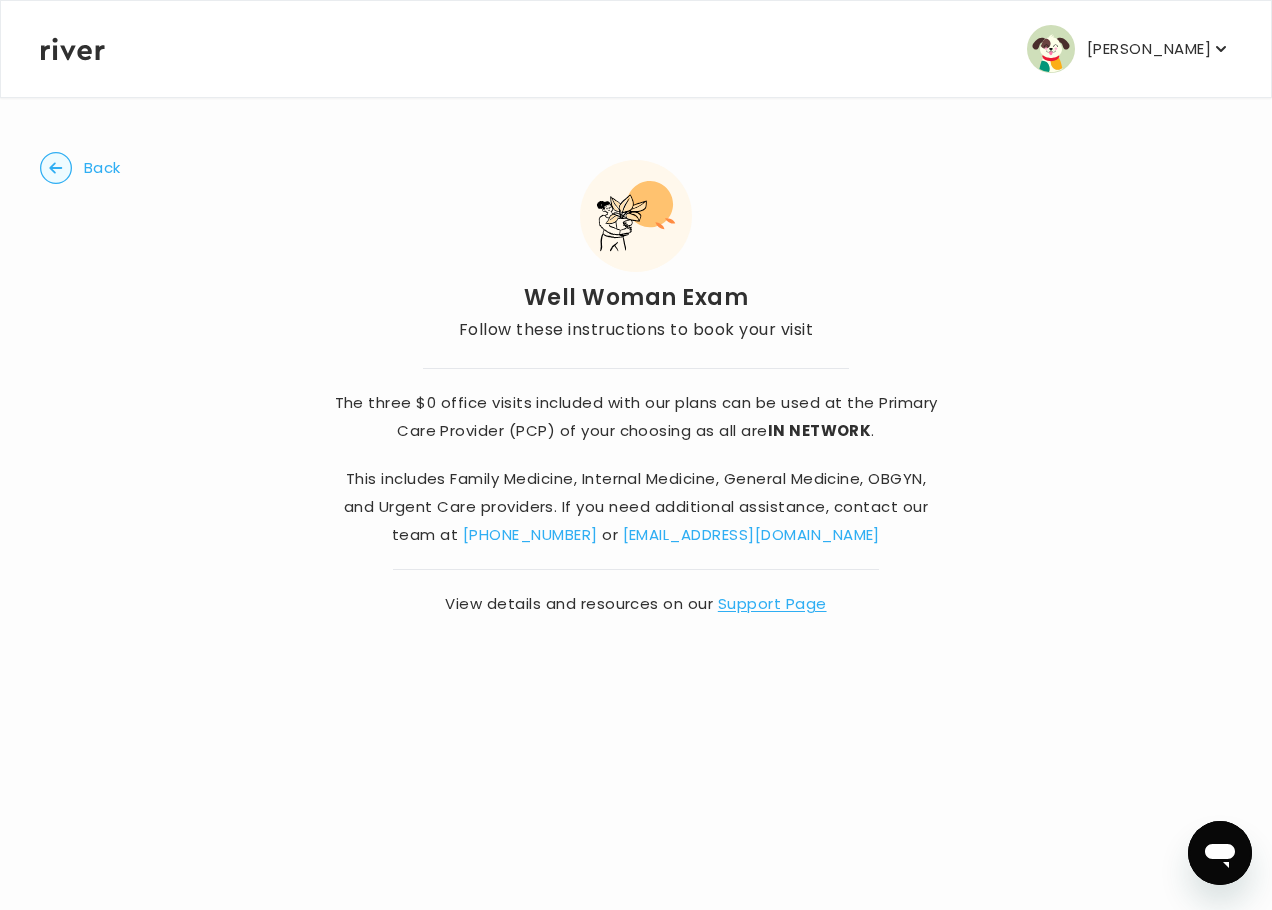 click on "Back Well Woman Exam Follow these instructions to book your visit The three $0 office visits included with our plans can be used at the Primary Care Provider (PCP) of your choosing as all are  IN NETWORK . This includes Family Medicine, Internal Medicine, General Medicine, OBGYN, and Urgent Care providers. If you need additional assistance, contact our team at   [PHONE_NUMBER]   or   [EMAIL_ADDRESS][DOMAIN_NAME] View details and resources on our   Support Page" at bounding box center (636, 385) 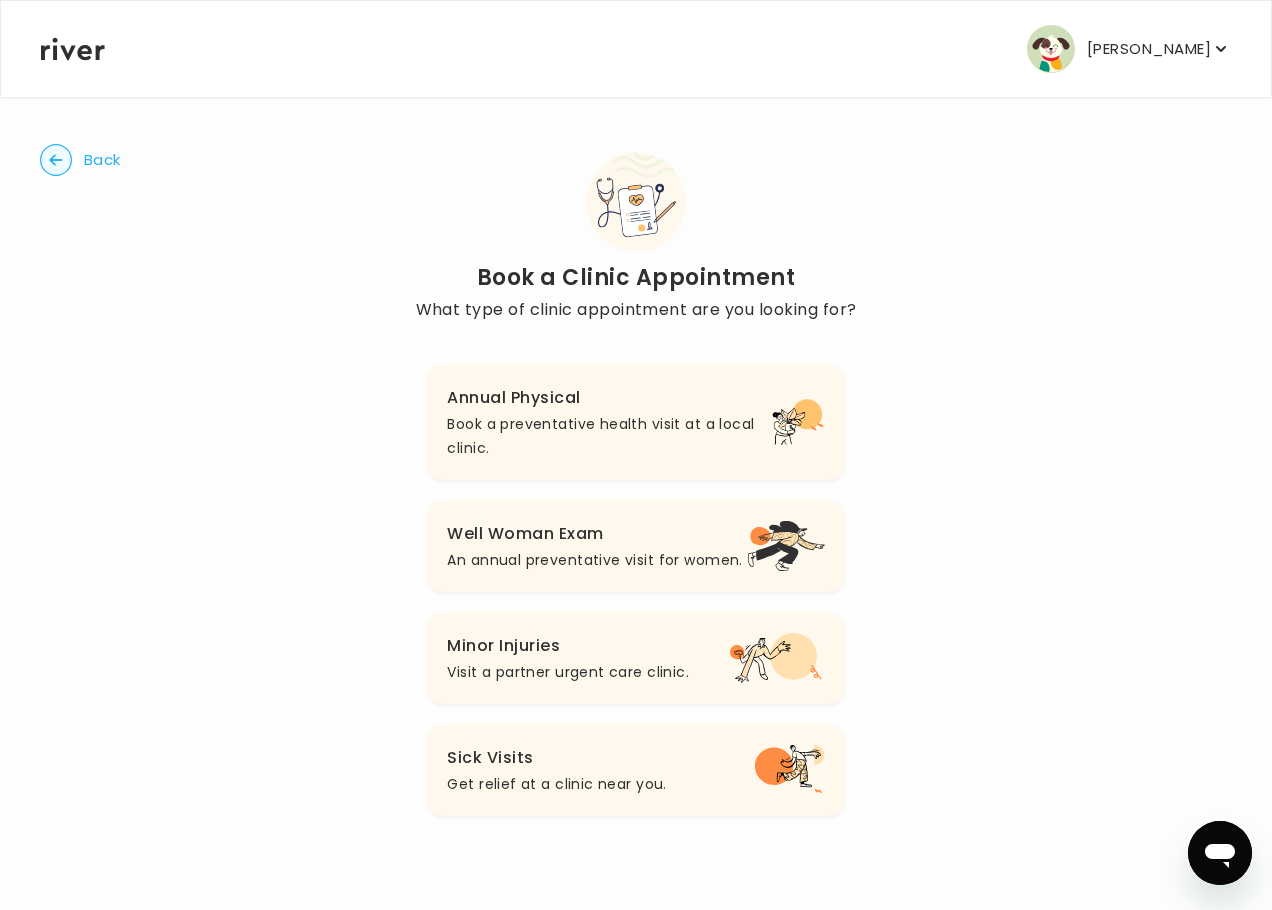 click on "An annual preventative visit for women." at bounding box center [594, 560] 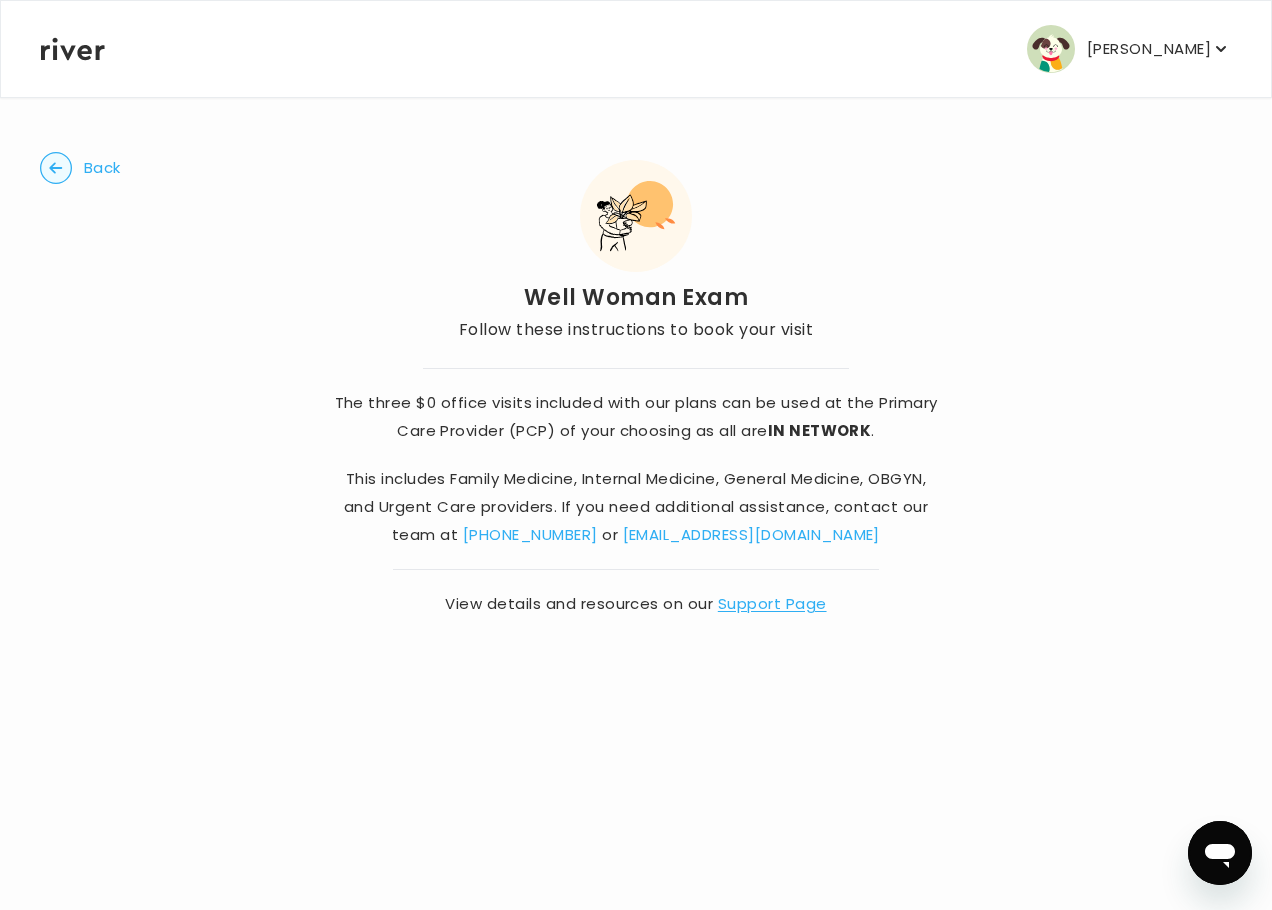 click 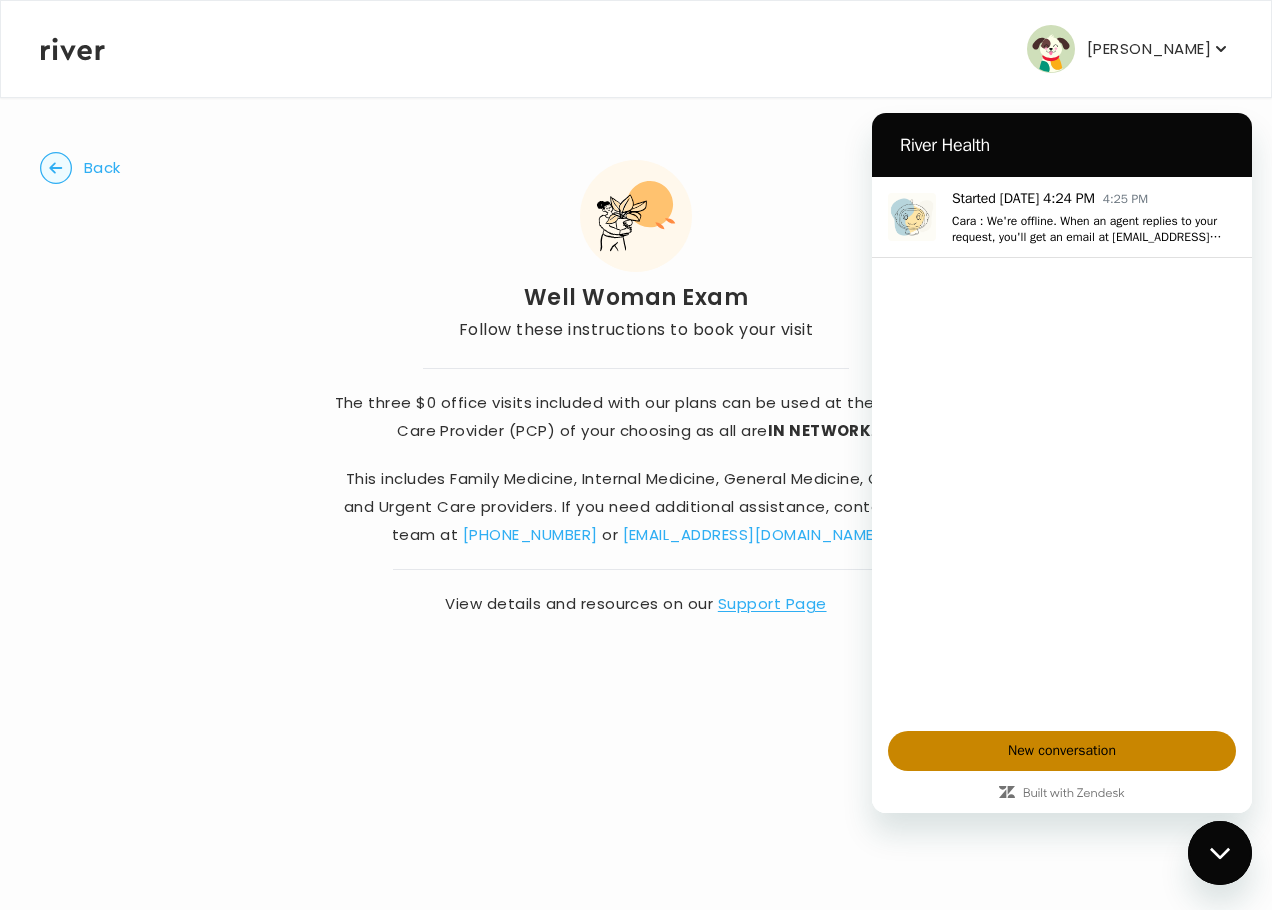 click on "New conversation" at bounding box center (1062, 751) 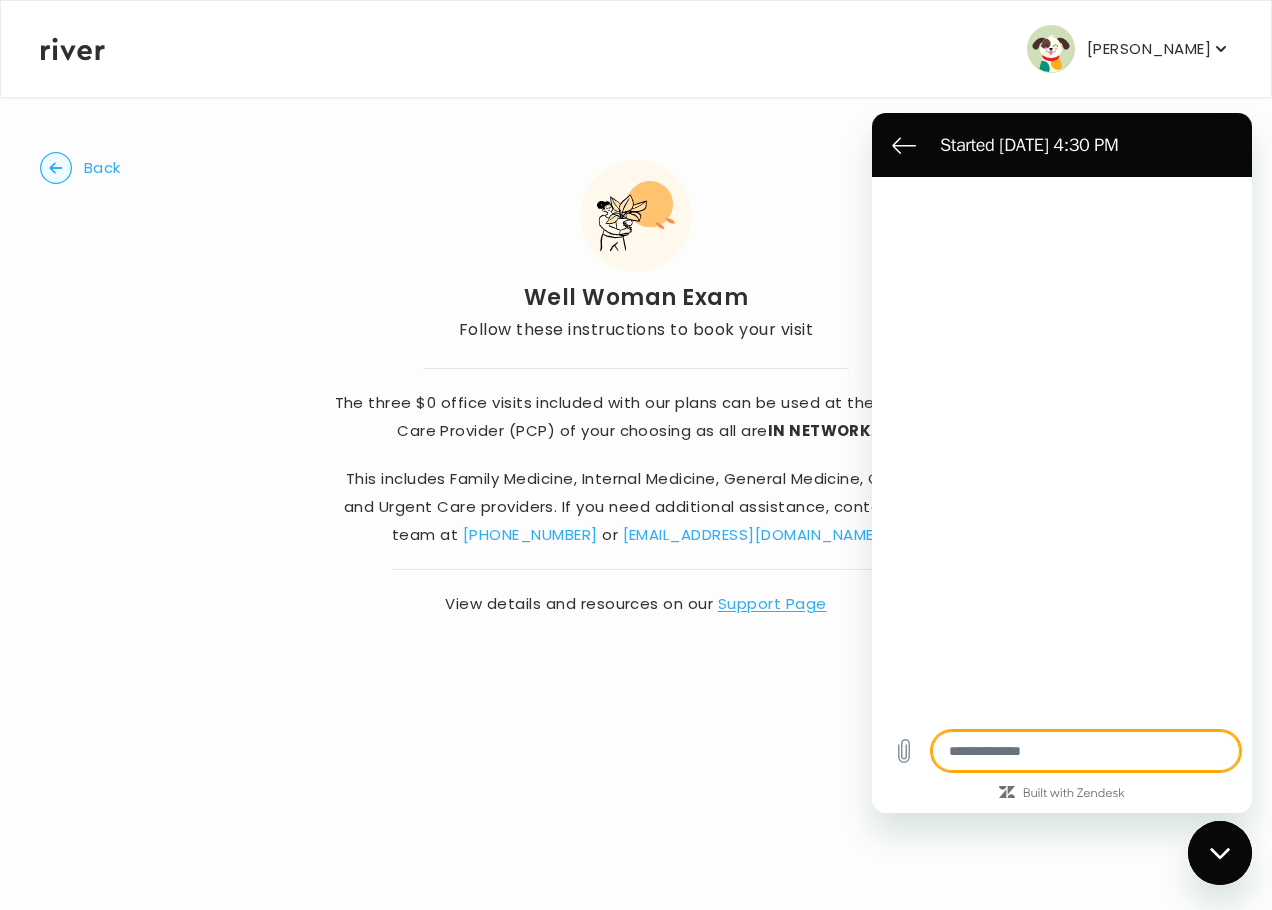 type on "*" 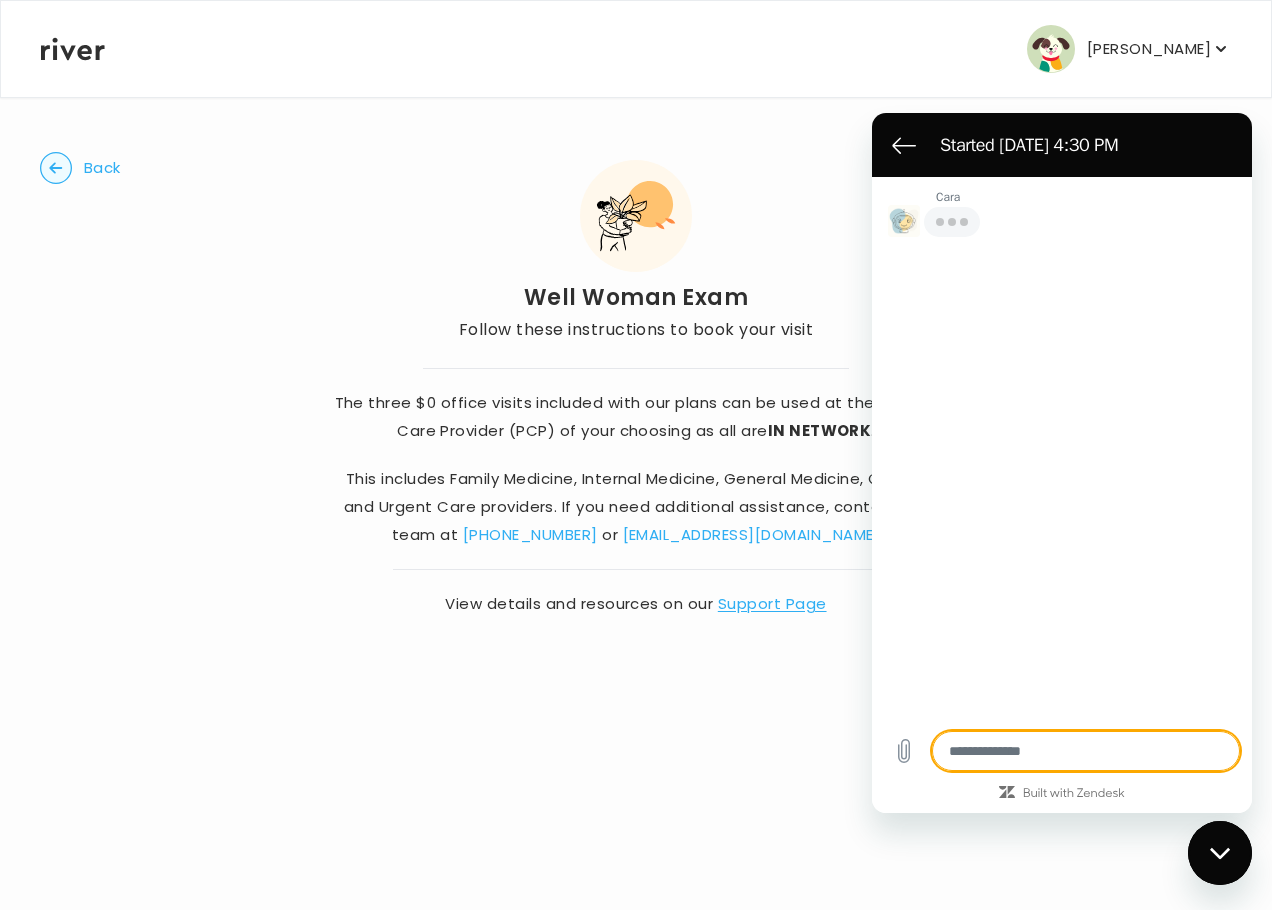 click at bounding box center (1086, 751) 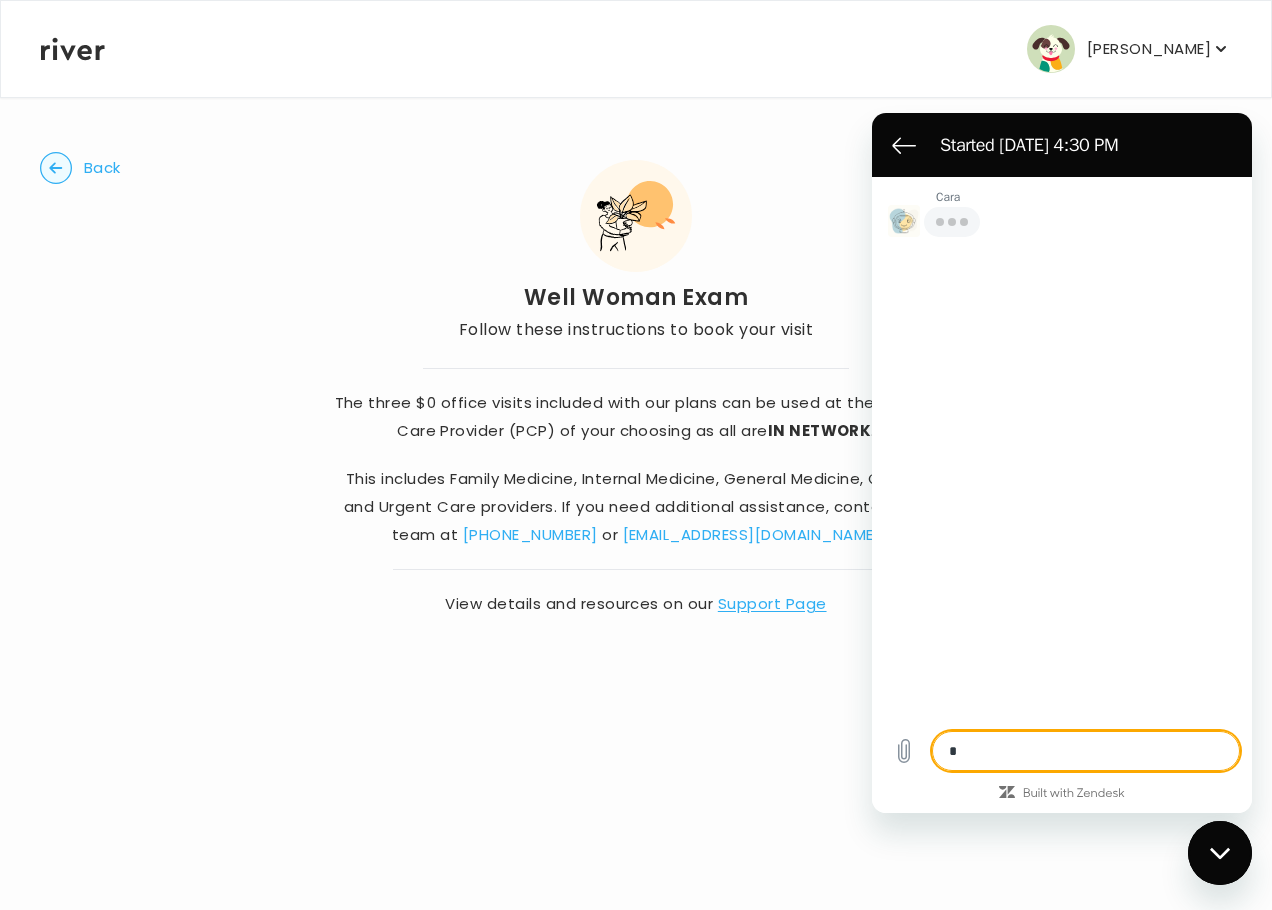 type on "*" 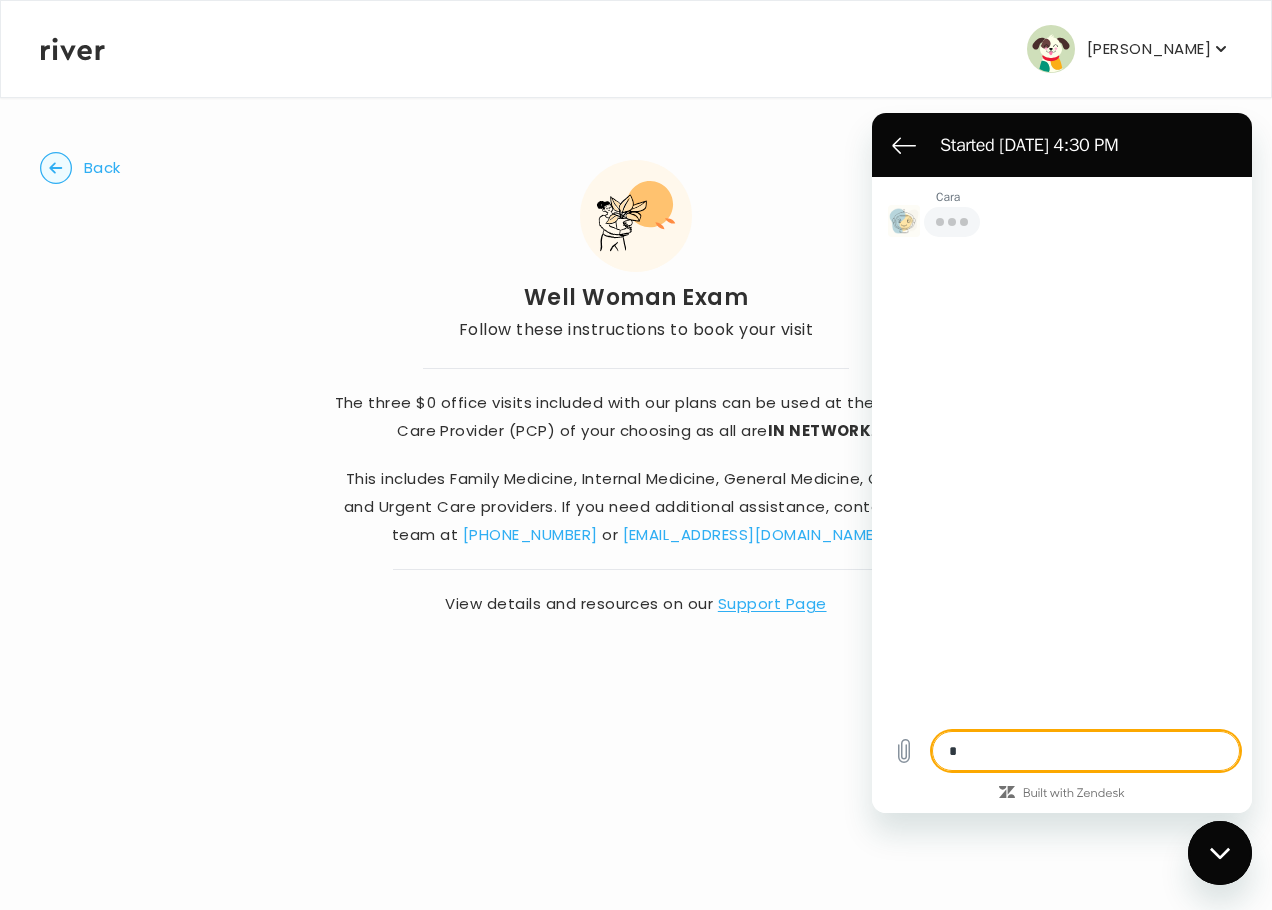 type on "*" 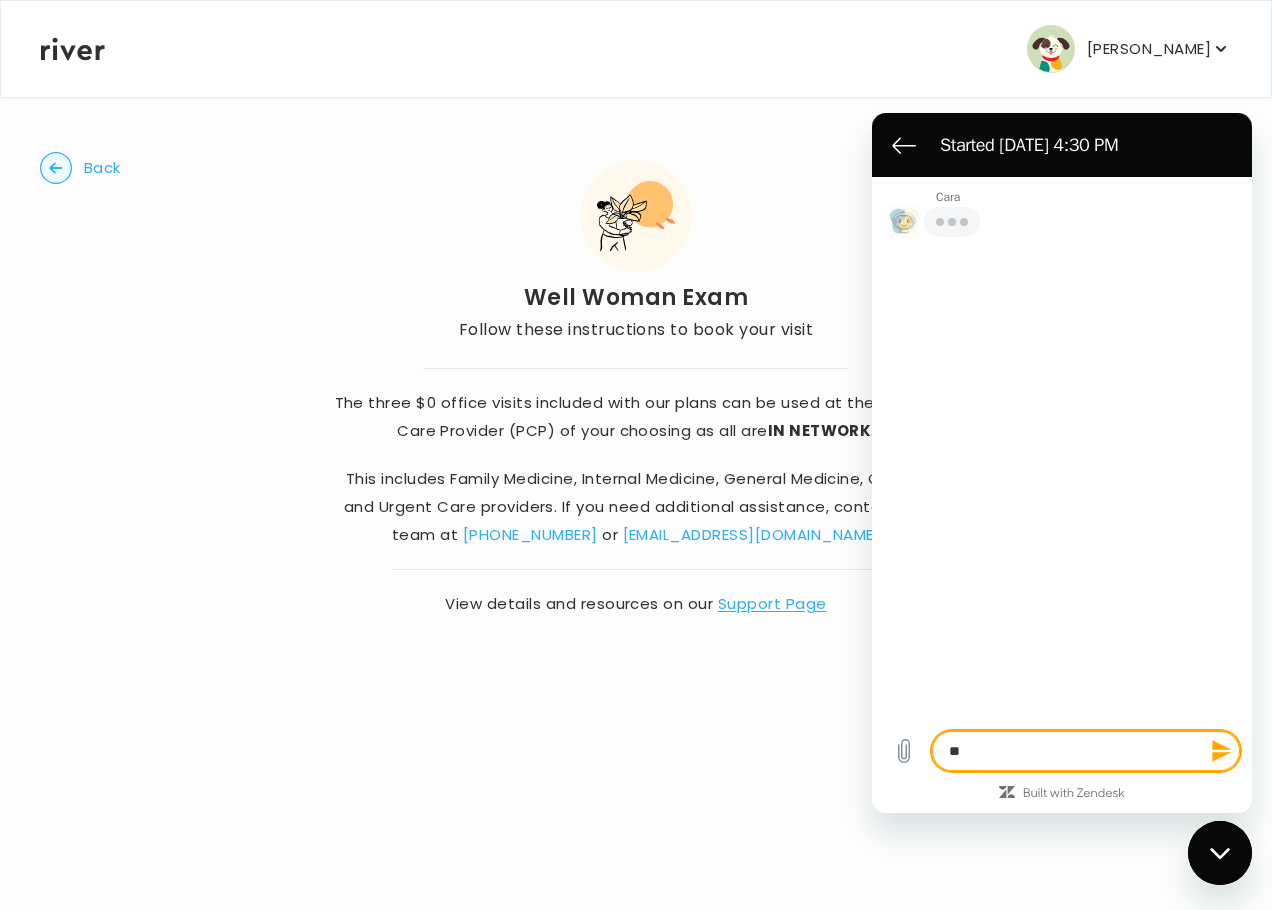 type on "***" 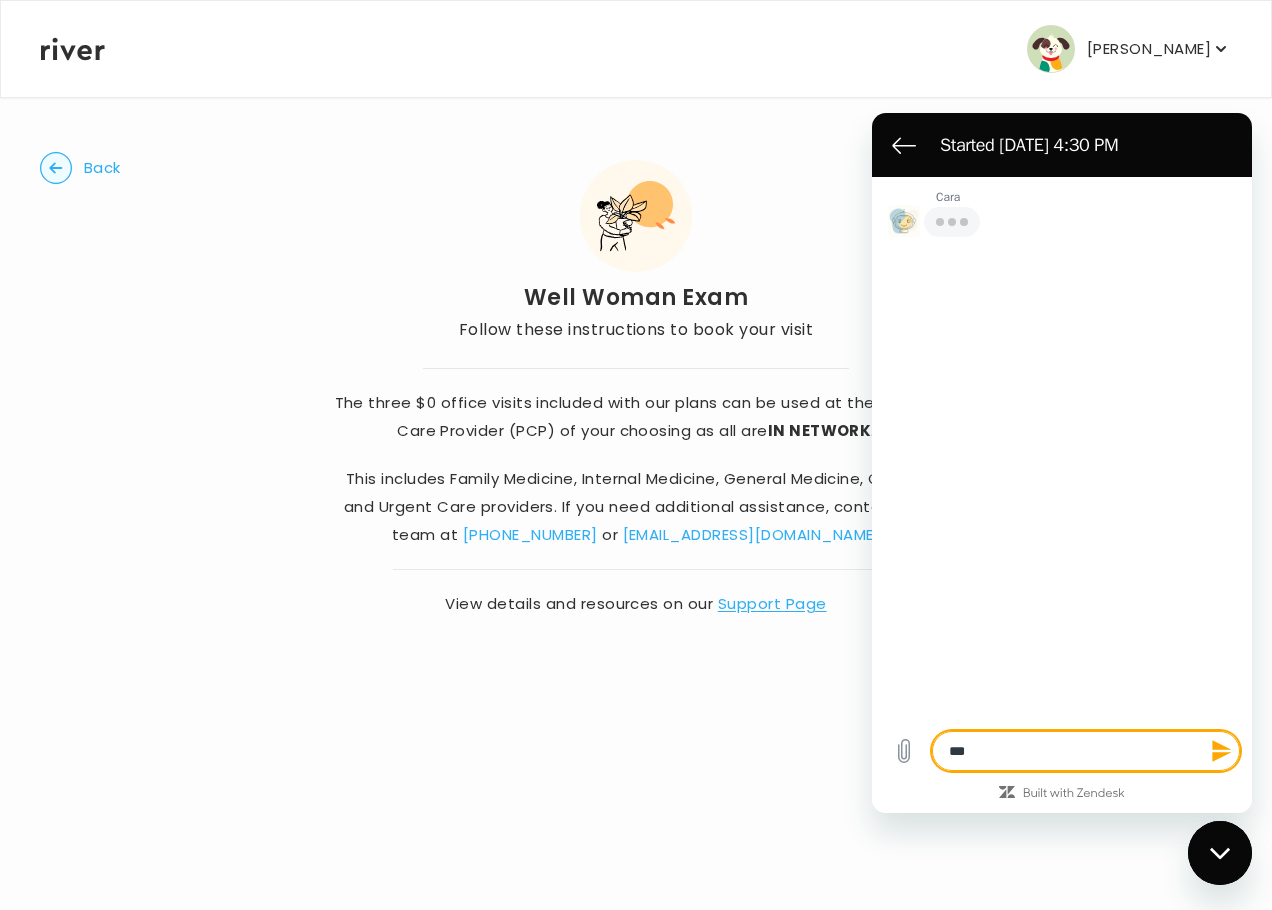 type on "***" 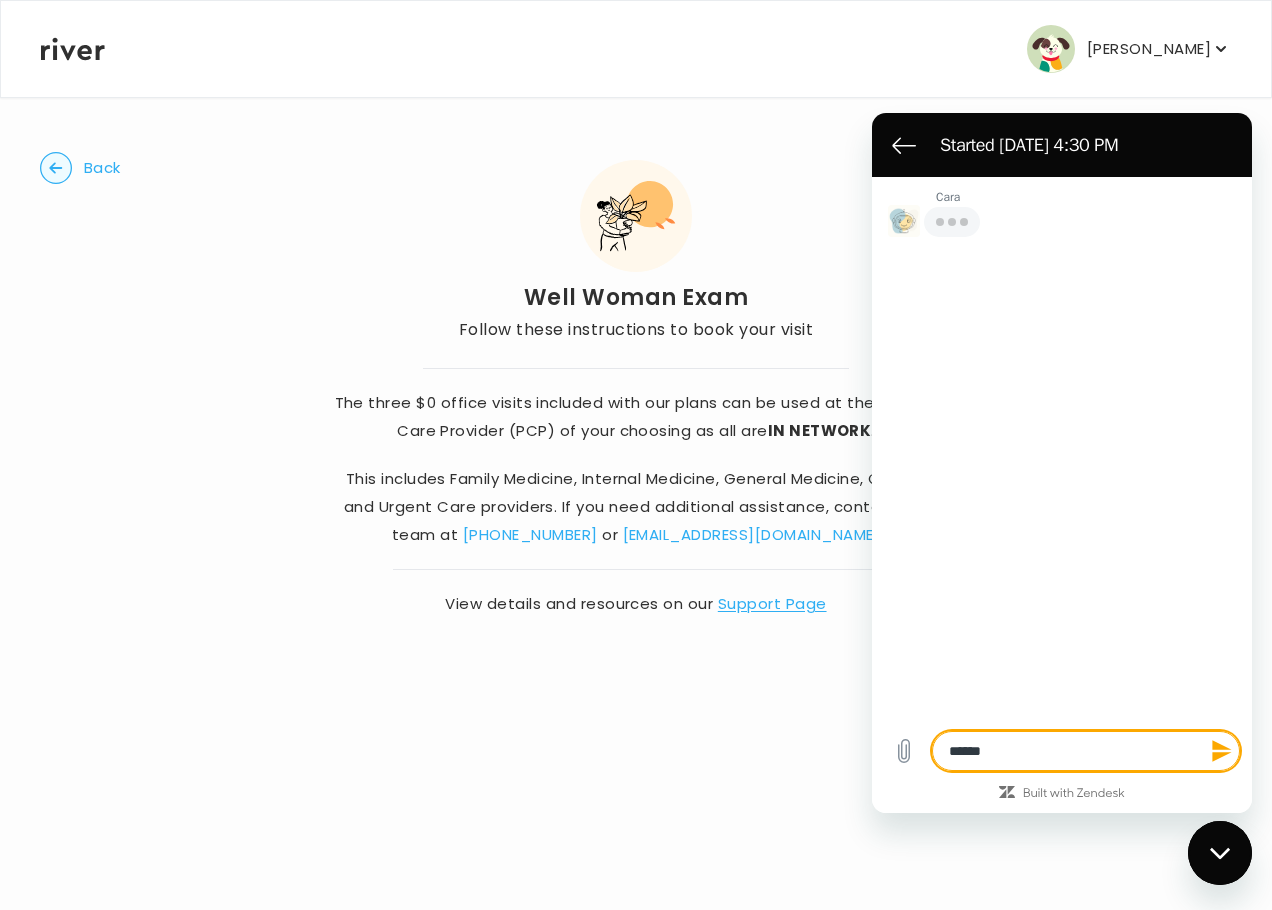 type on "*****" 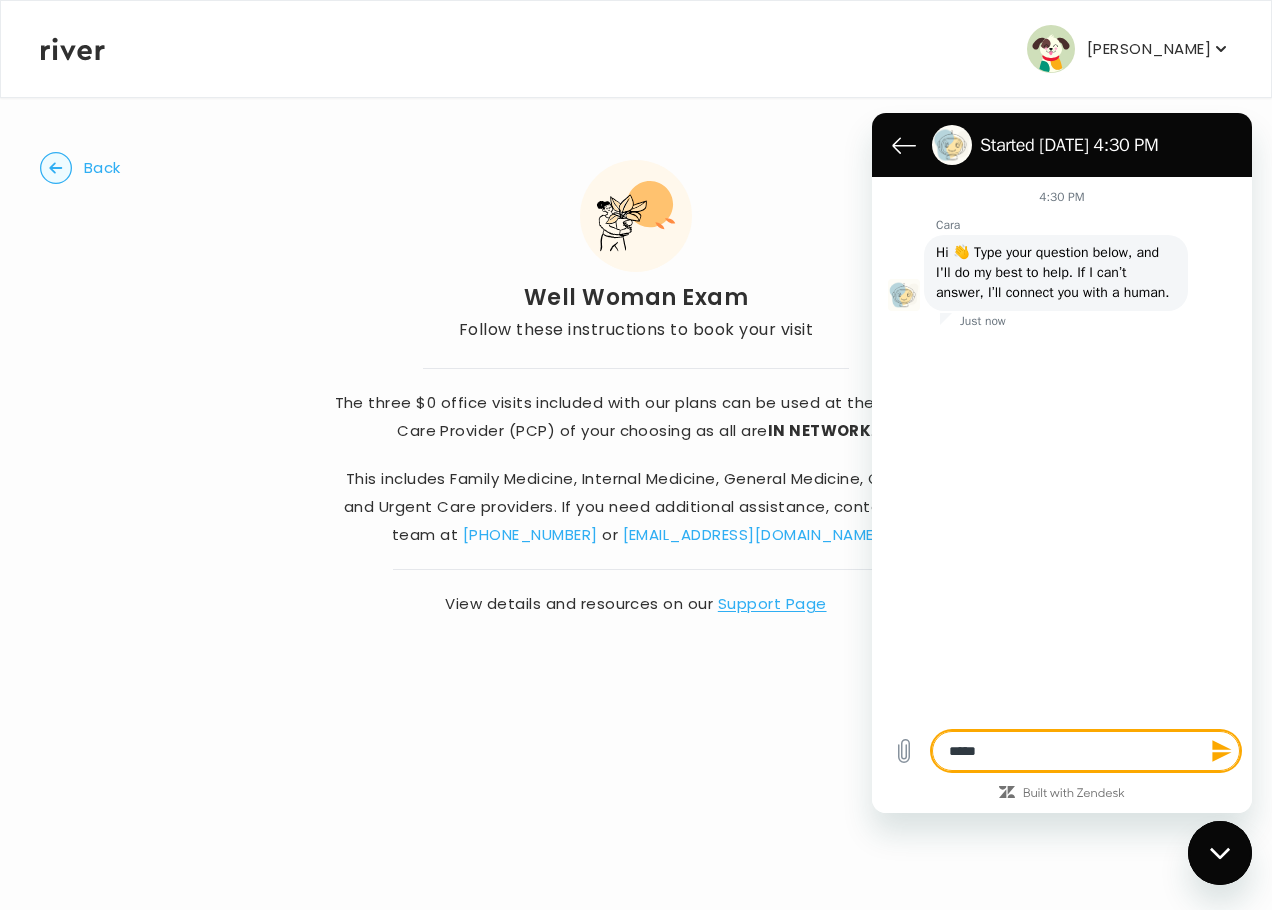 type on "*" 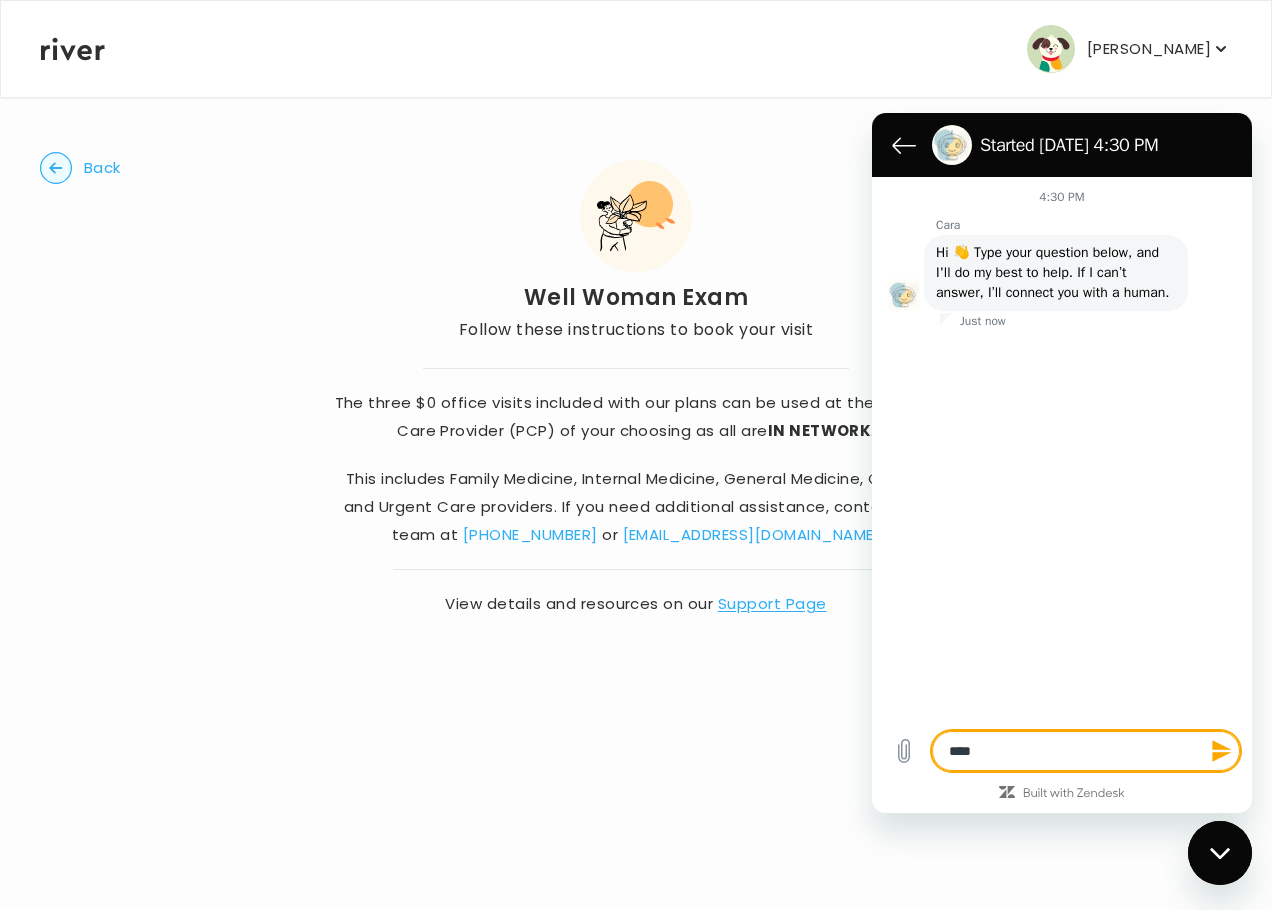 type on "*****" 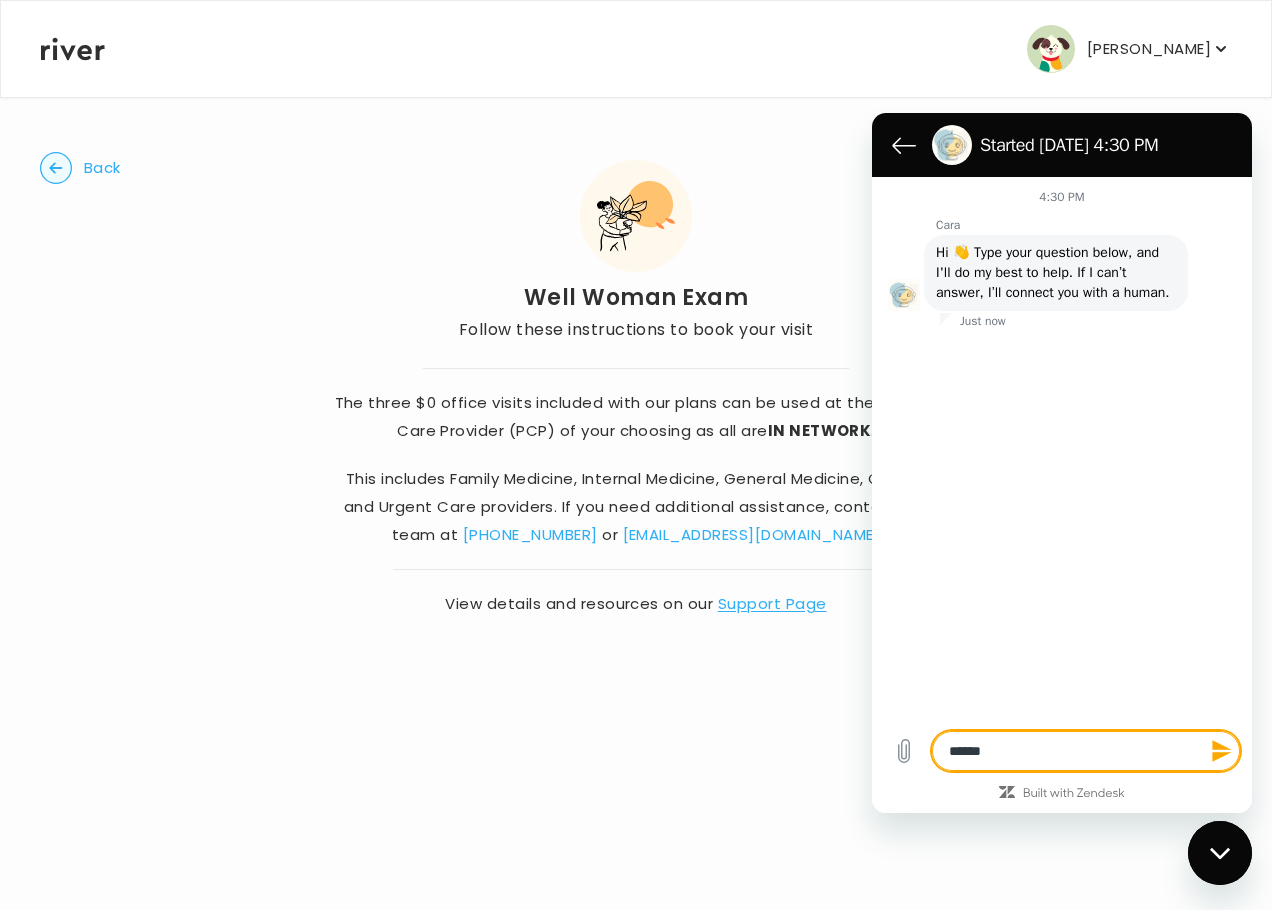 type on "******" 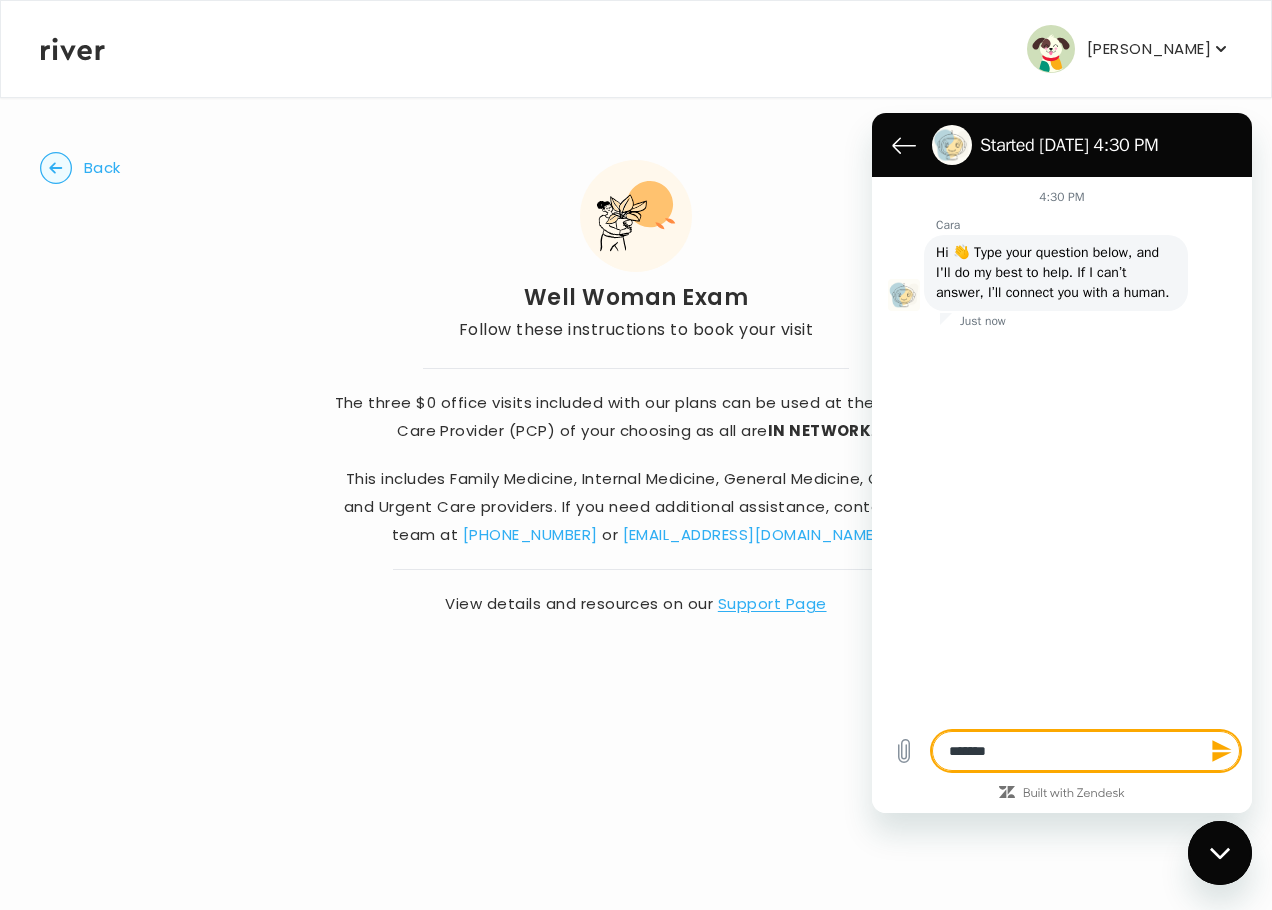 type on "********" 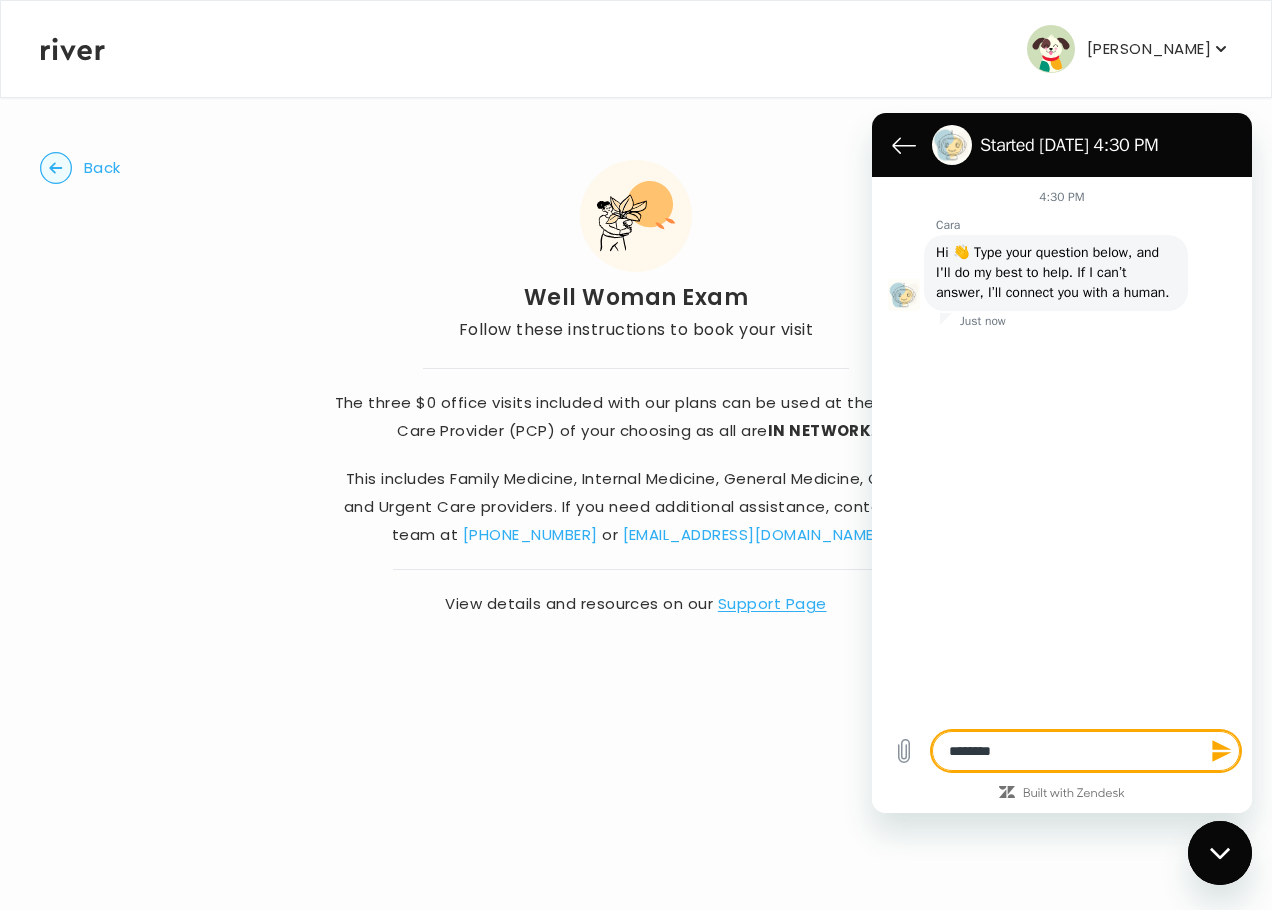 type on "********" 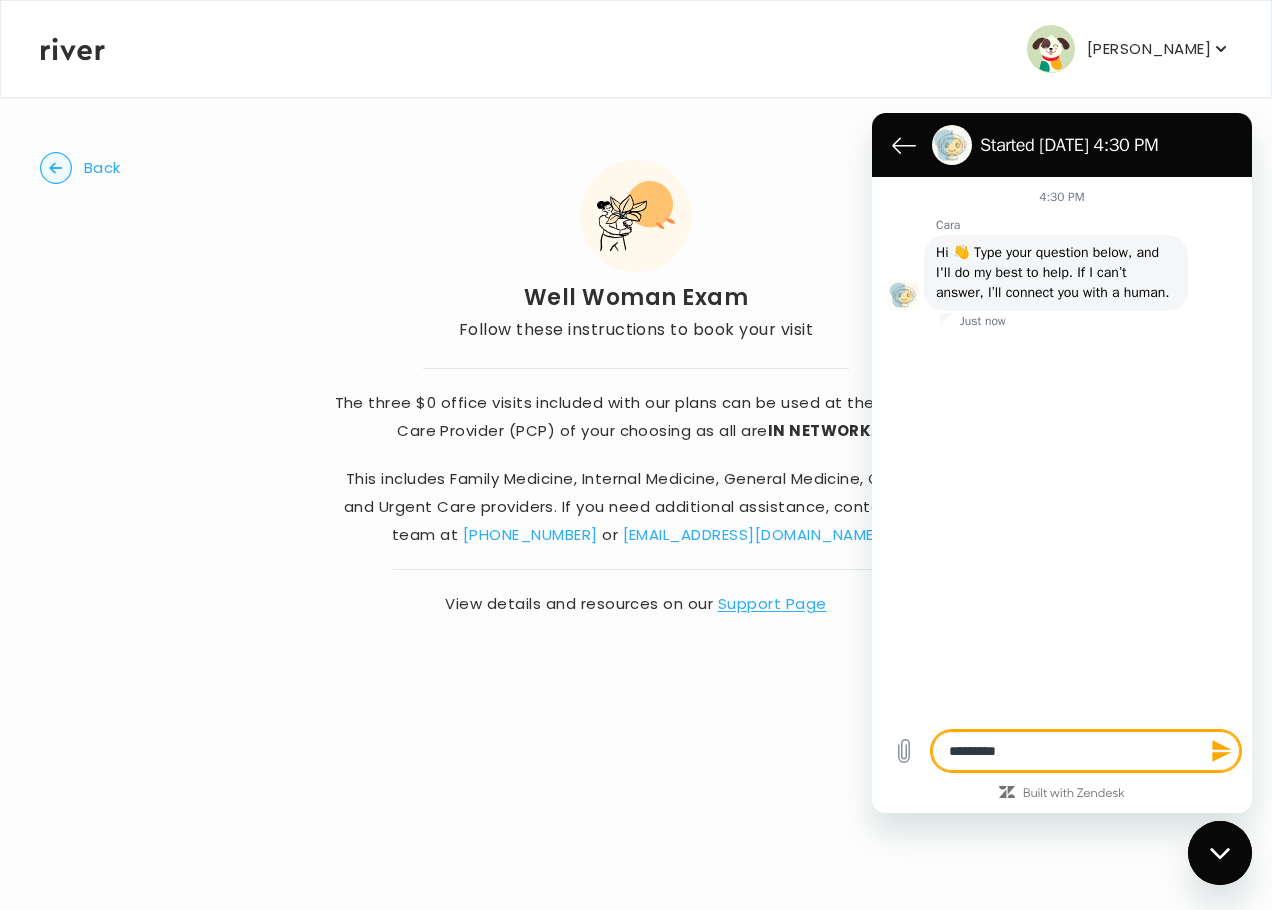 type on "**********" 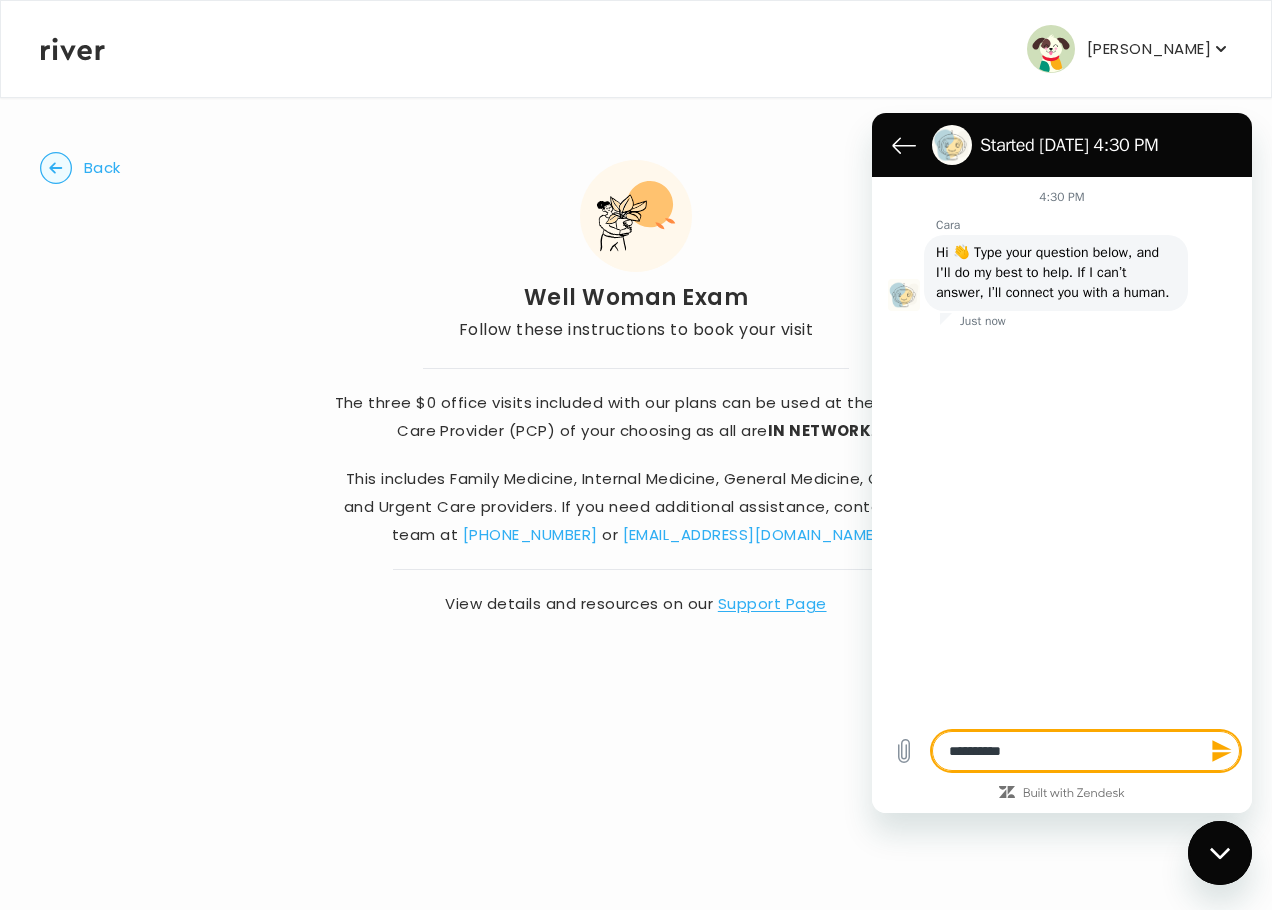 type on "**********" 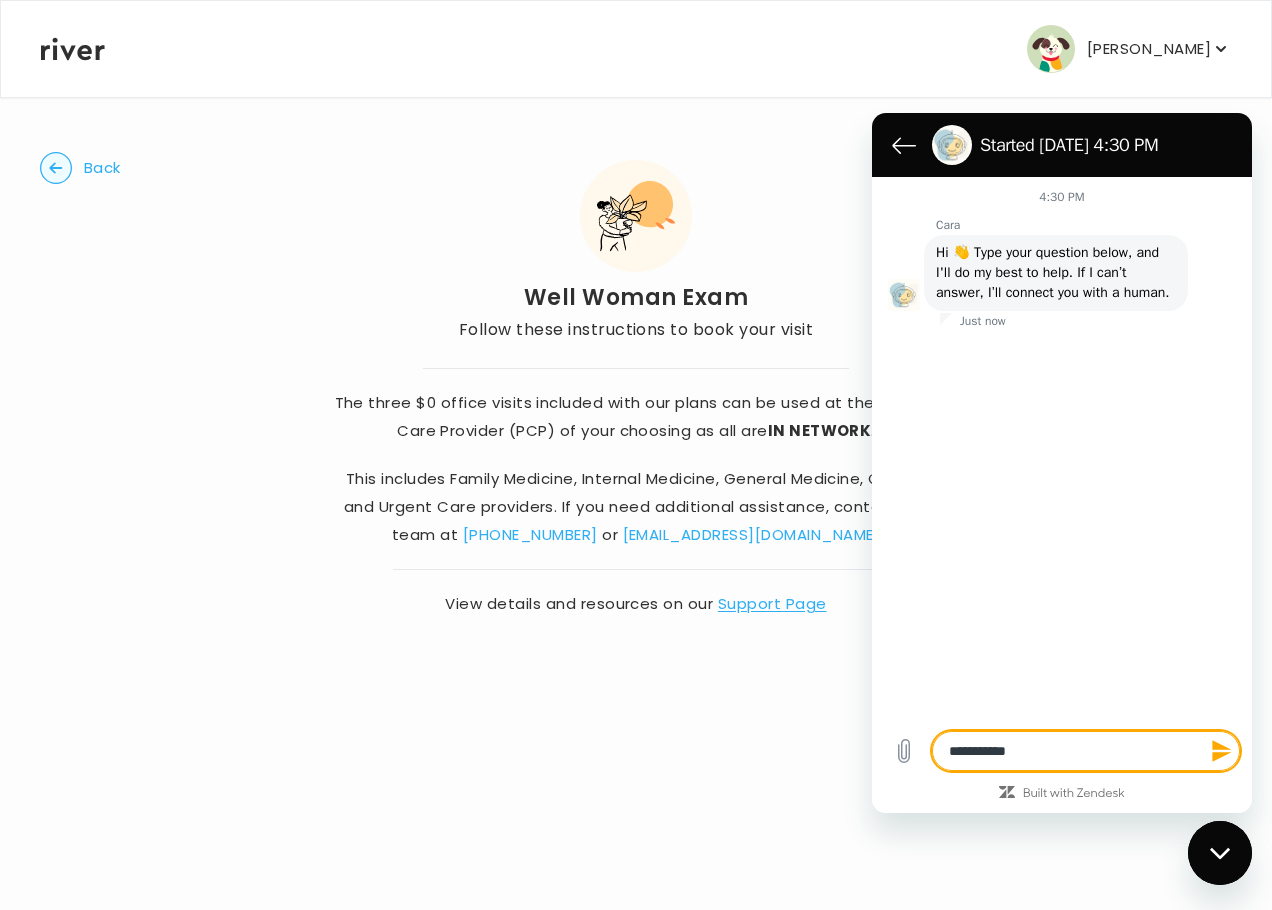 type on "**********" 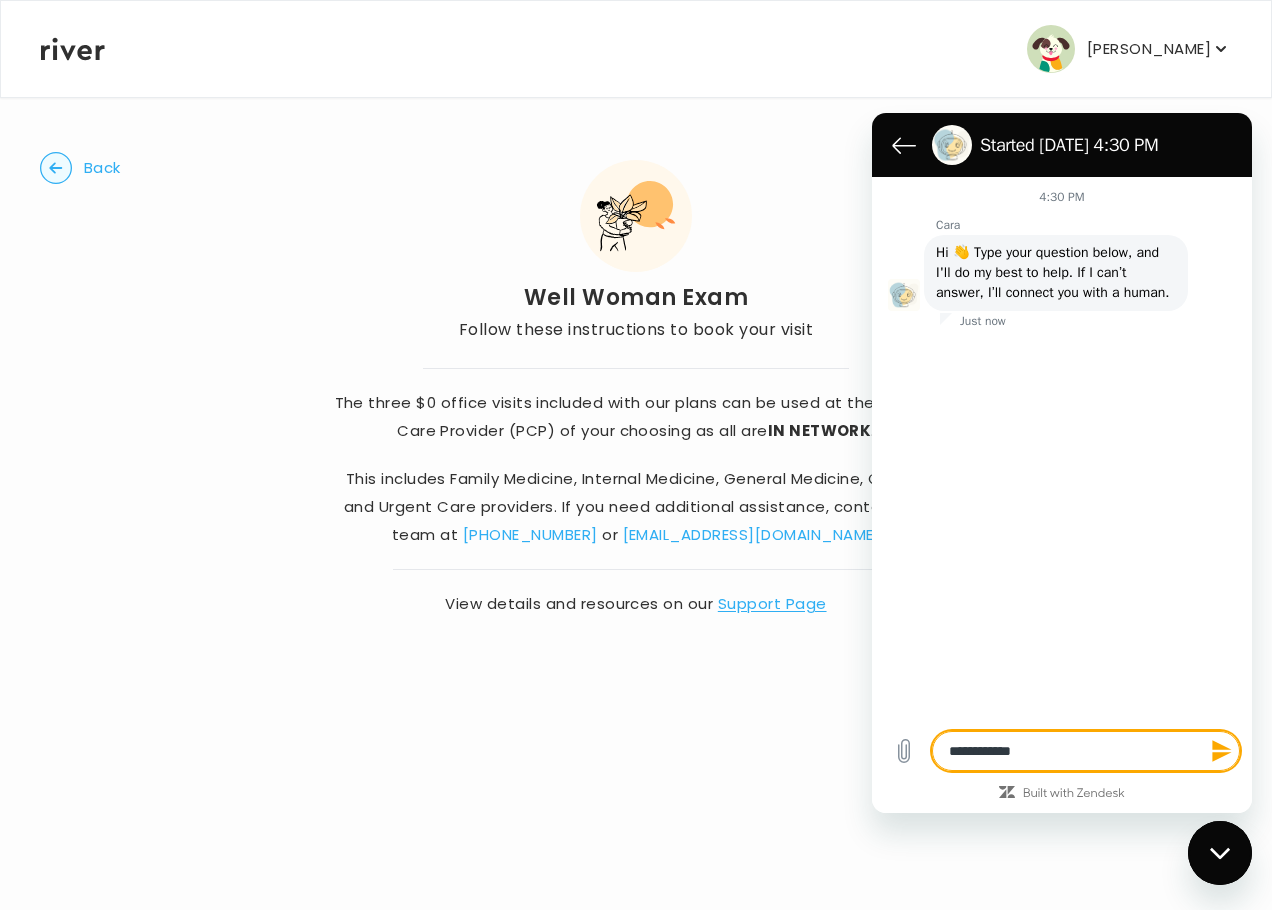 type on "**********" 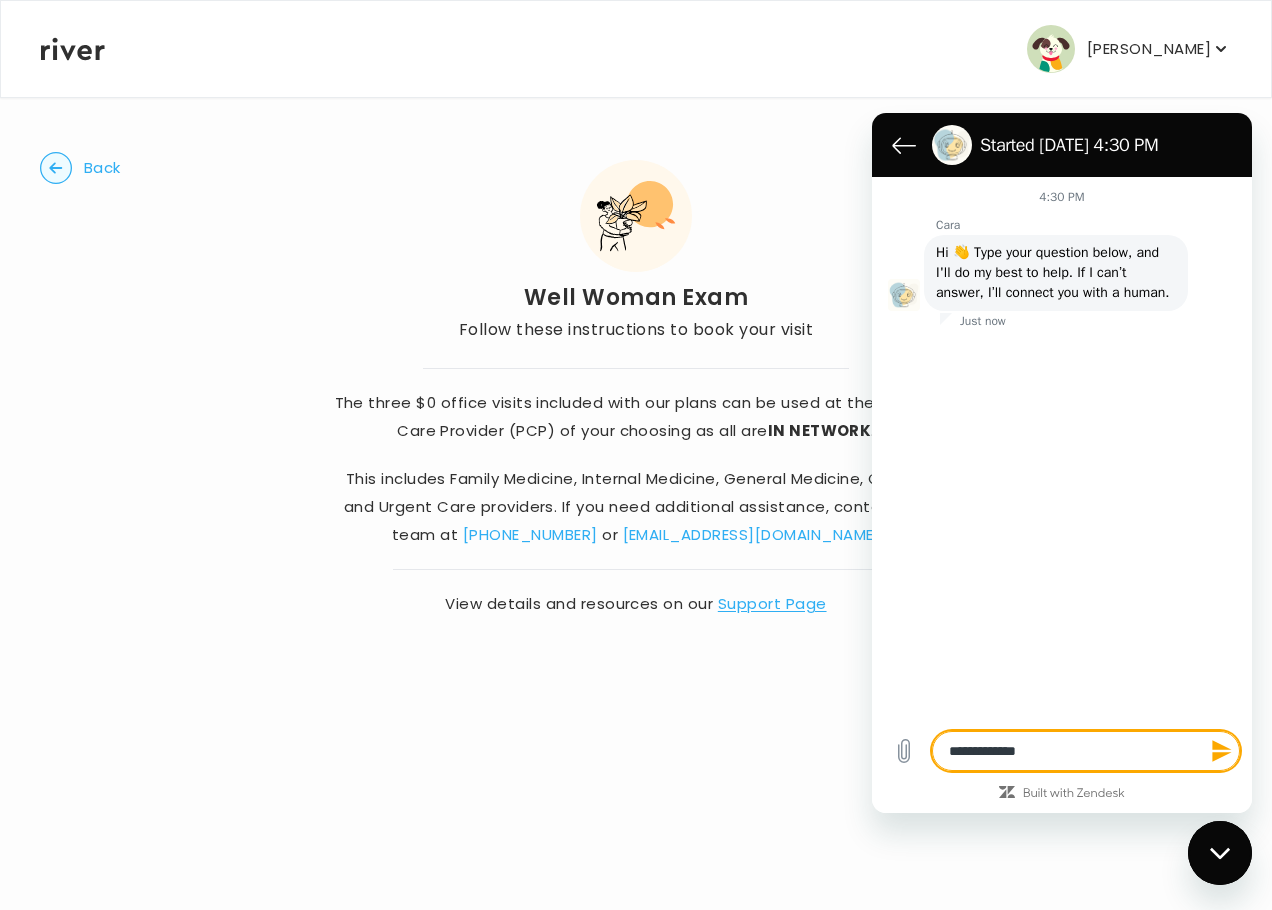 type on "**********" 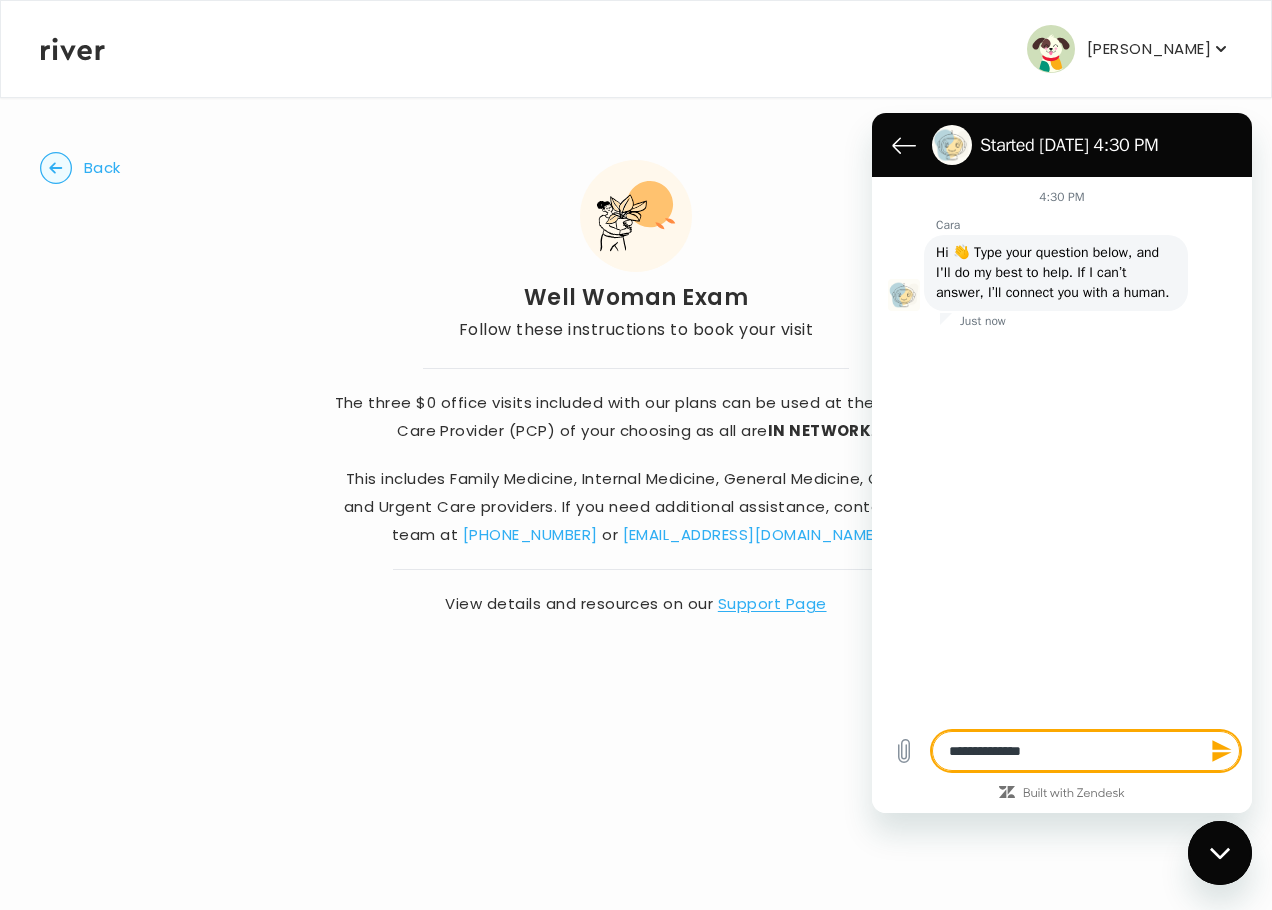 type on "**********" 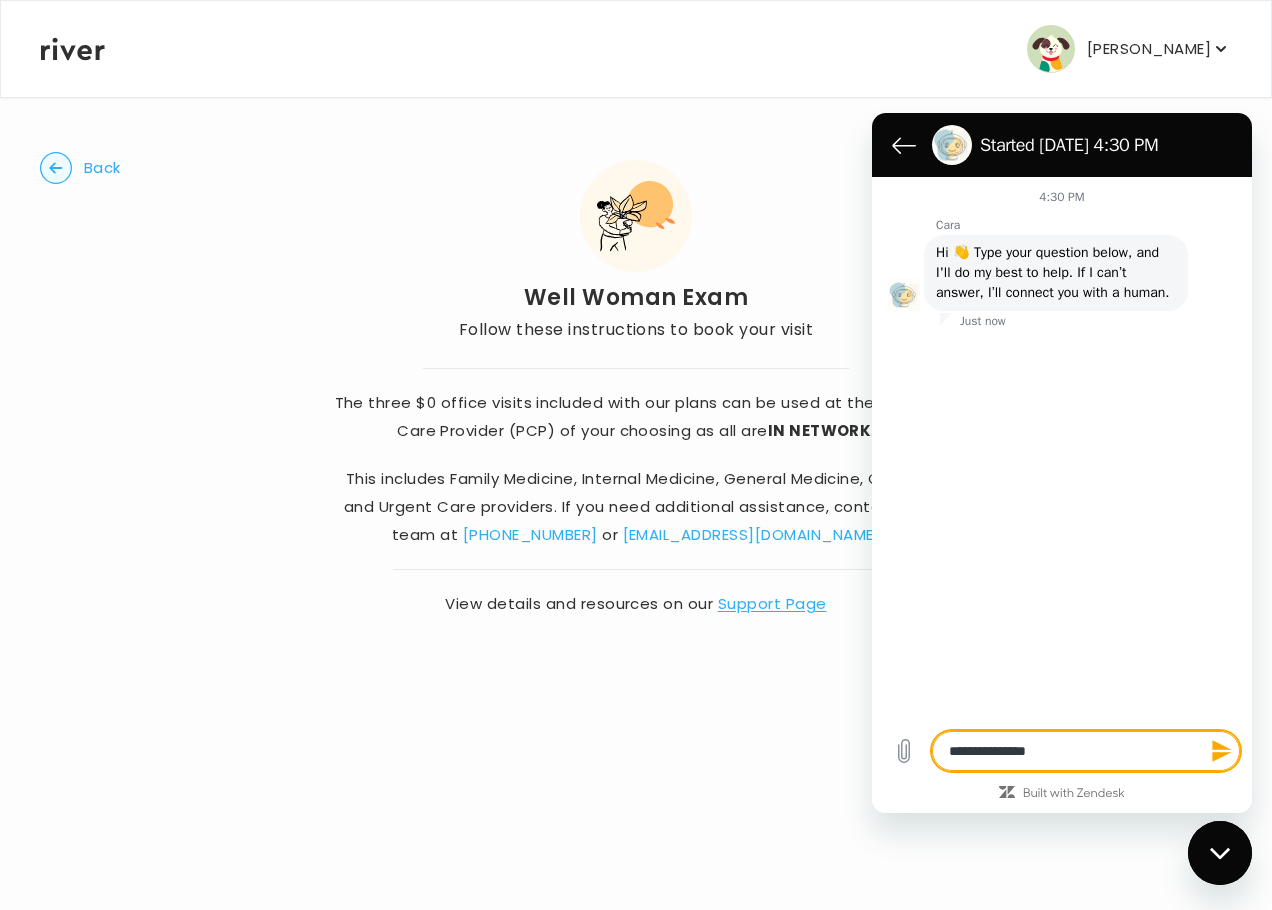 type on "**********" 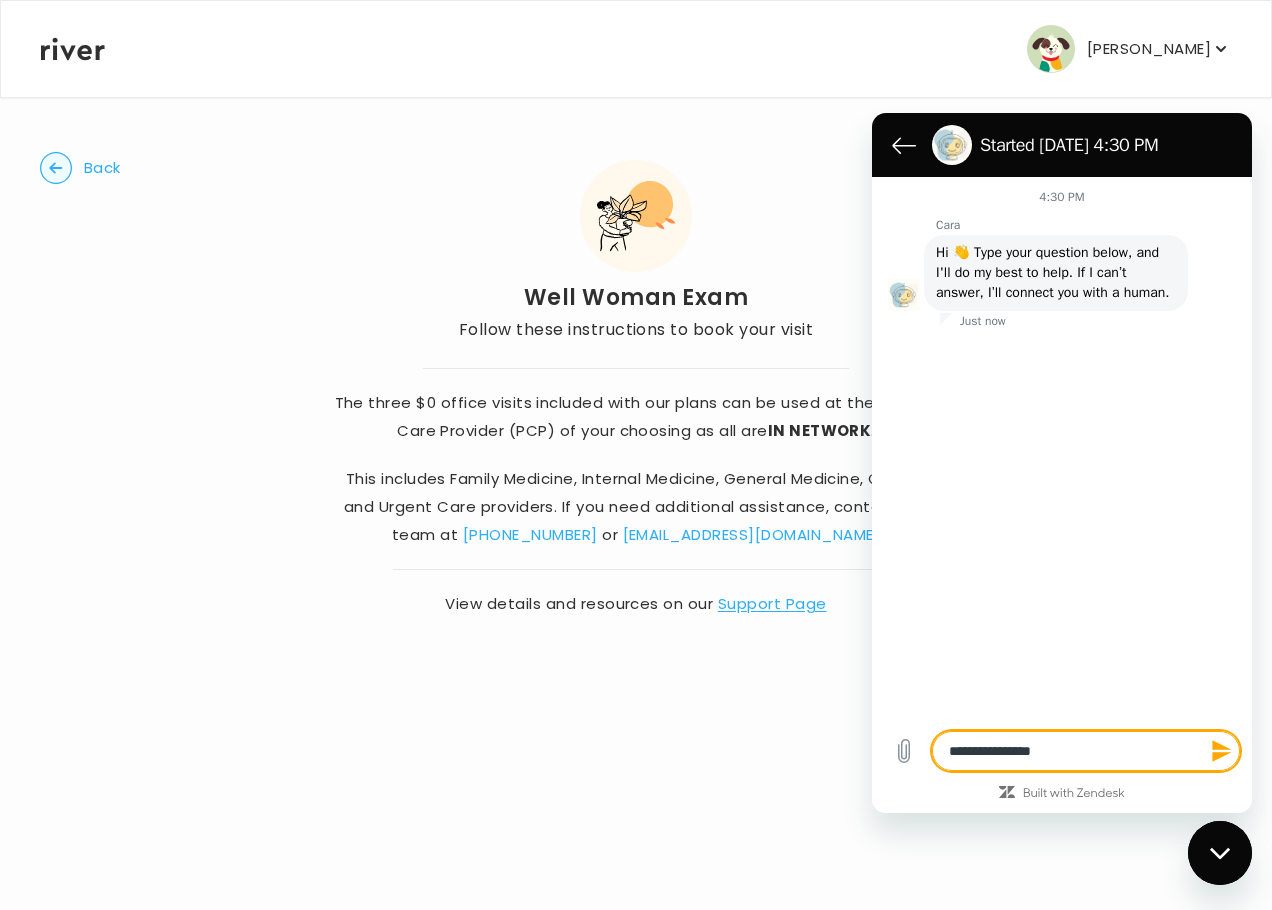 type on "**********" 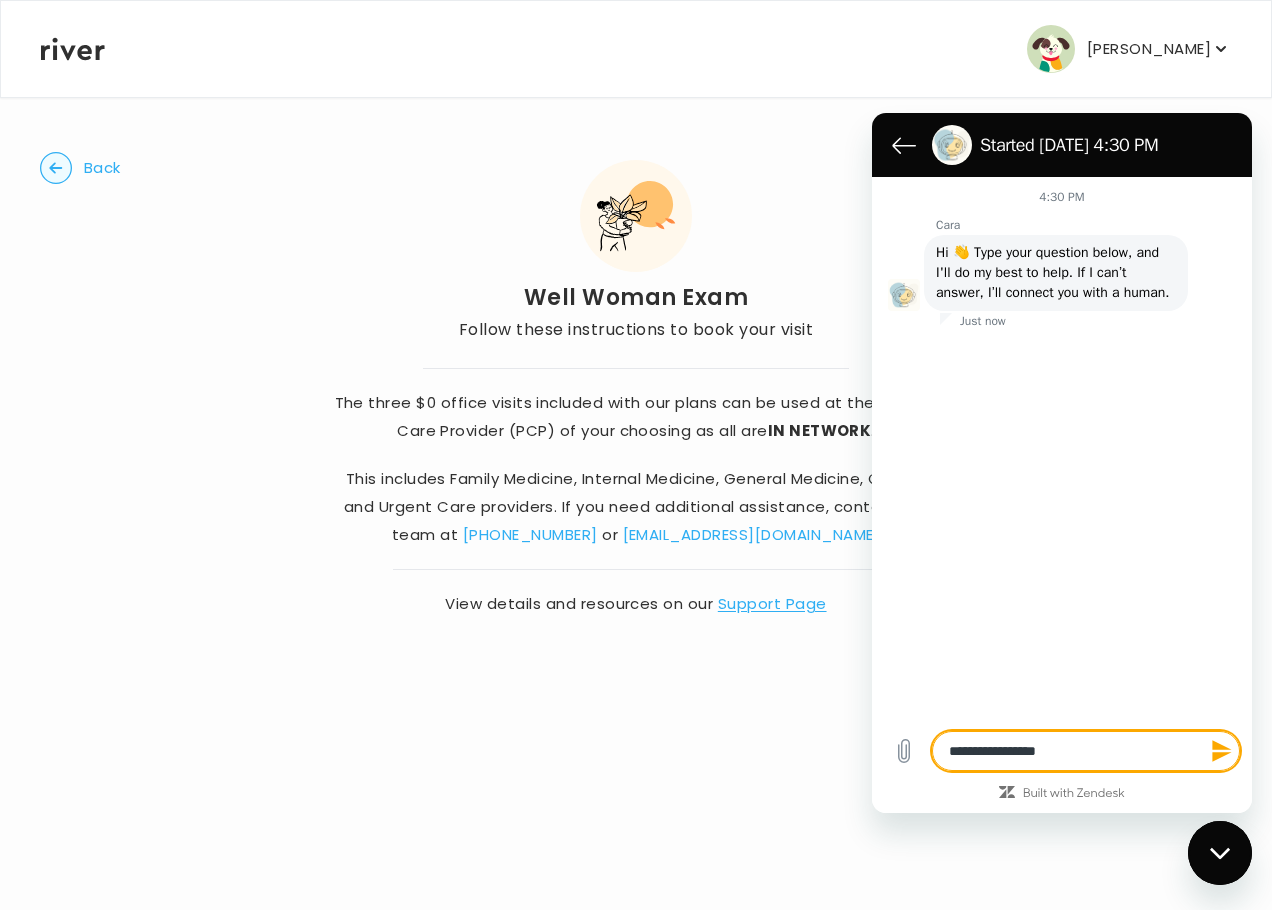 type on "**********" 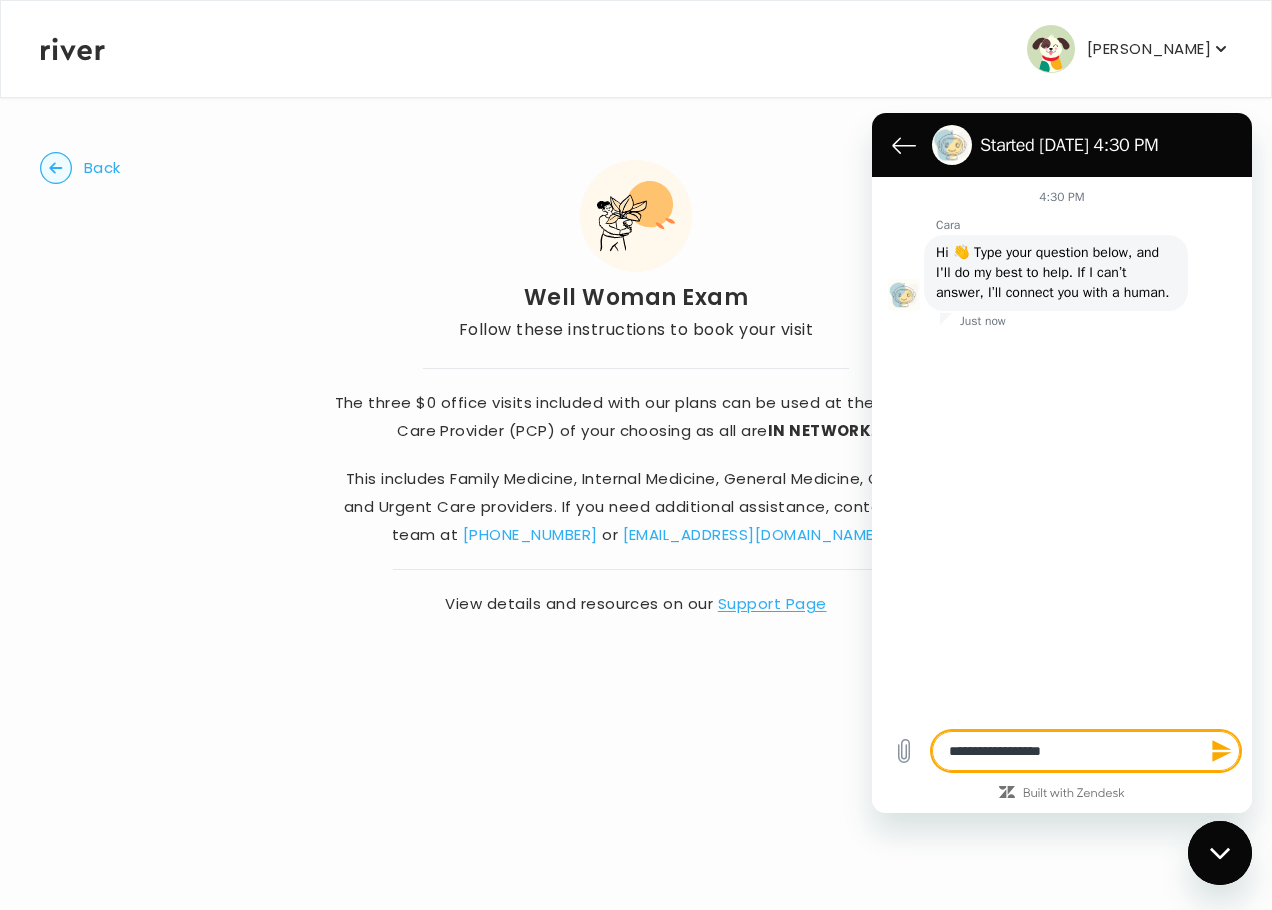 type on "**********" 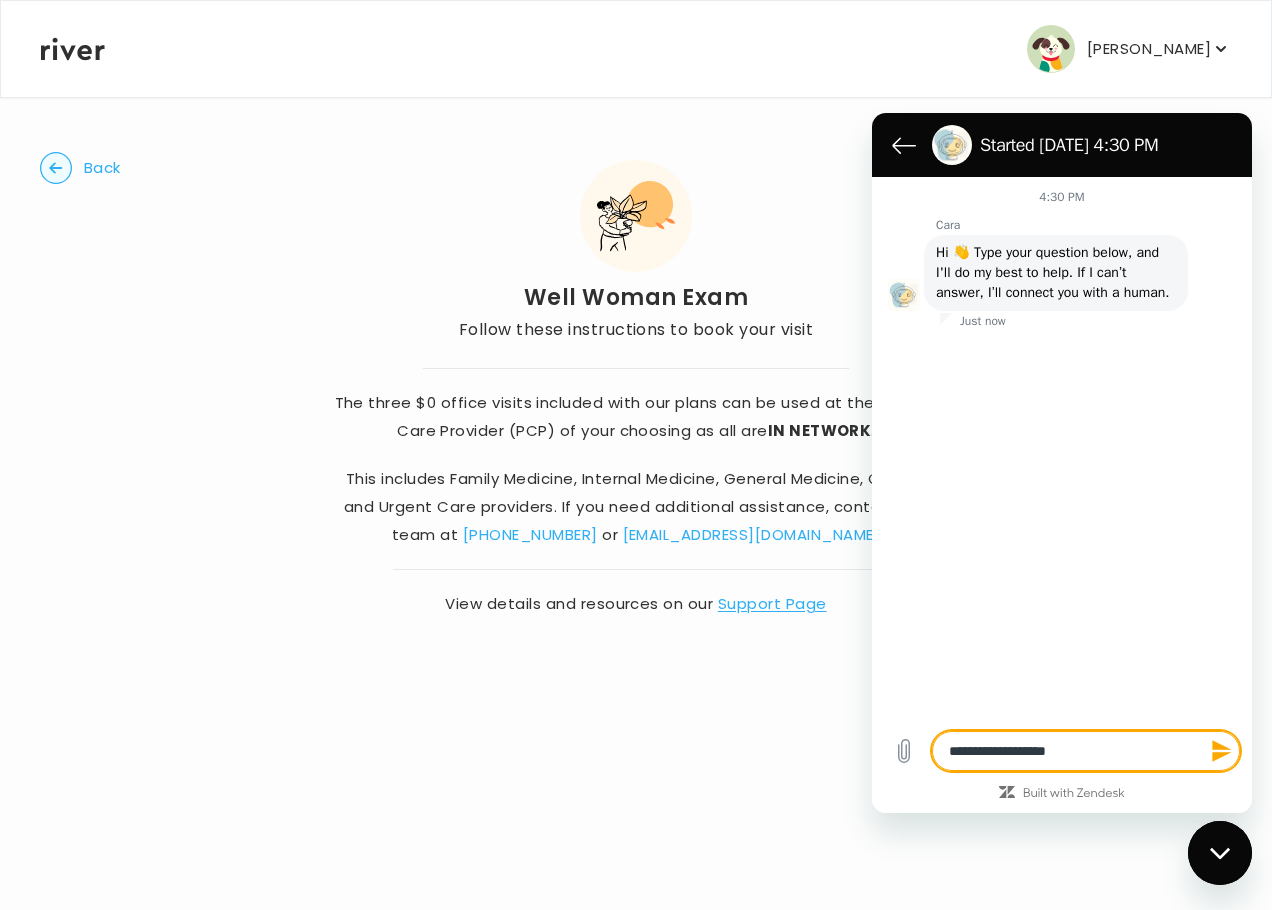 type on "**********" 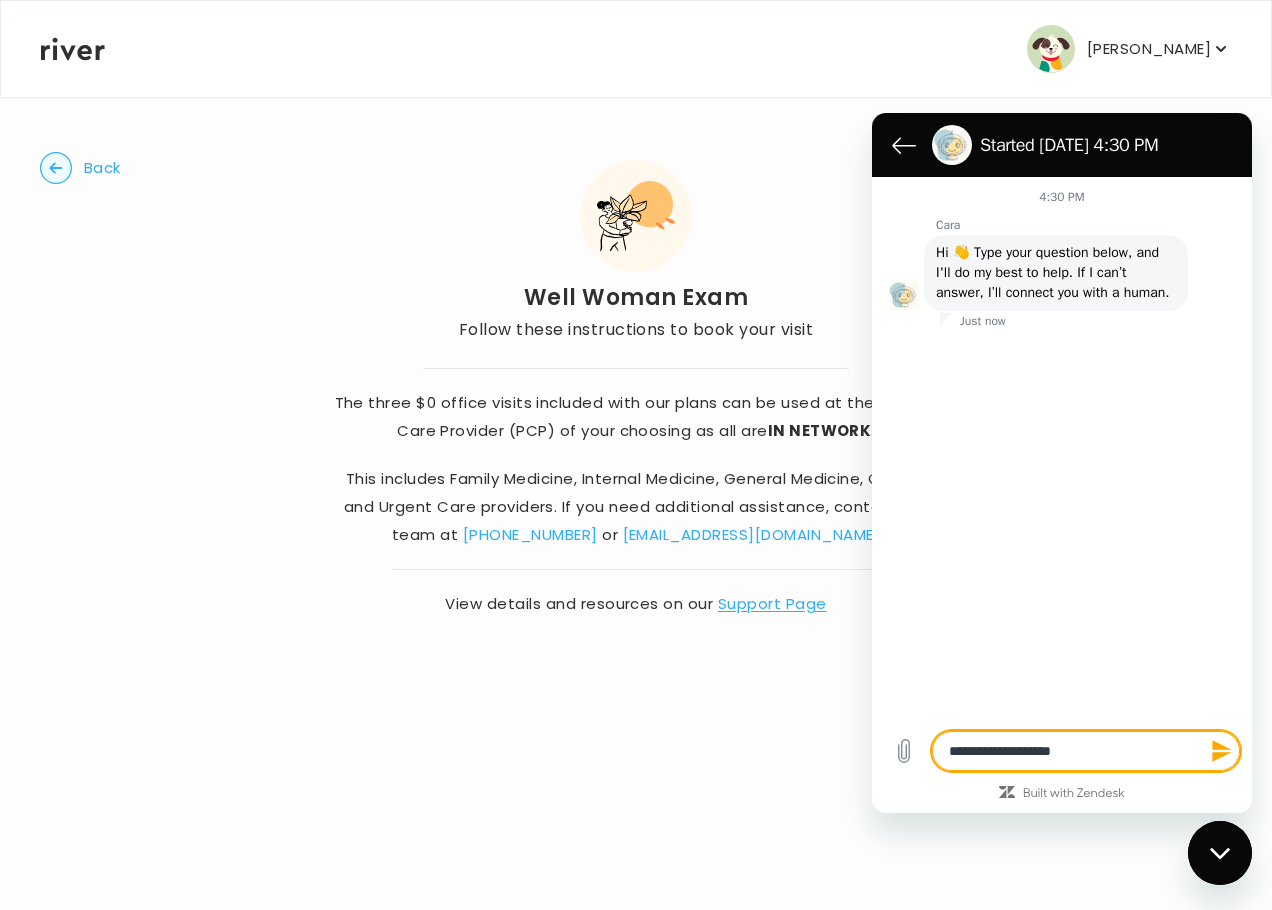 type on "**********" 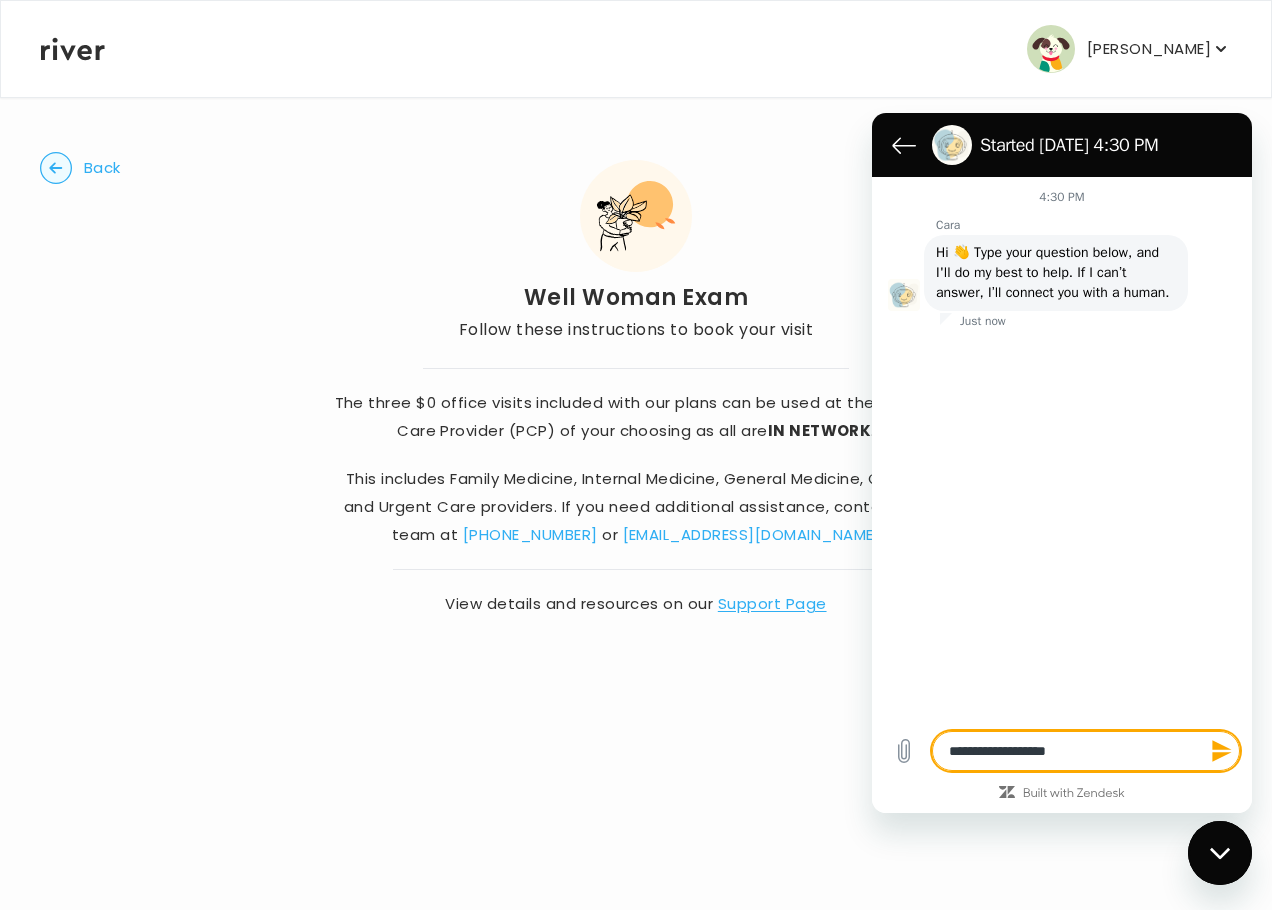 type on "**********" 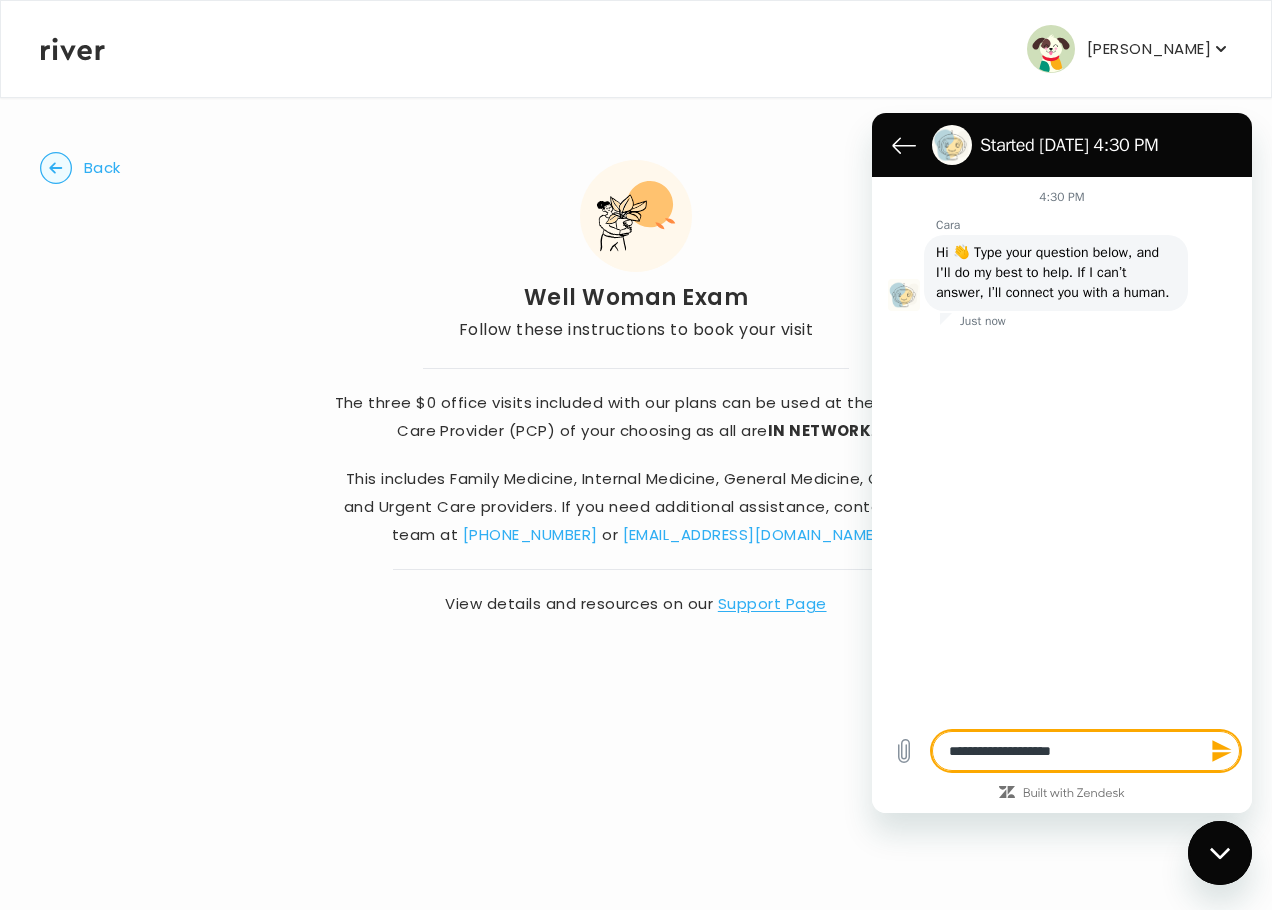 type on "**********" 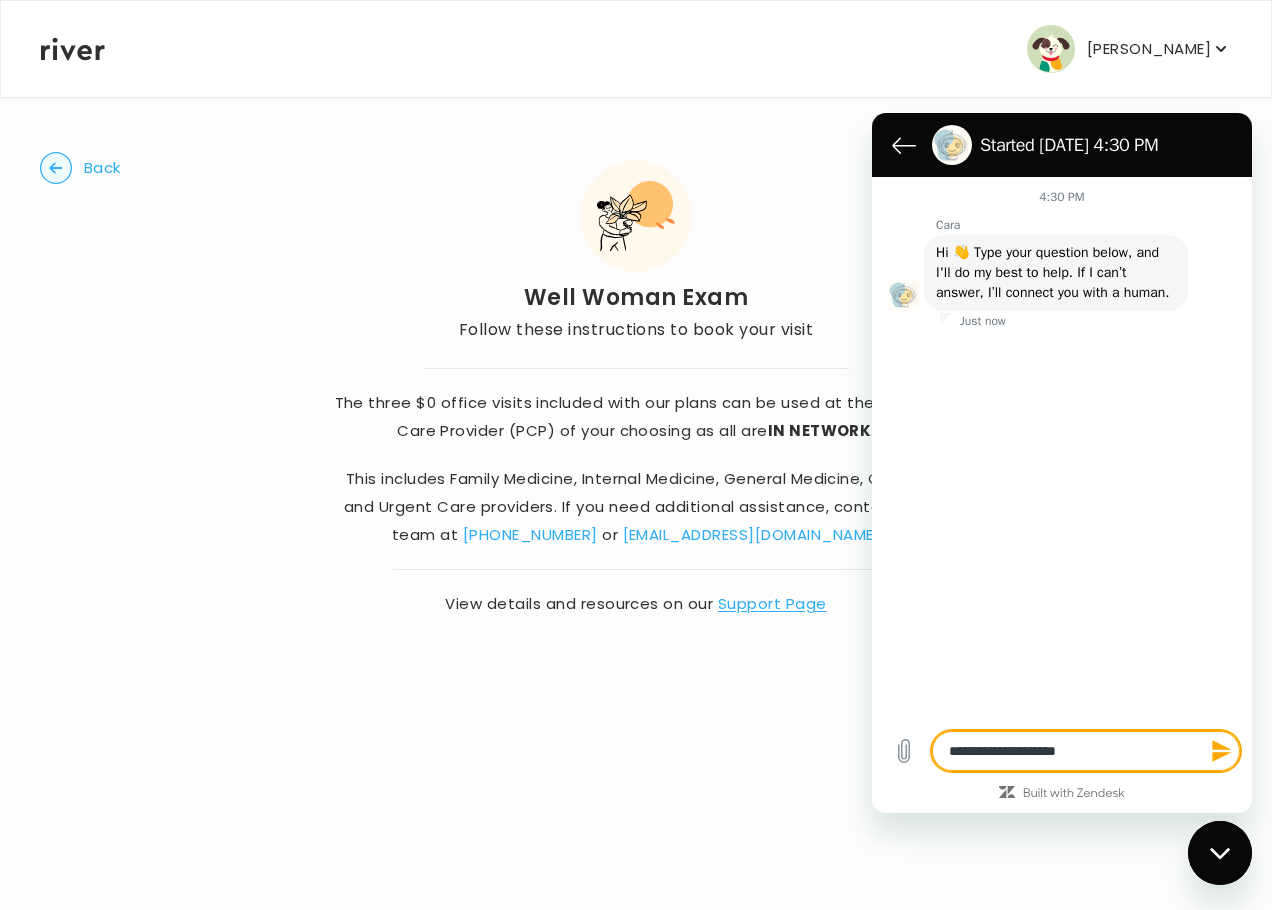 type on "*" 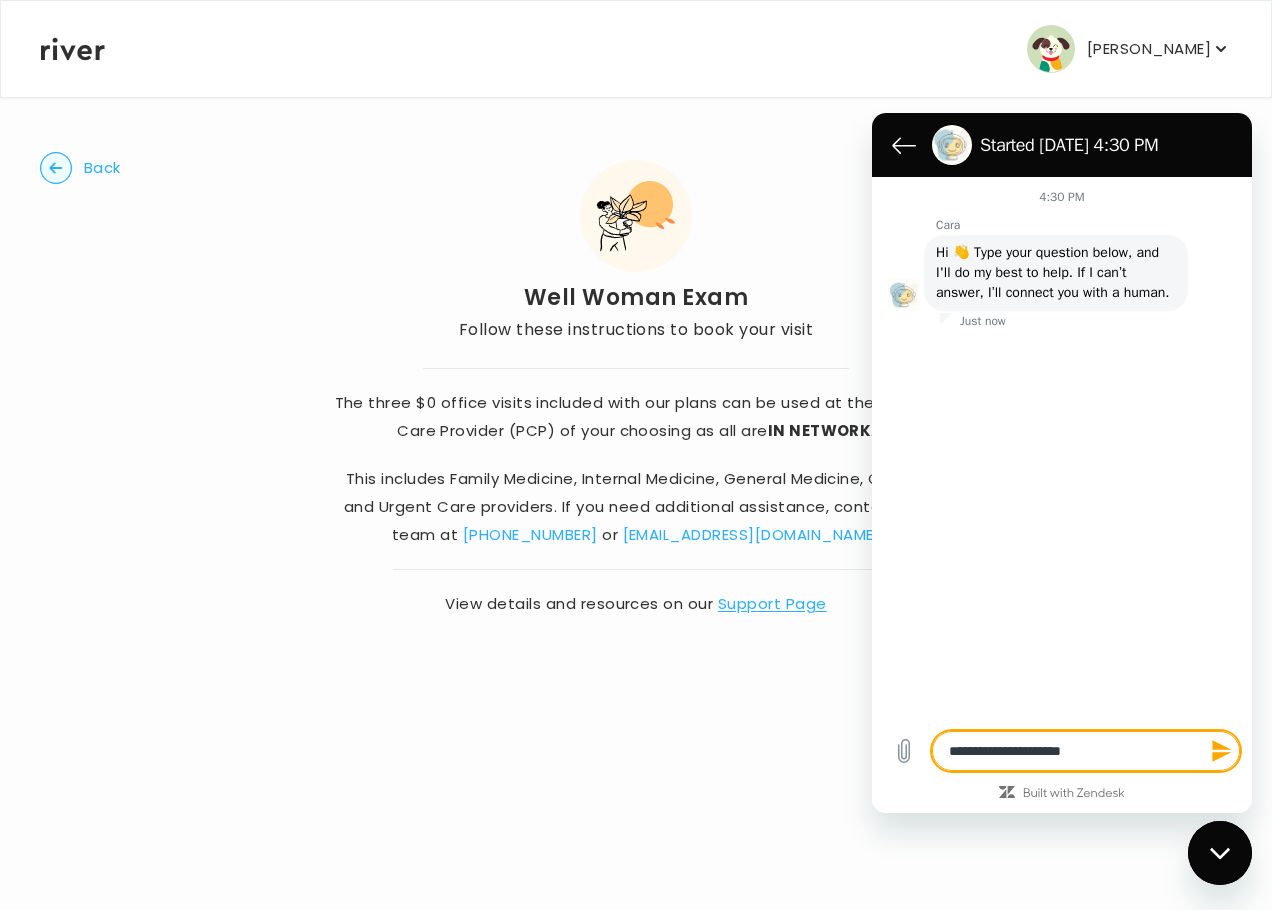 type on "**********" 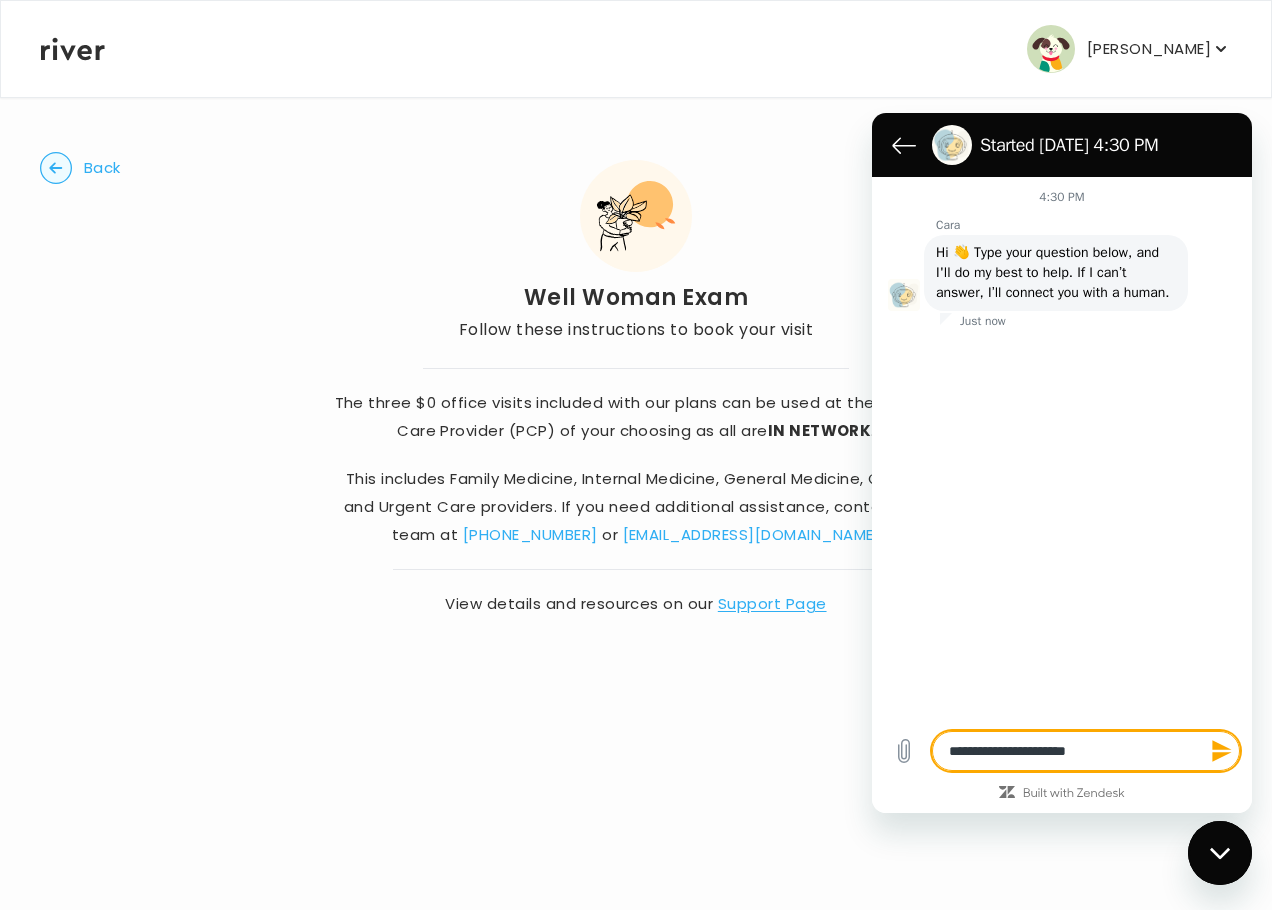 type on "**********" 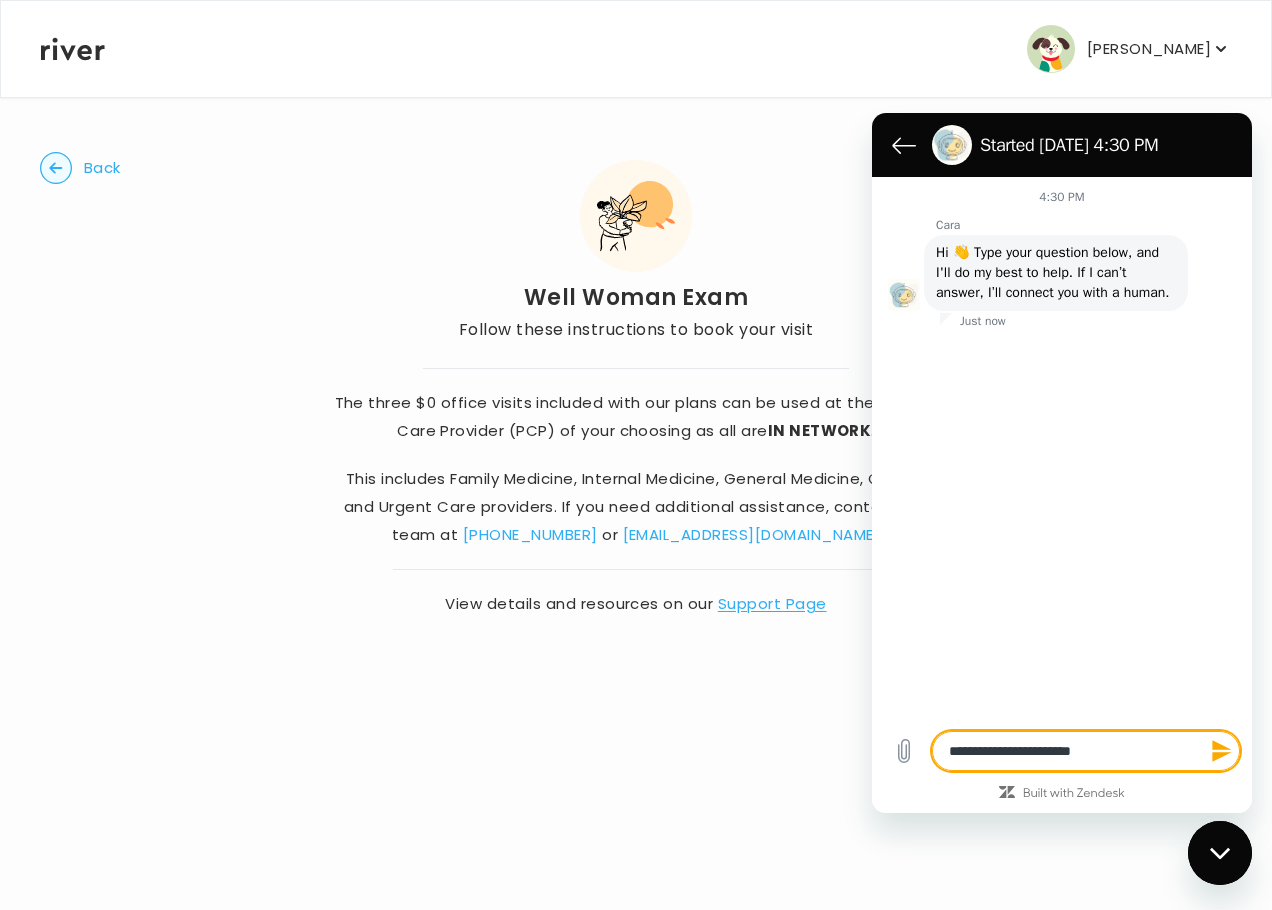 type on "**********" 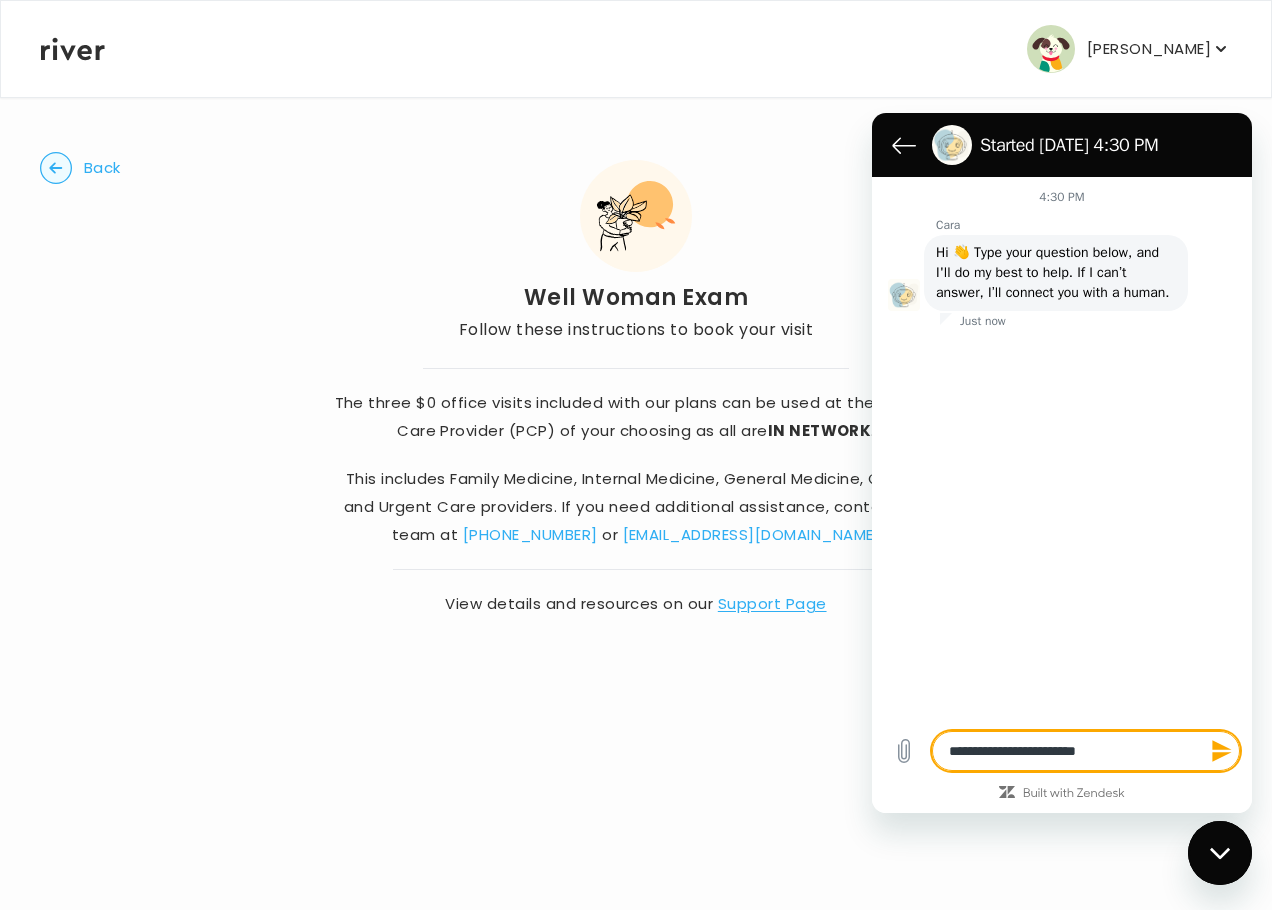 type on "**********" 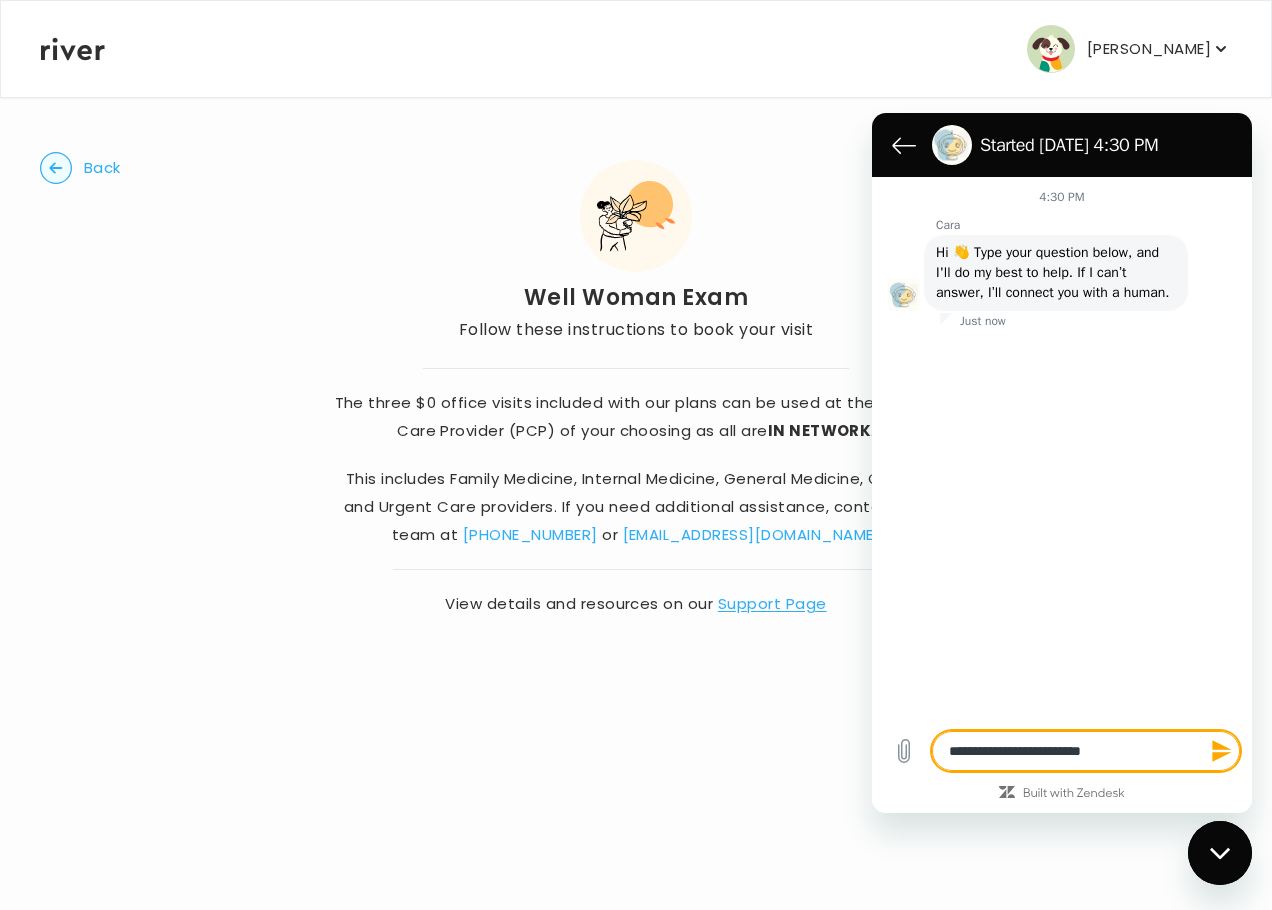 type on "**********" 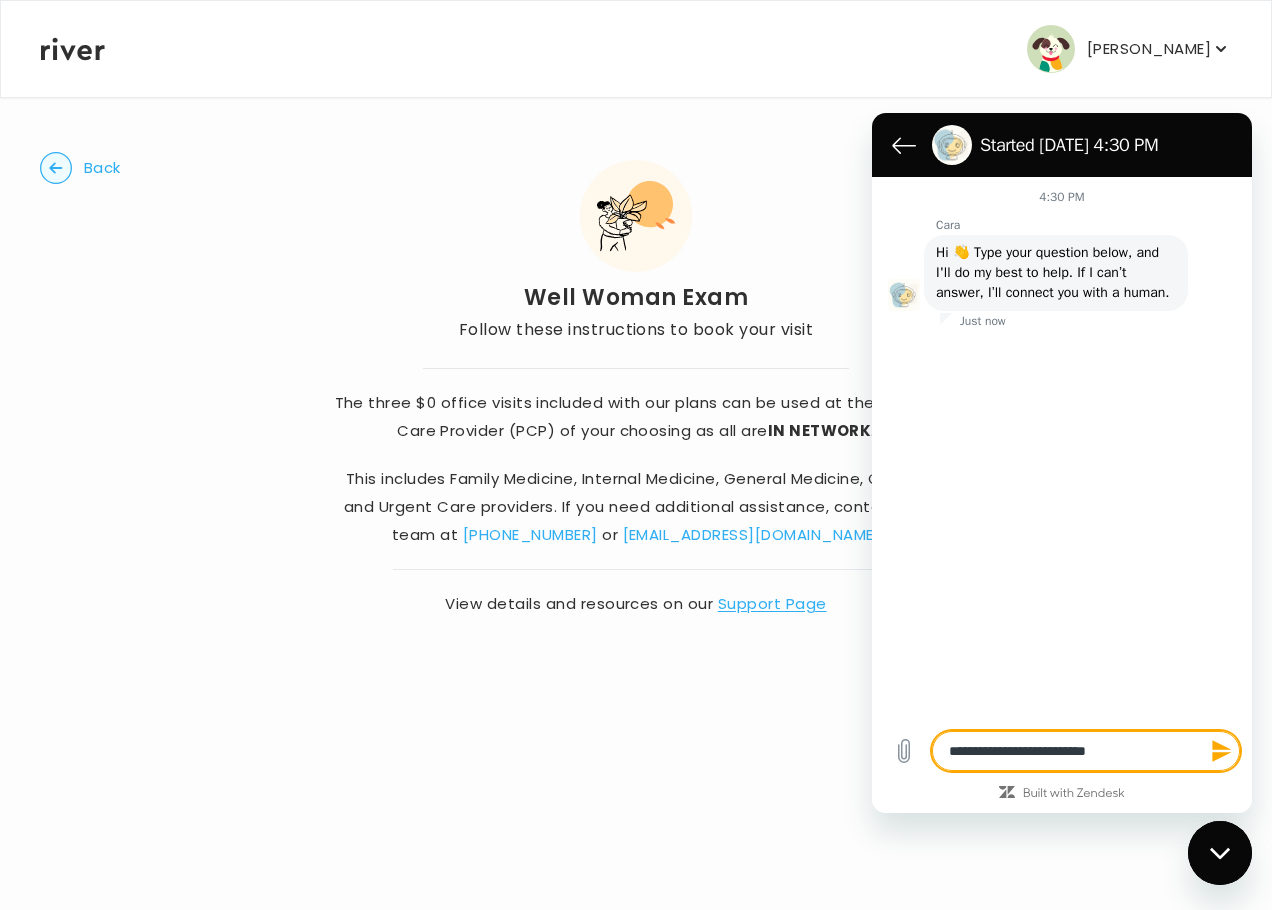 type on "**********" 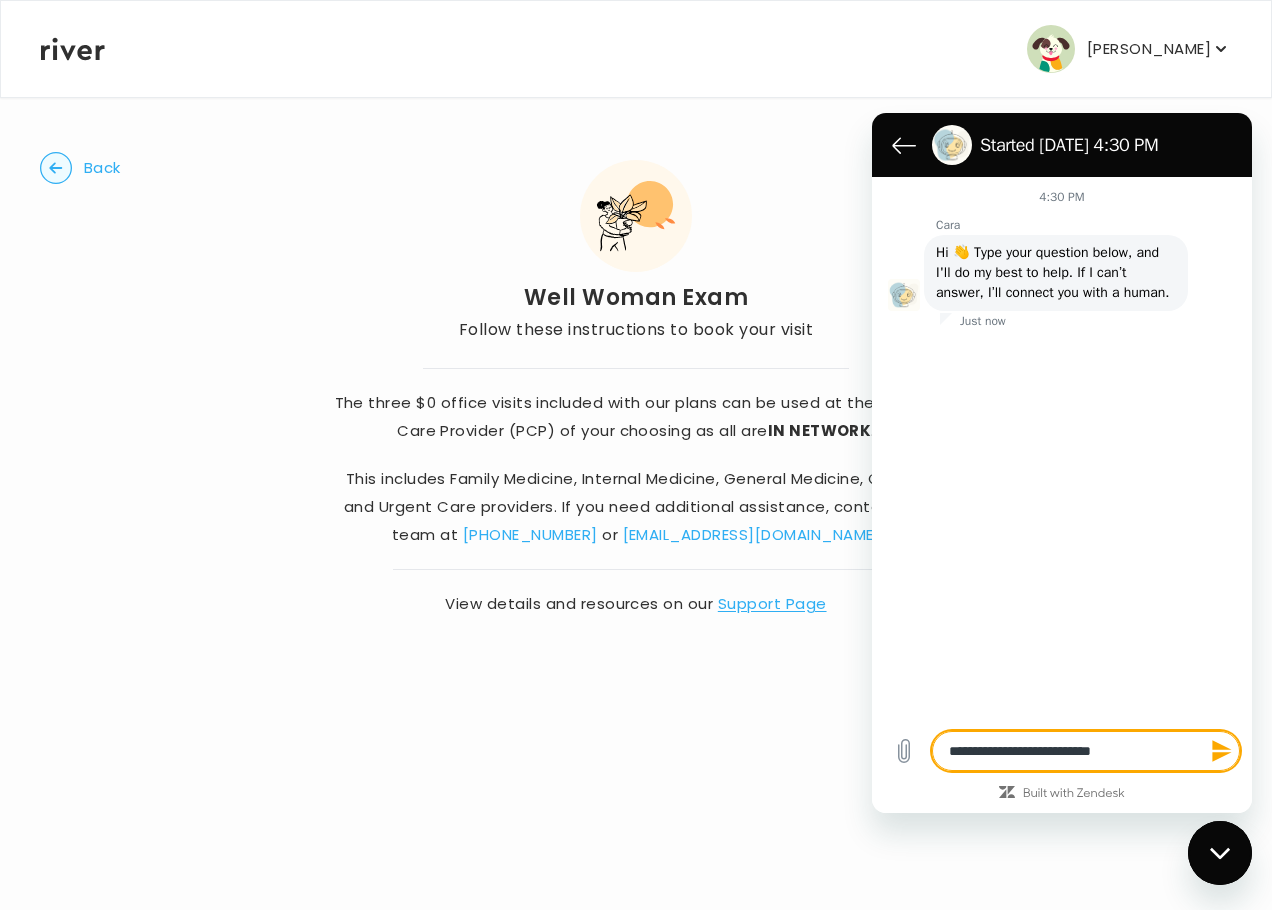 type on "*" 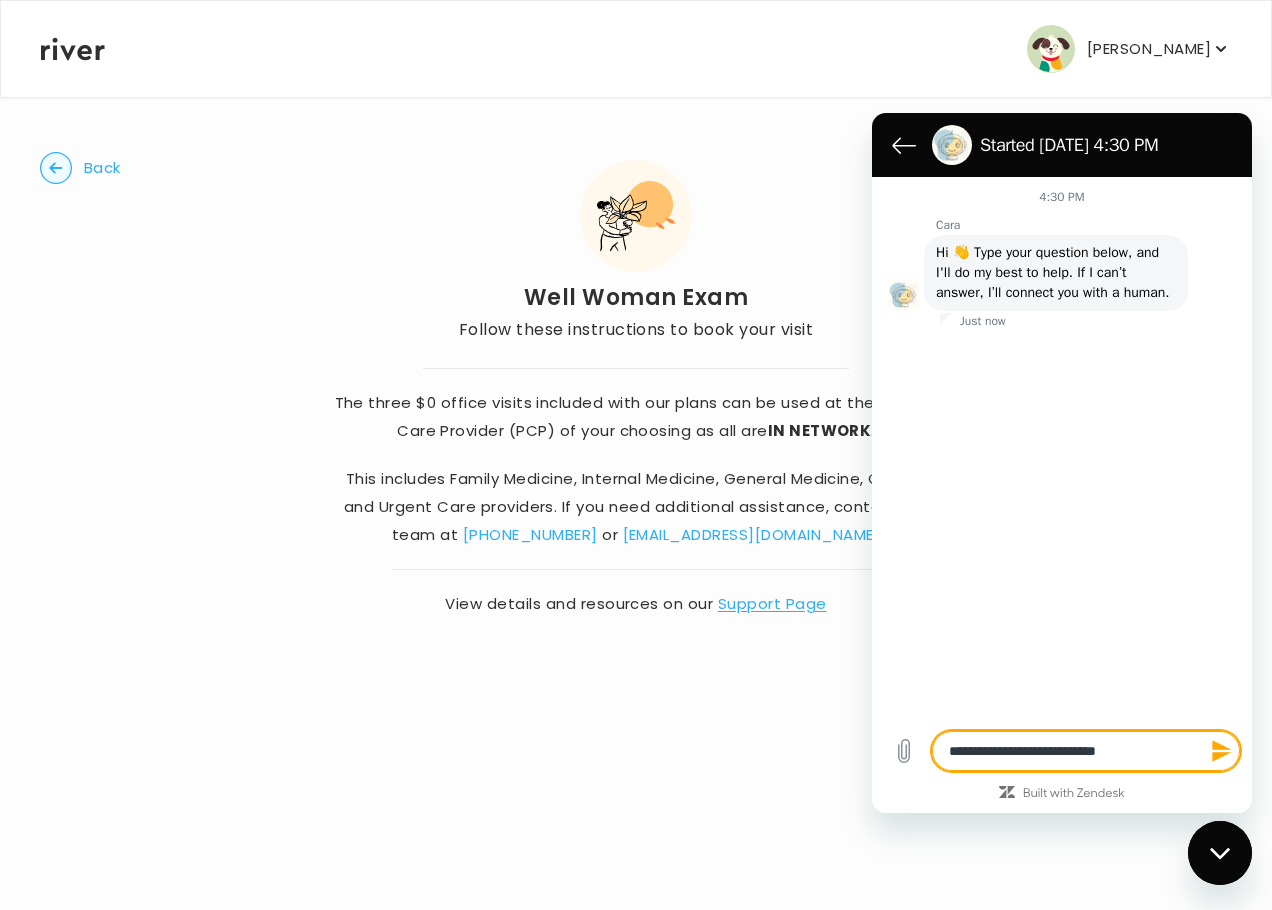 type on "**********" 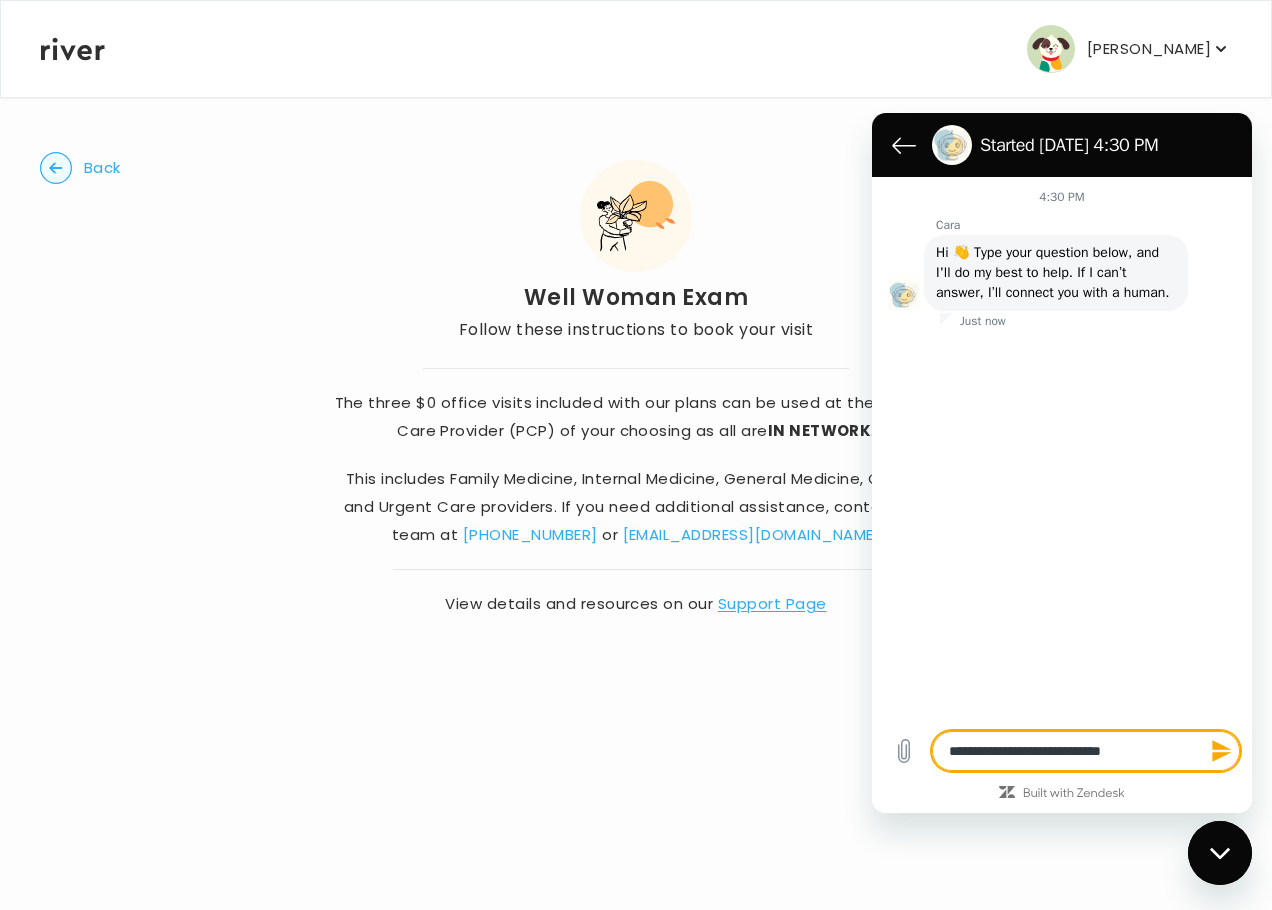 type on "**********" 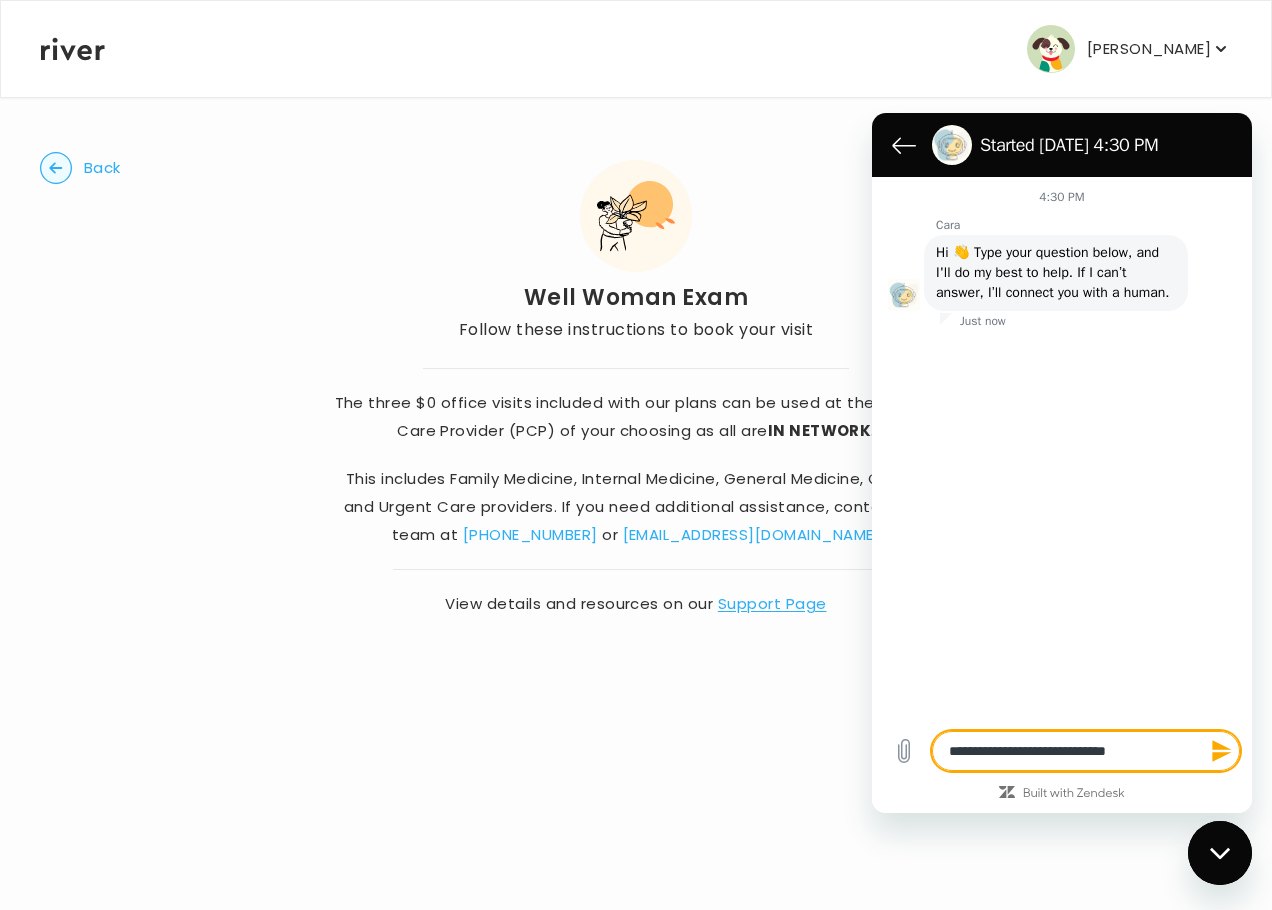 type on "**********" 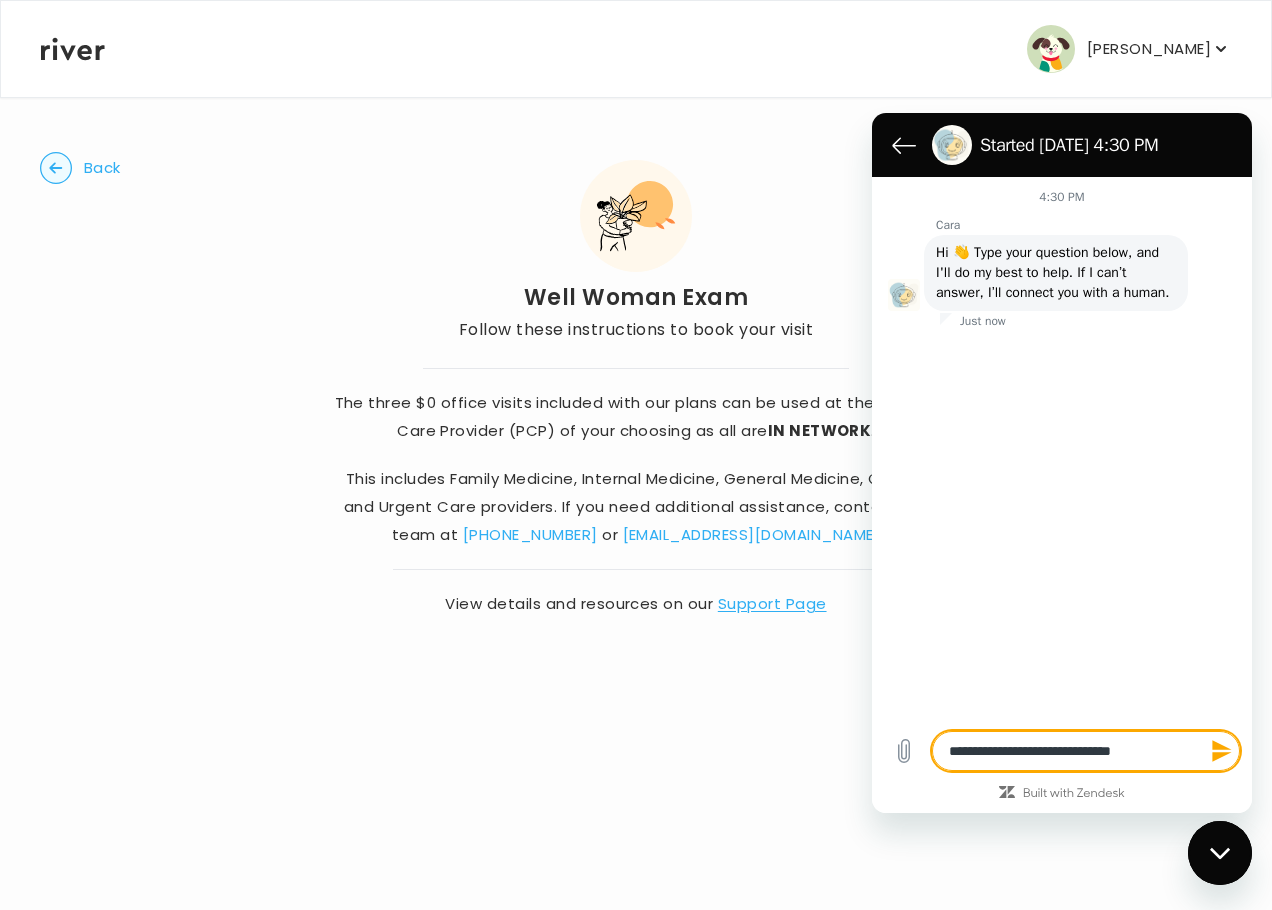type on "*" 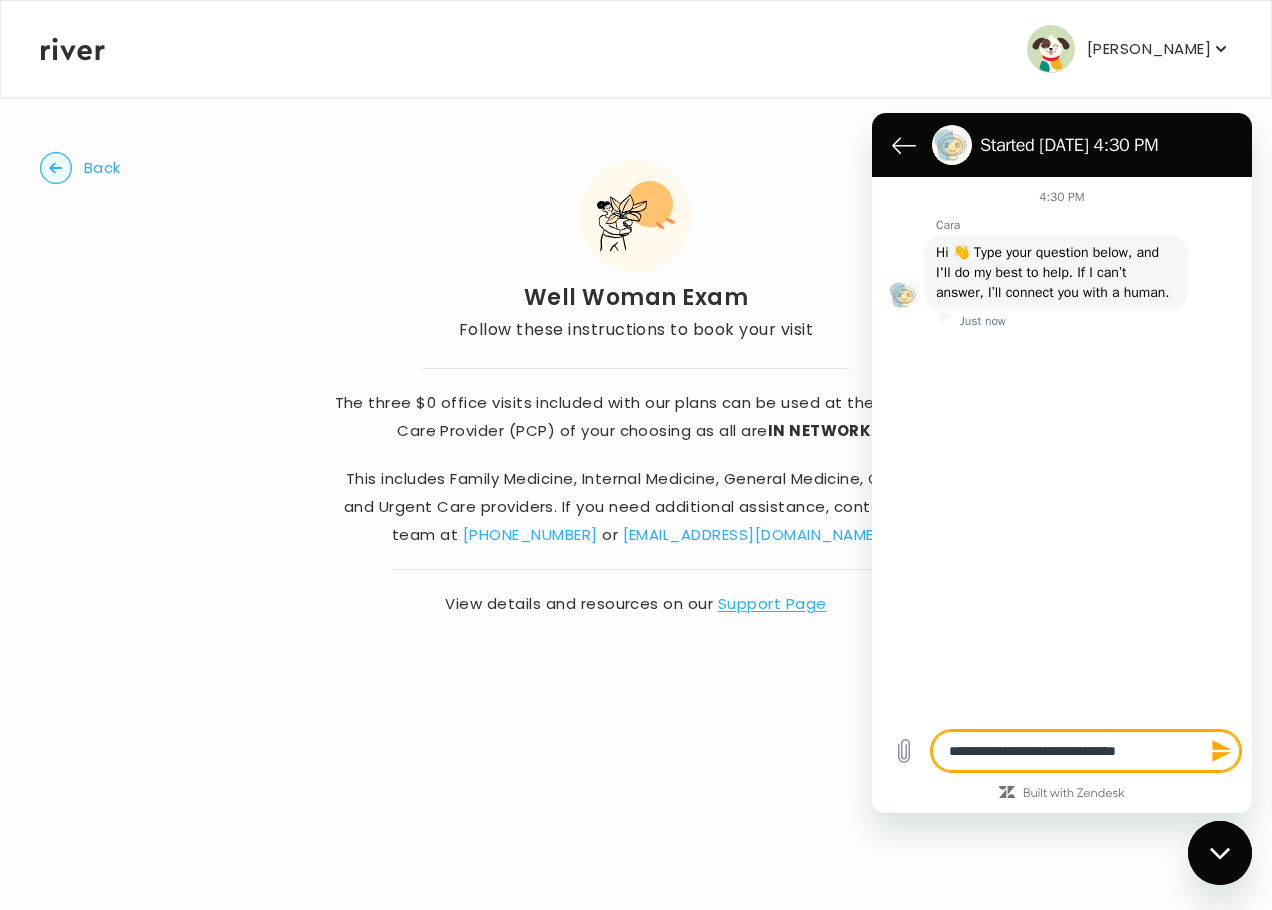 type on "**********" 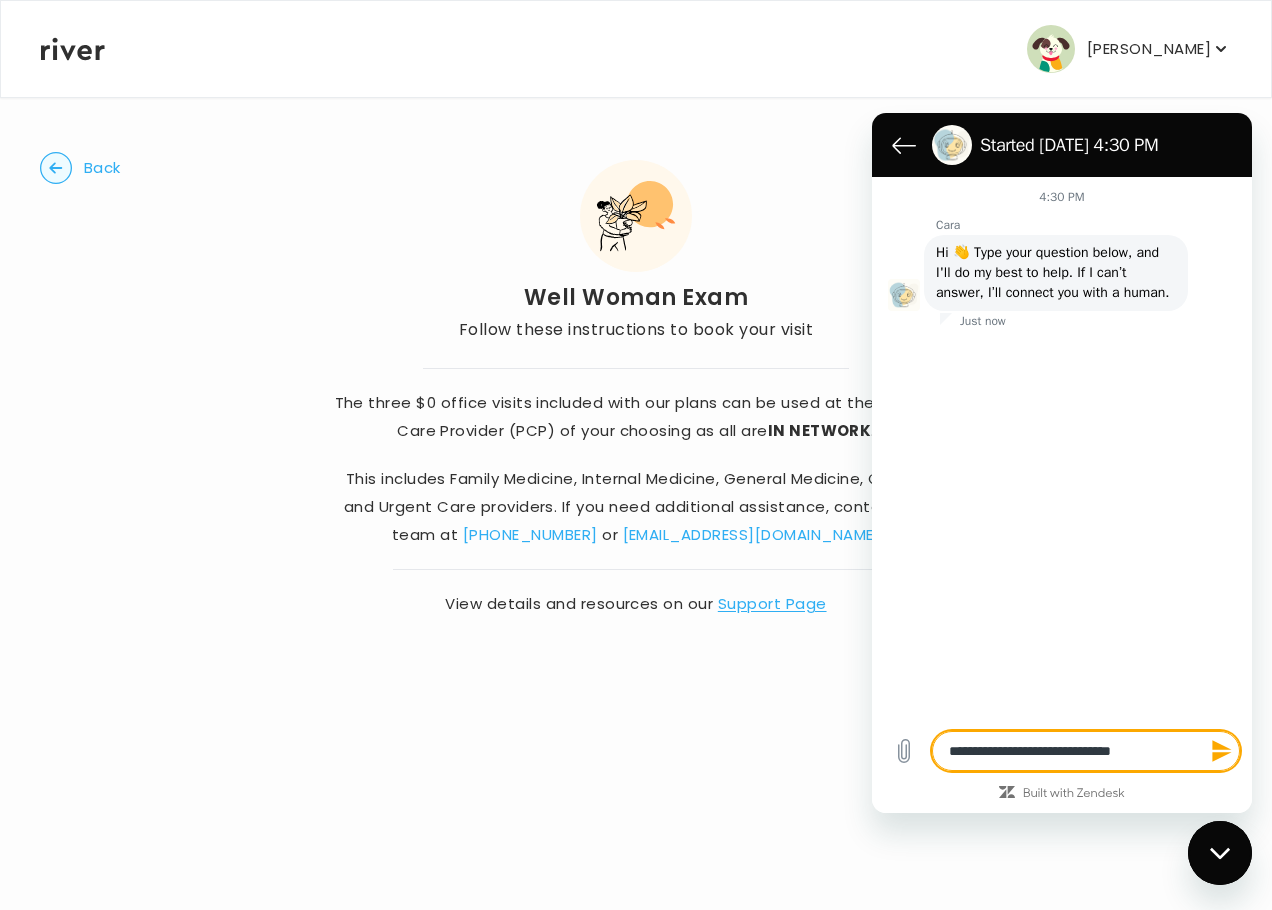type on "**********" 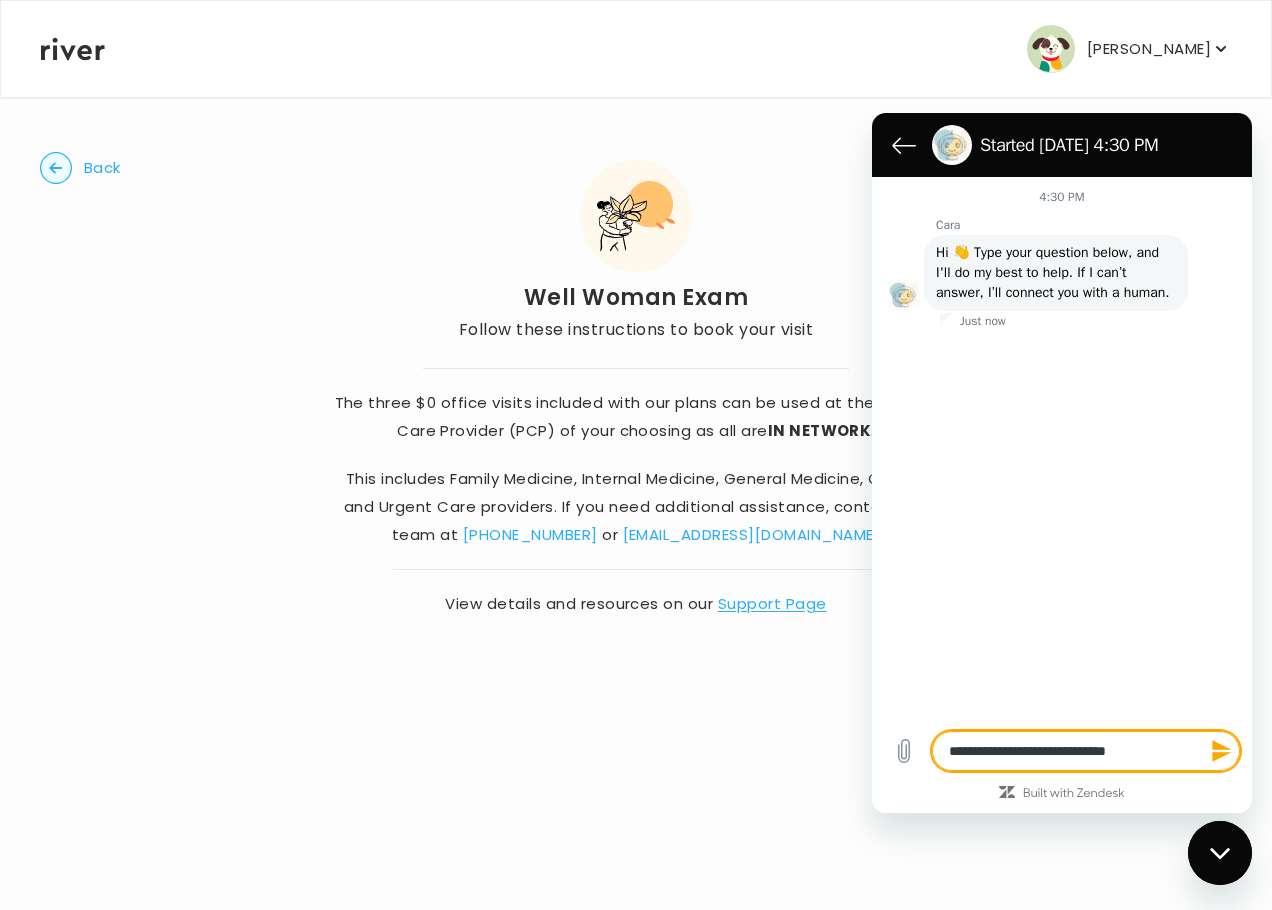 type on "**********" 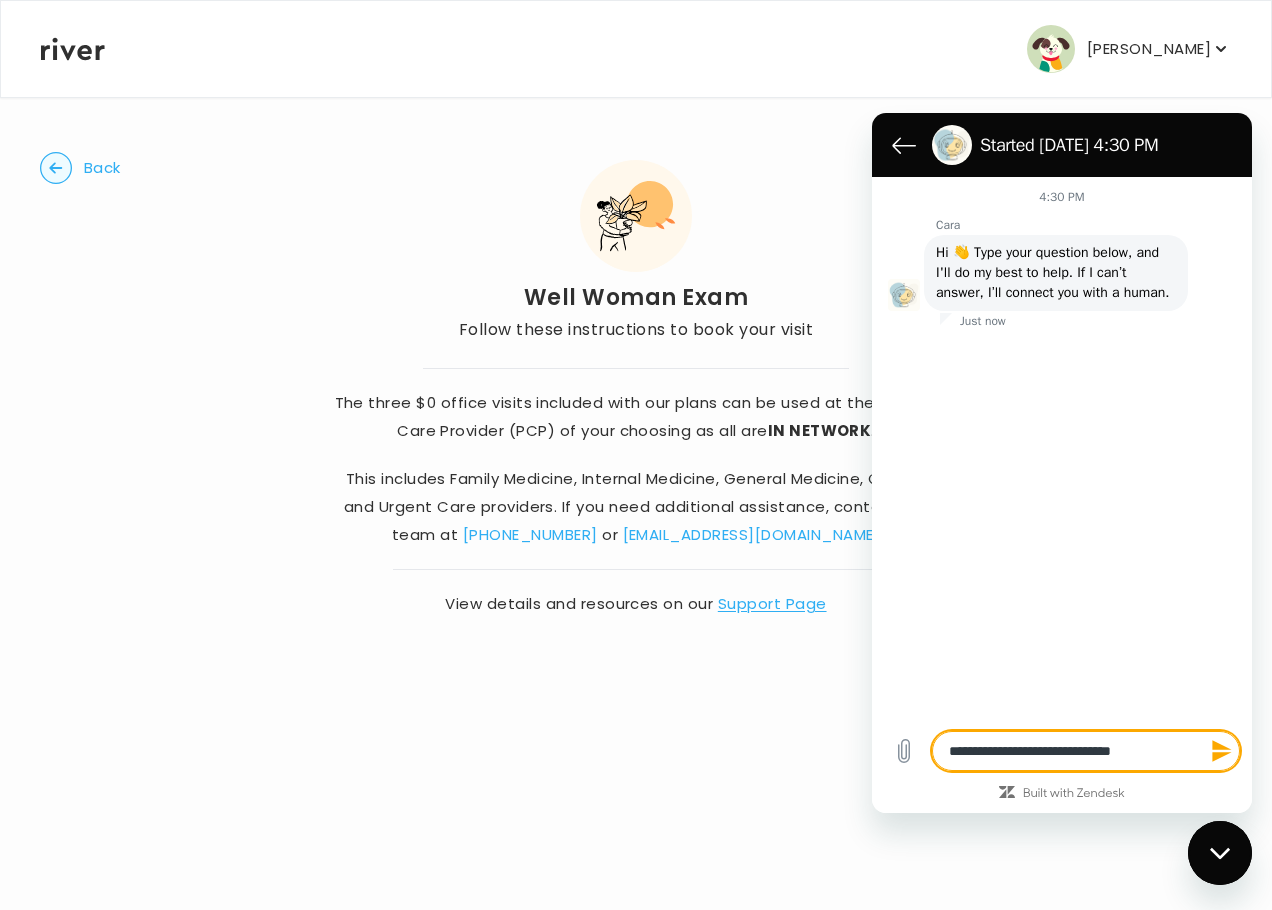 type on "**********" 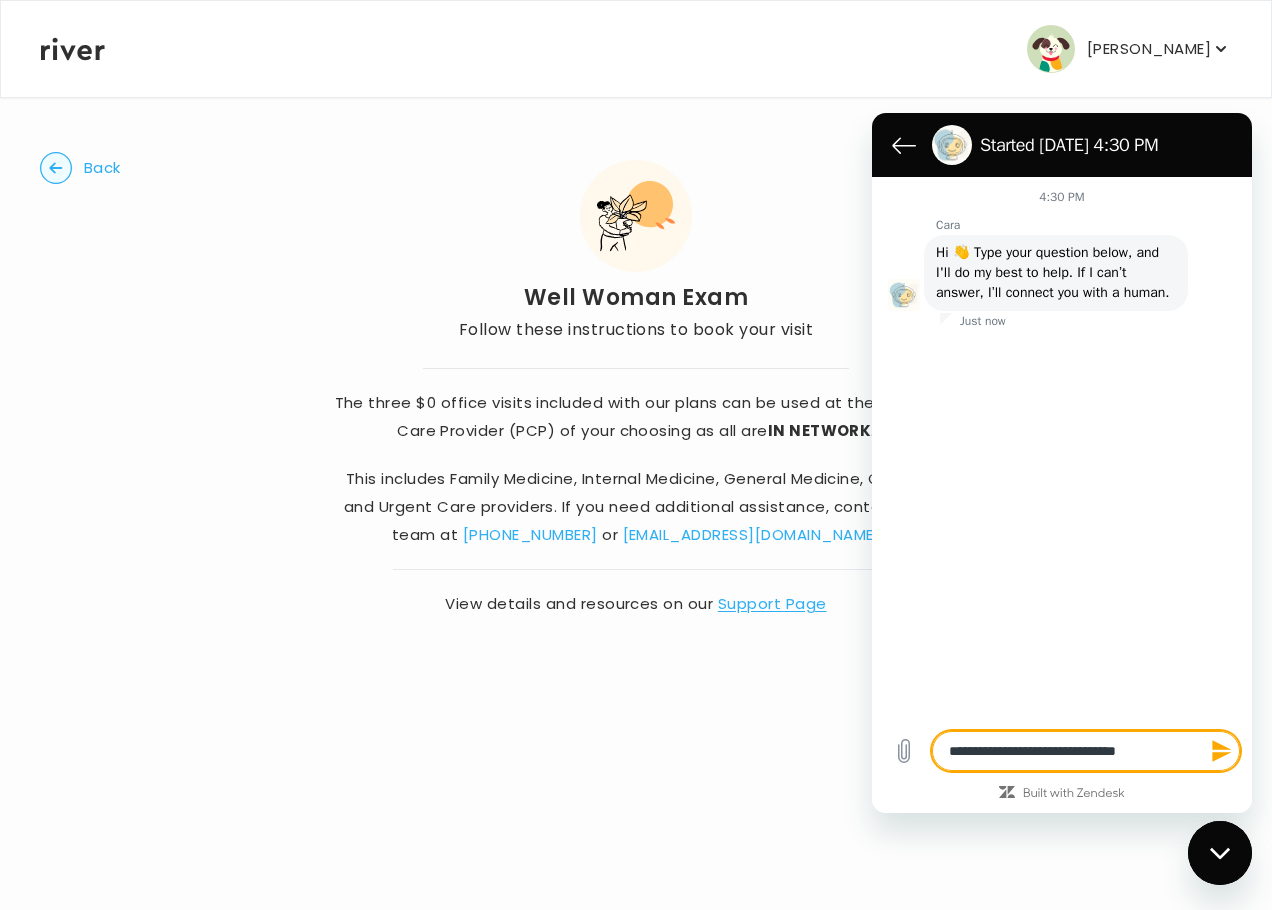 type on "**********" 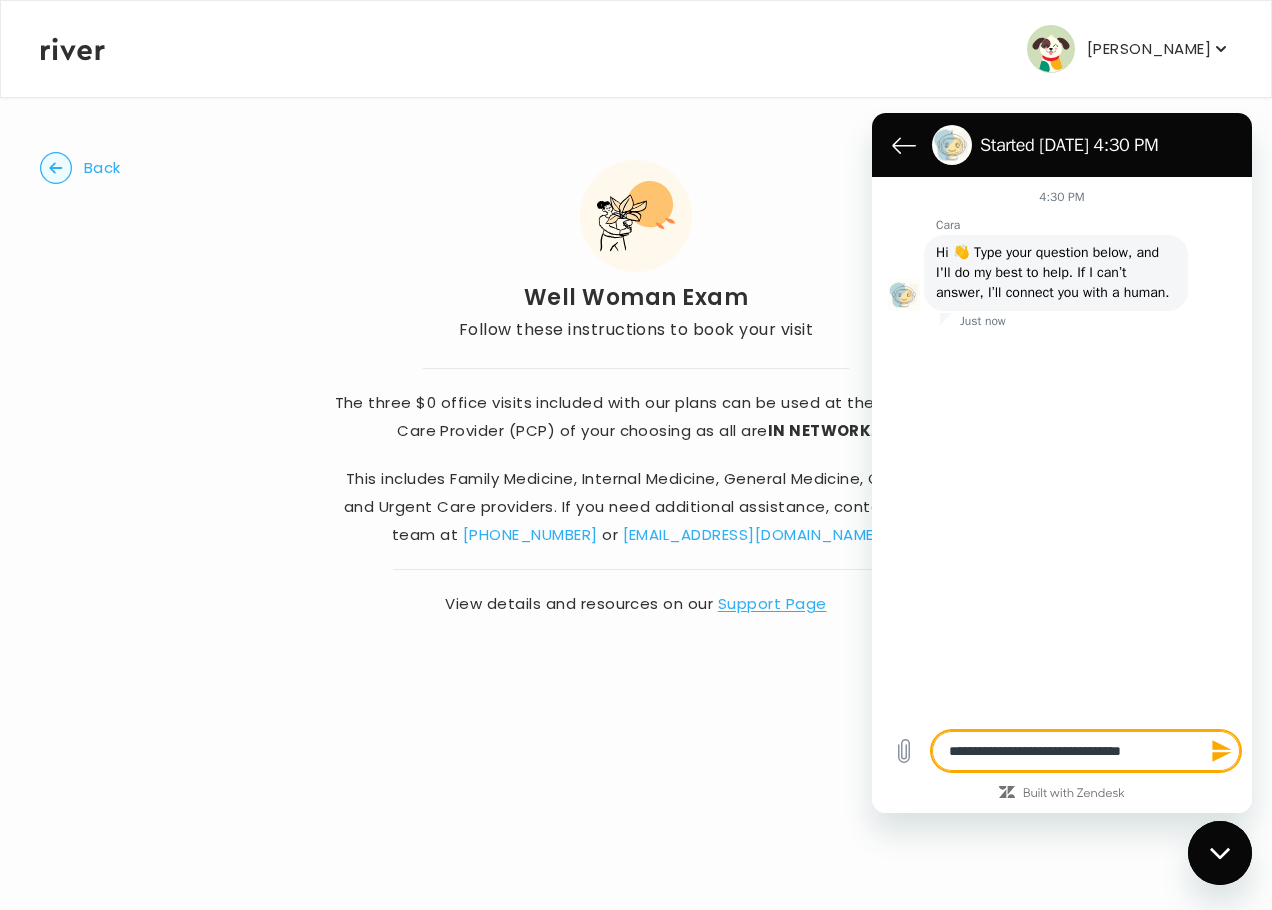 type on "**********" 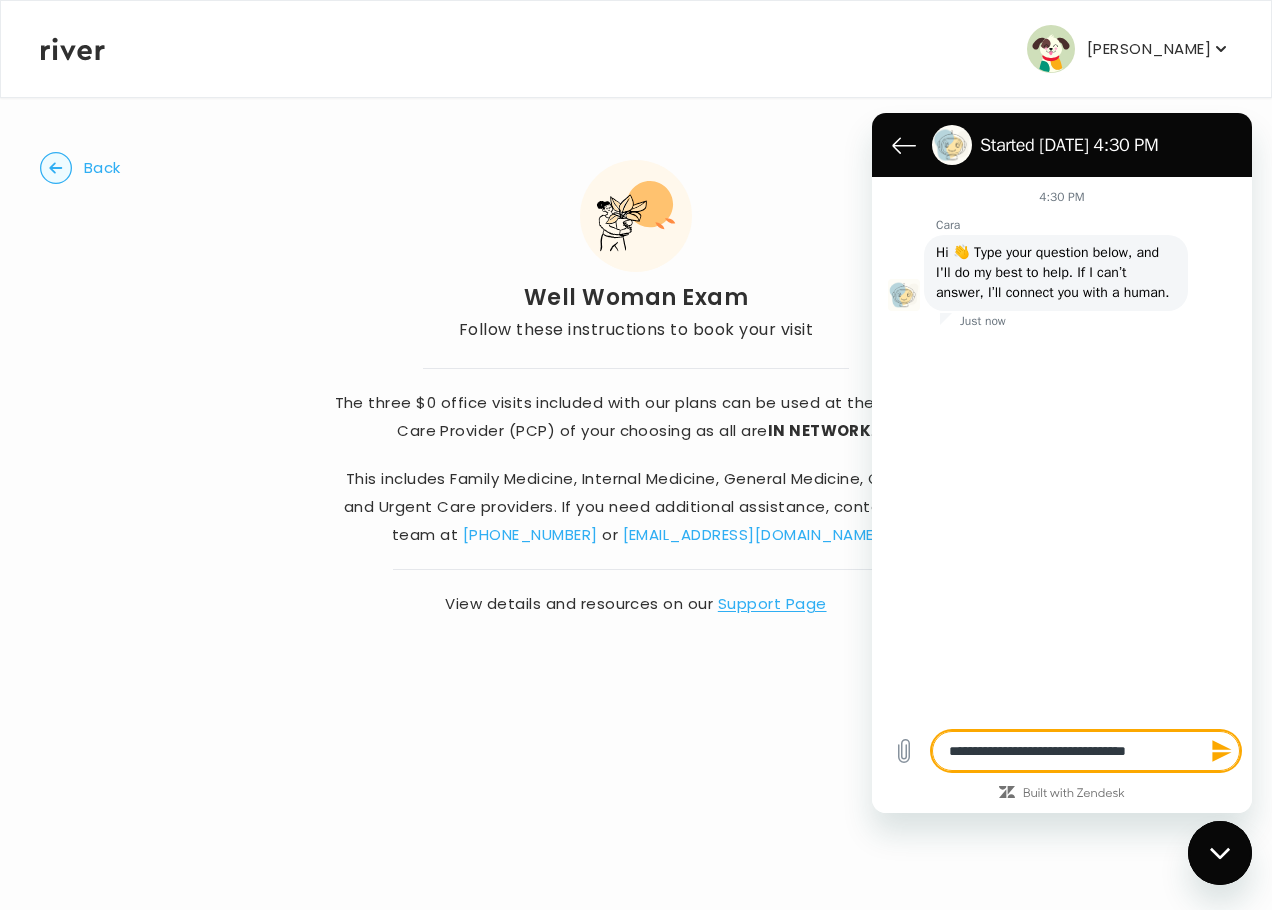 type 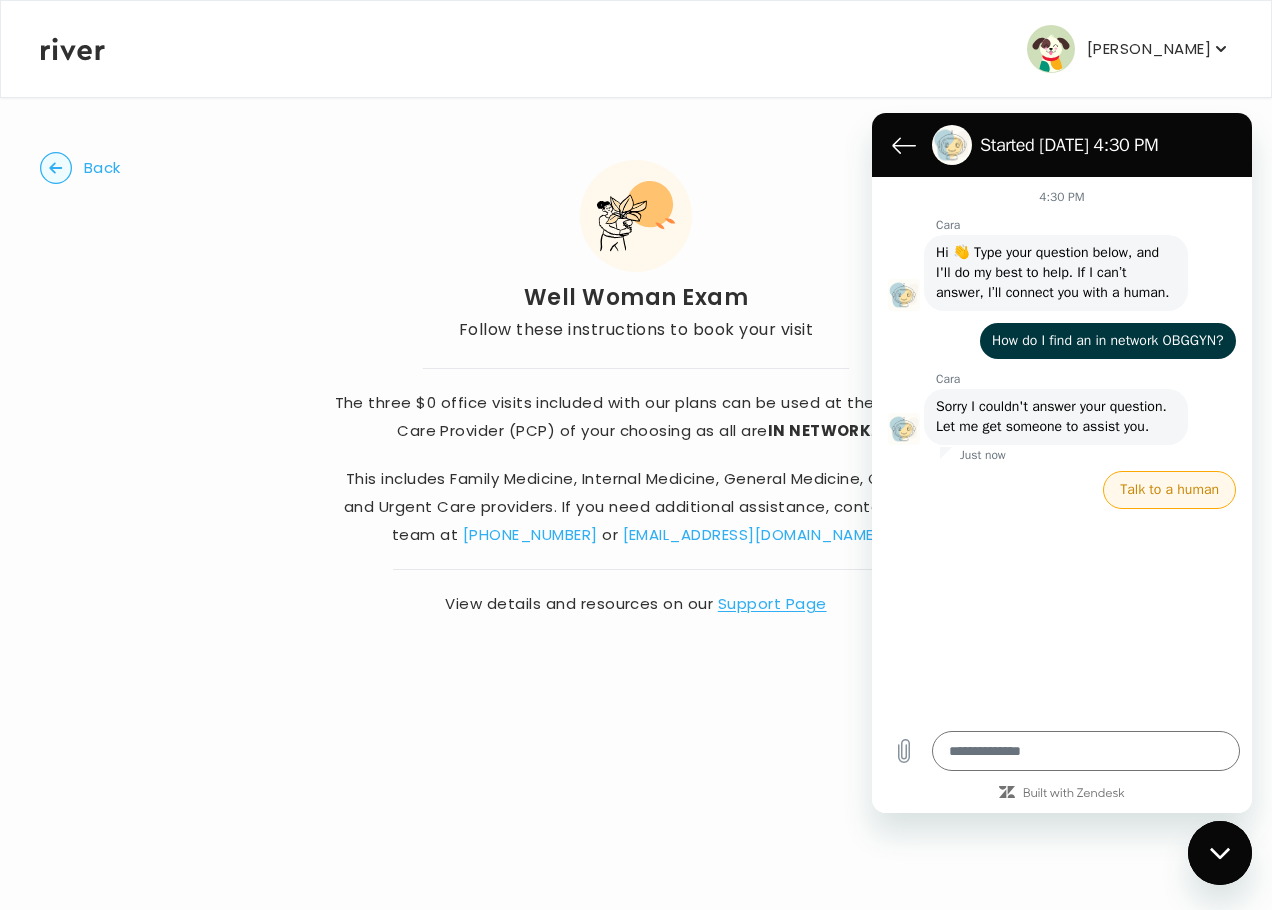 click on "Talk to a human" at bounding box center [1169, 490] 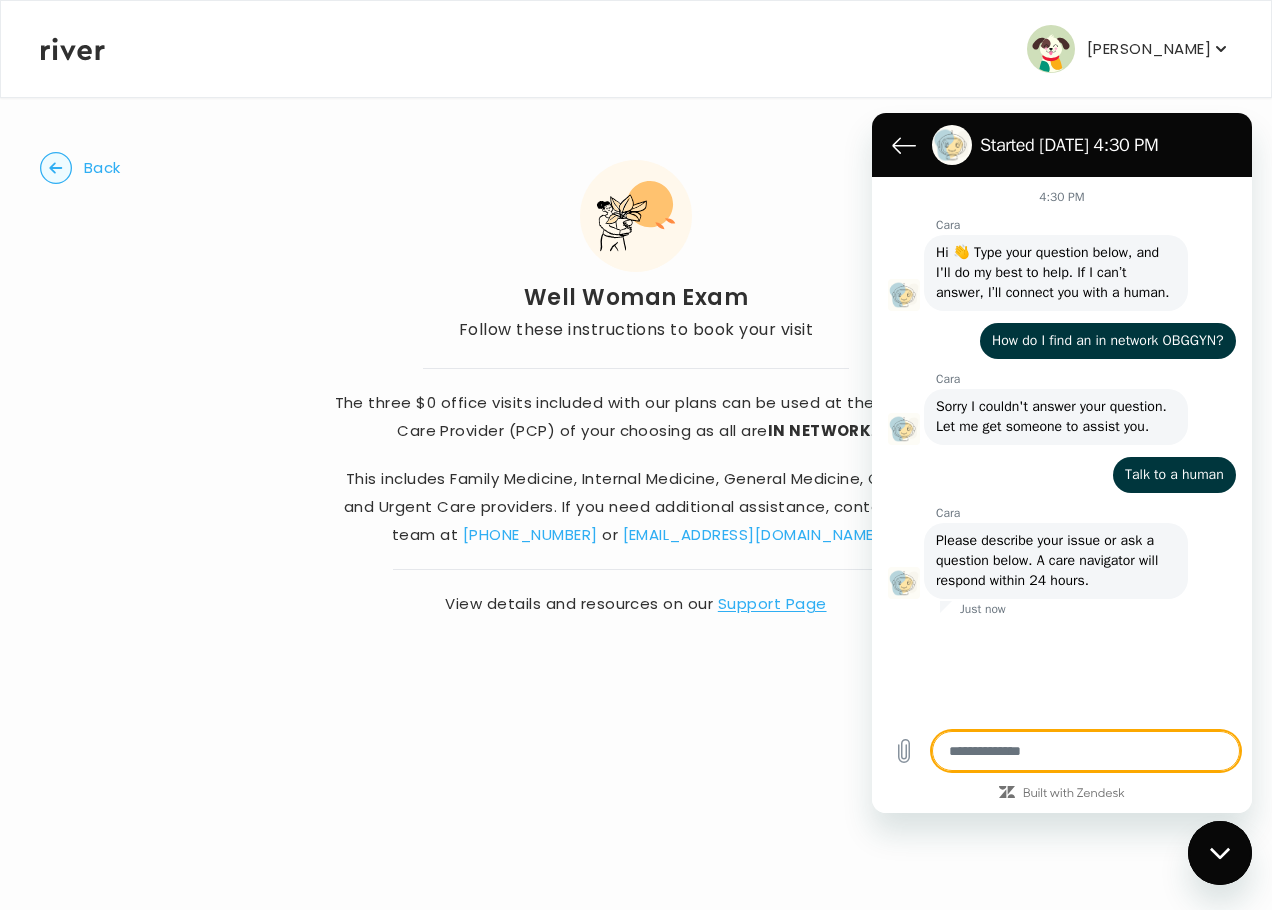type on "*" 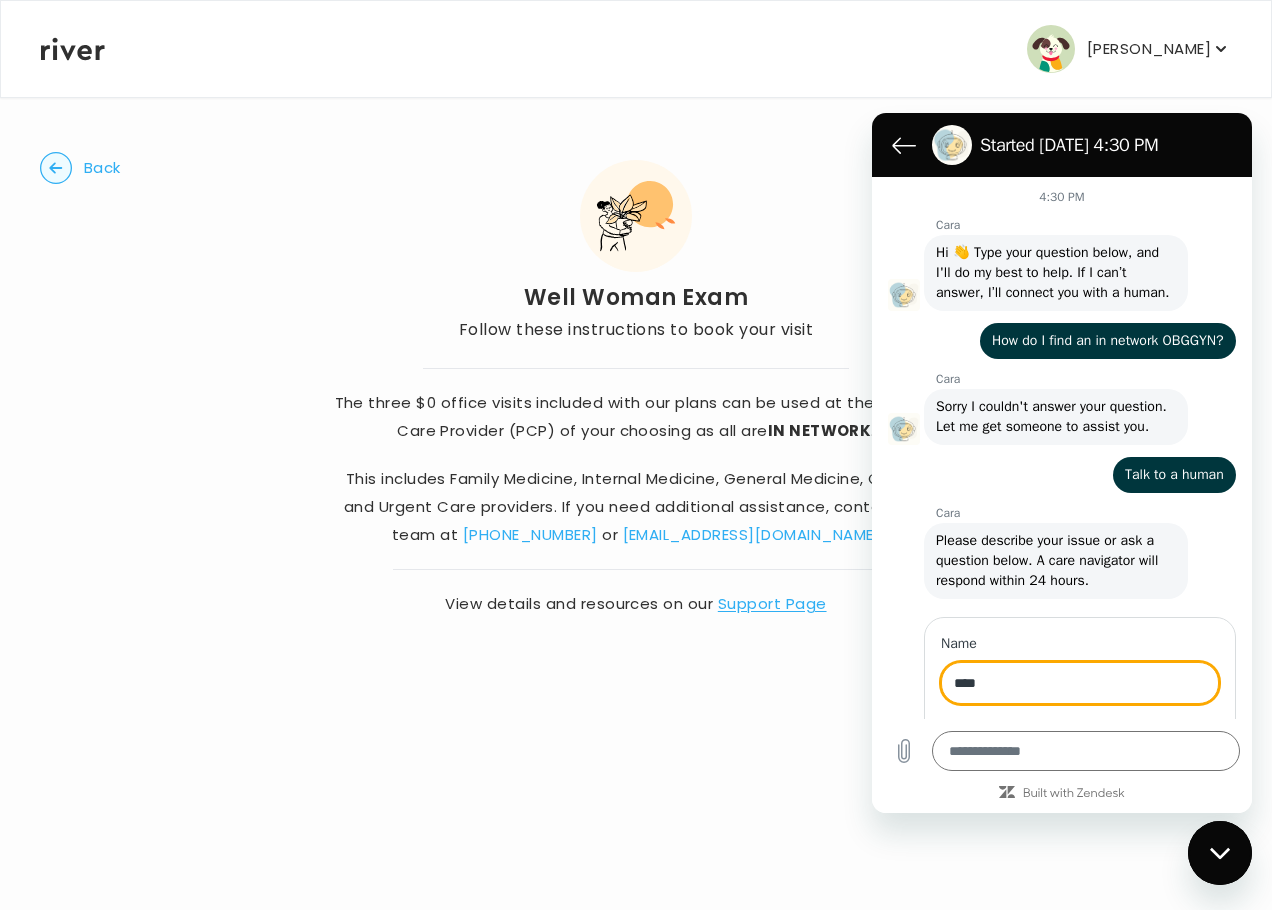 type on "****" 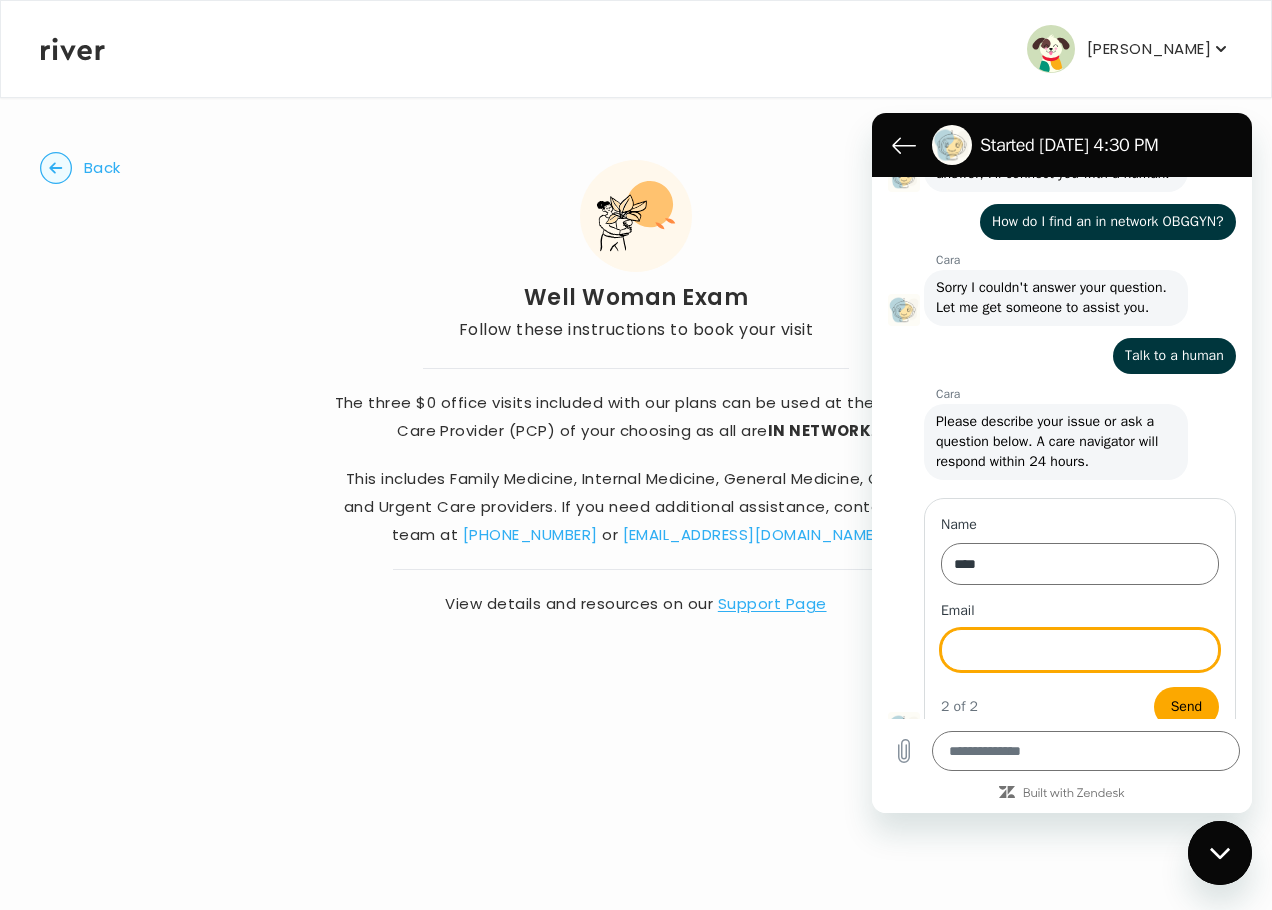 type on "*" 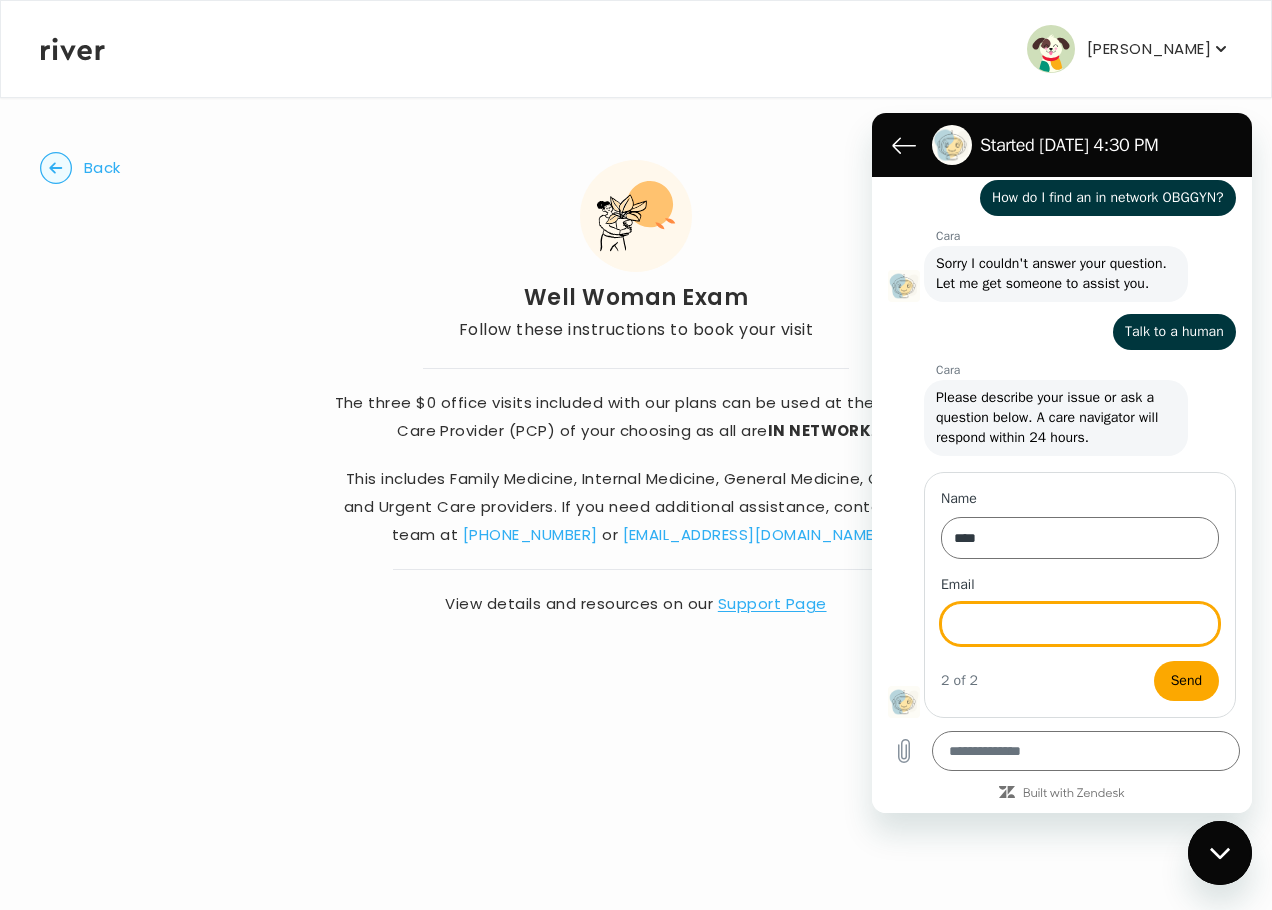 scroll, scrollTop: 183, scrollLeft: 0, axis: vertical 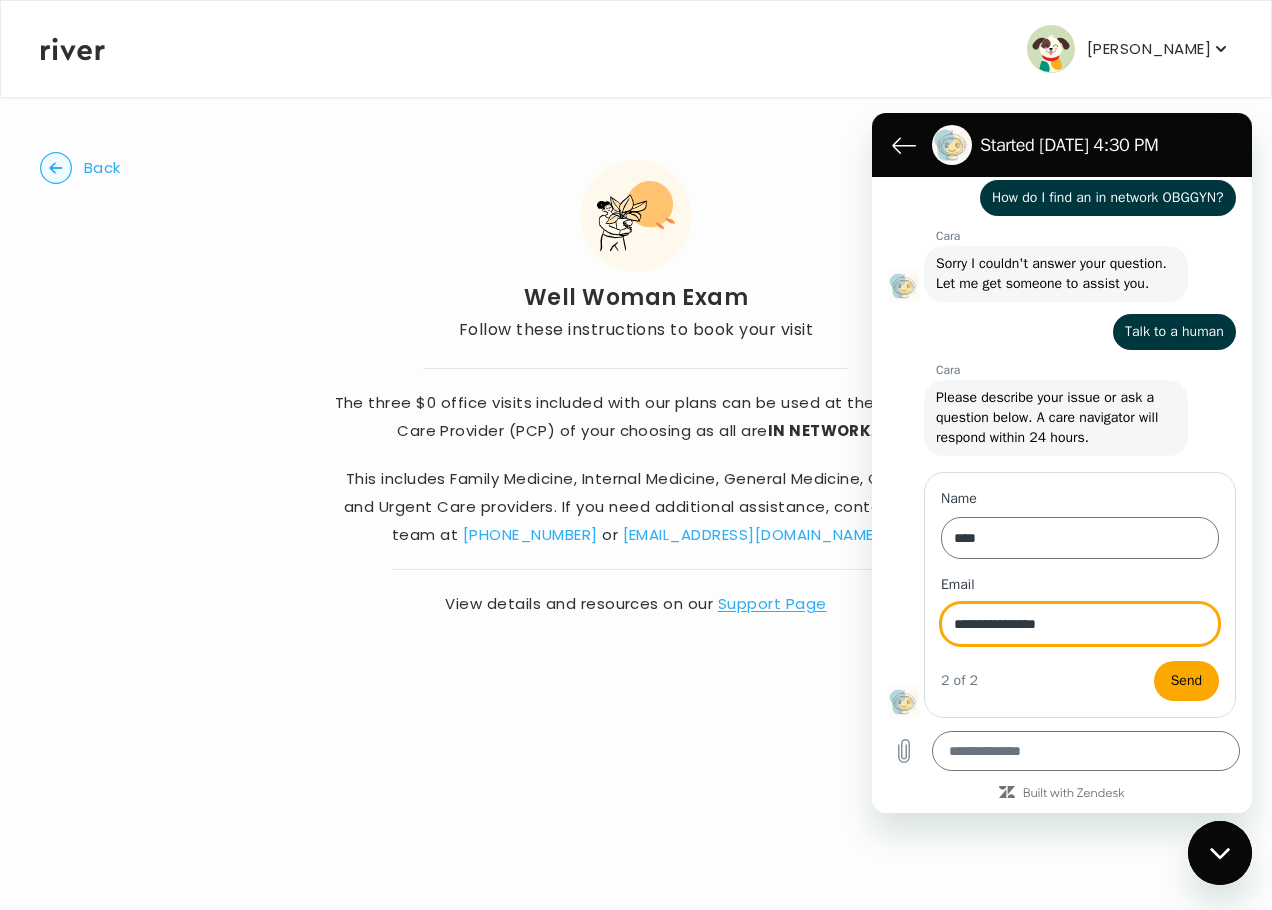 type on "**********" 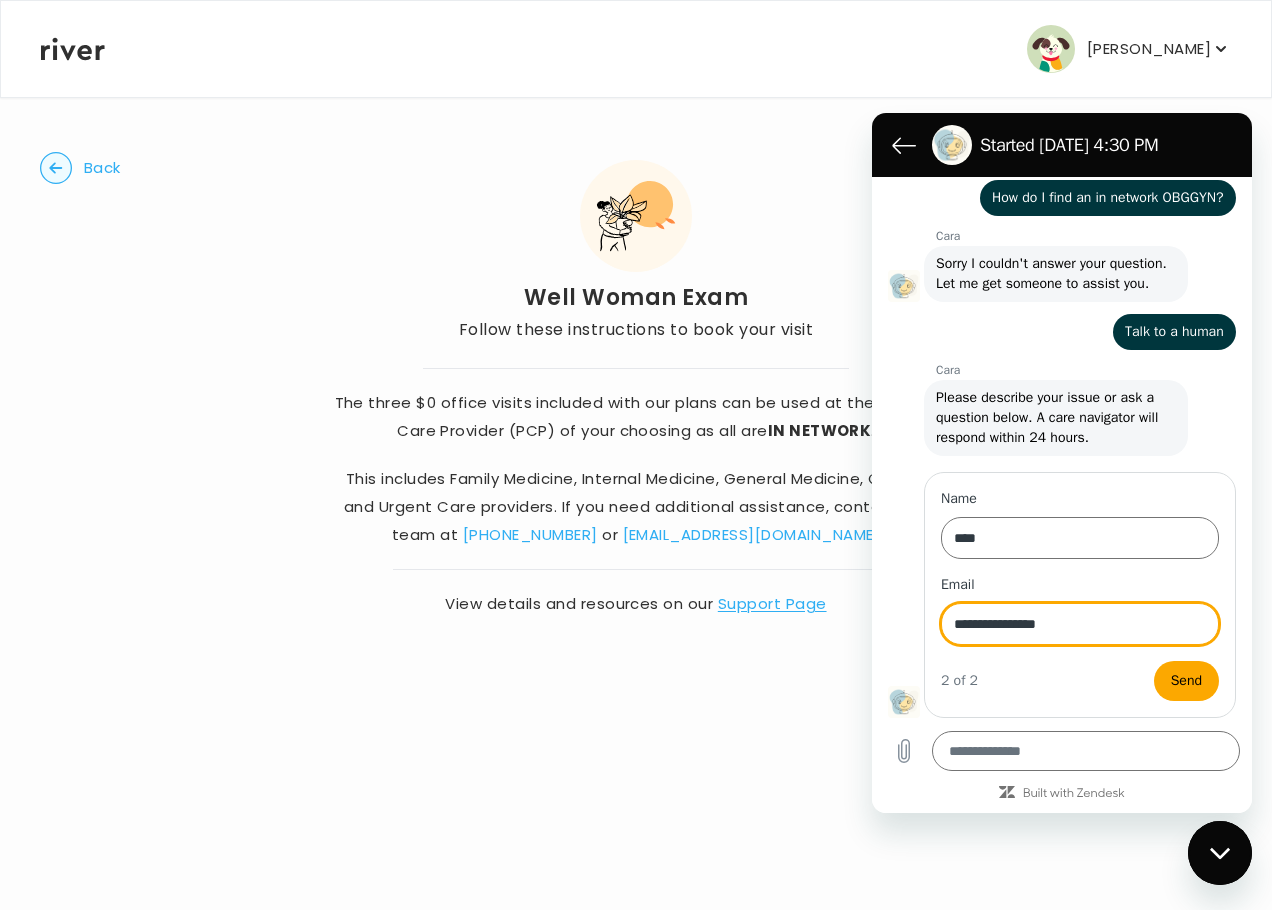 click on "Send" at bounding box center (1186, 681) 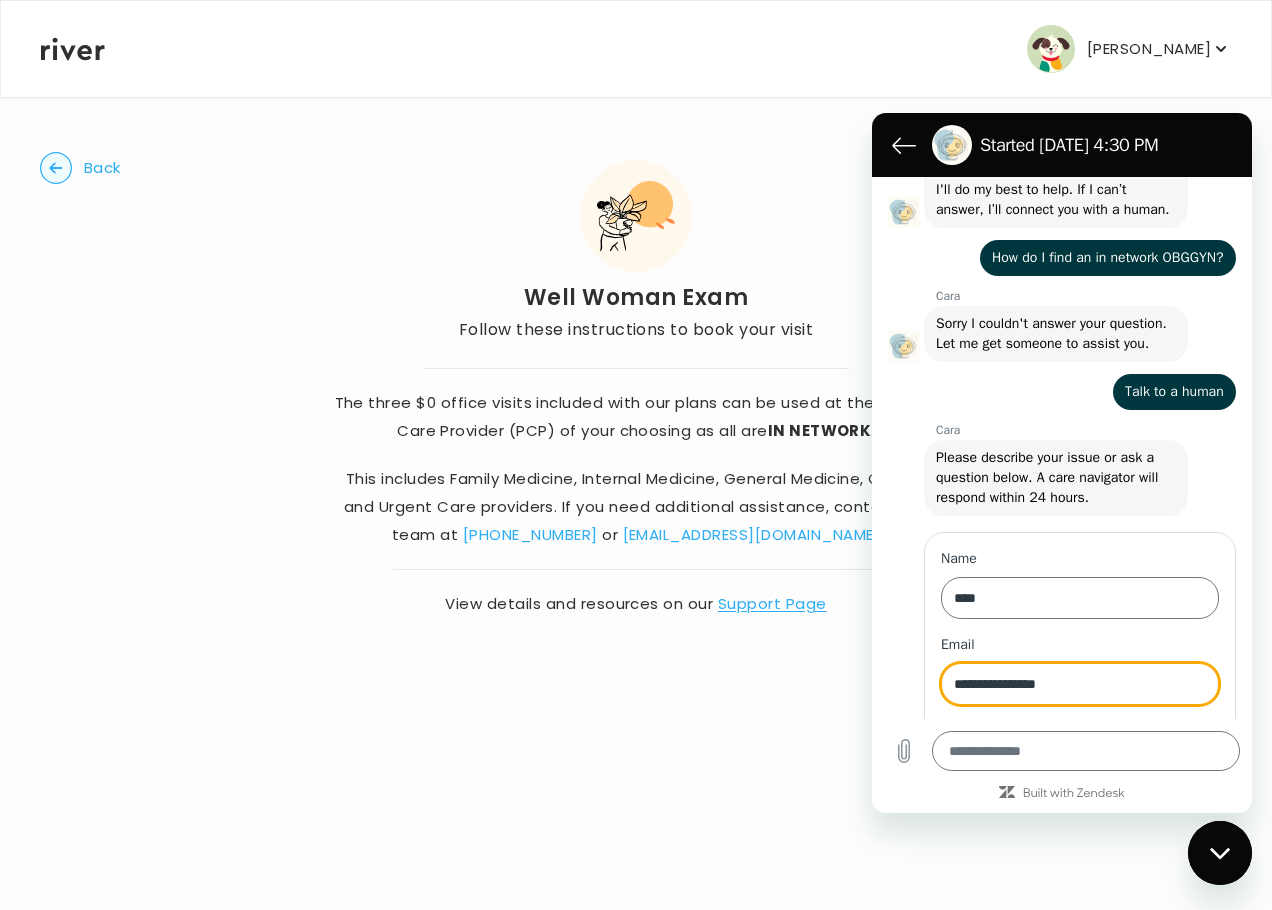 type on "*" 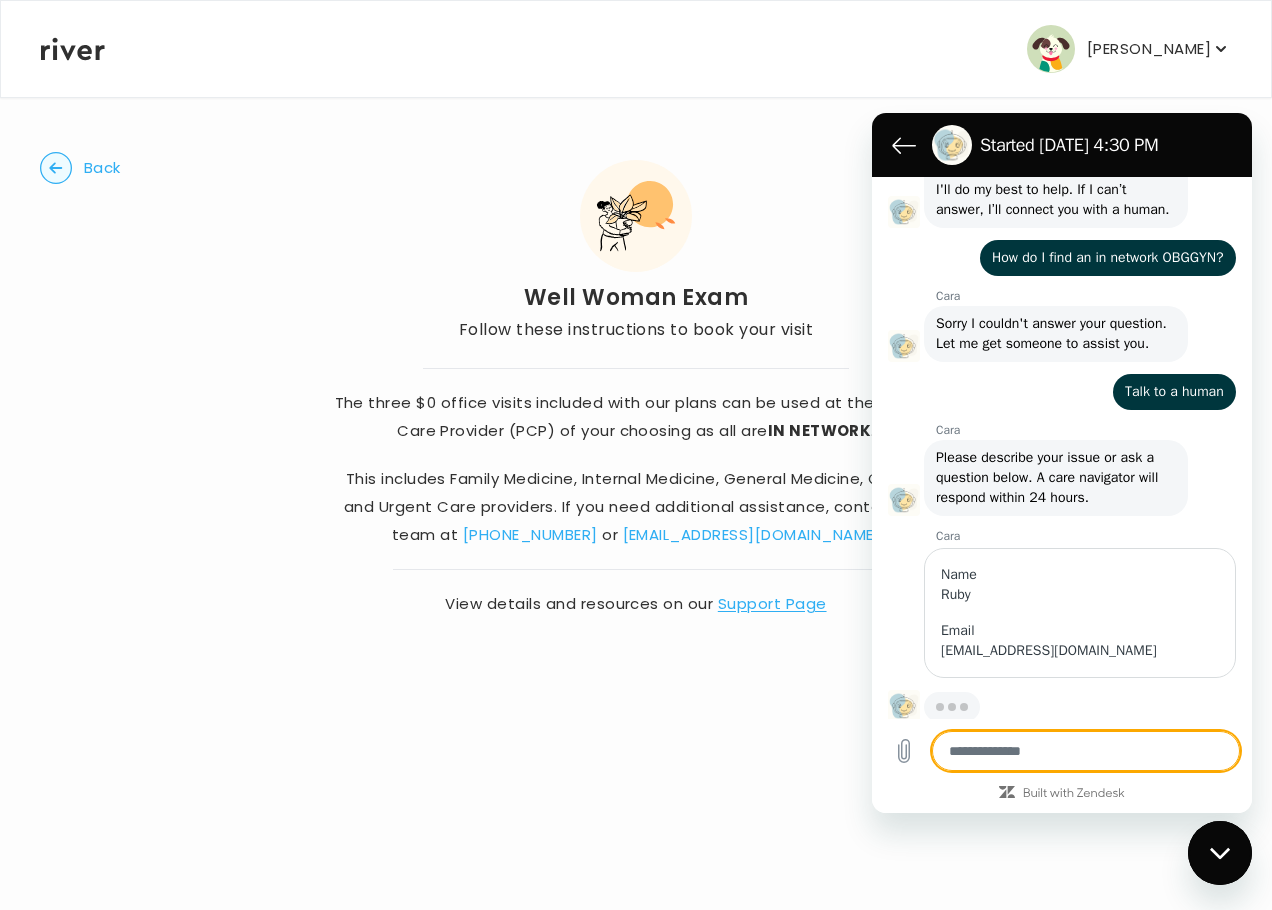 scroll, scrollTop: 127, scrollLeft: 0, axis: vertical 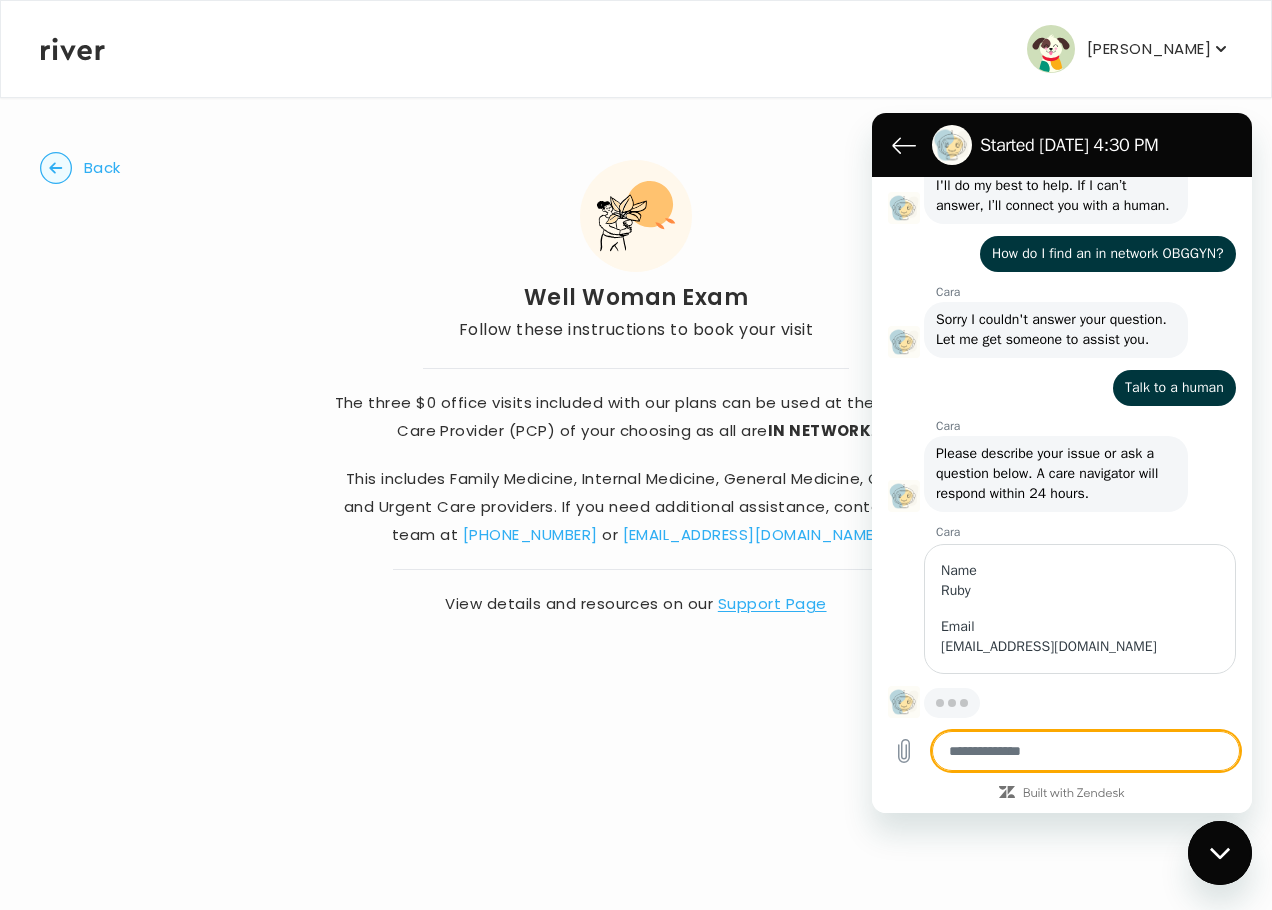 type on "*" 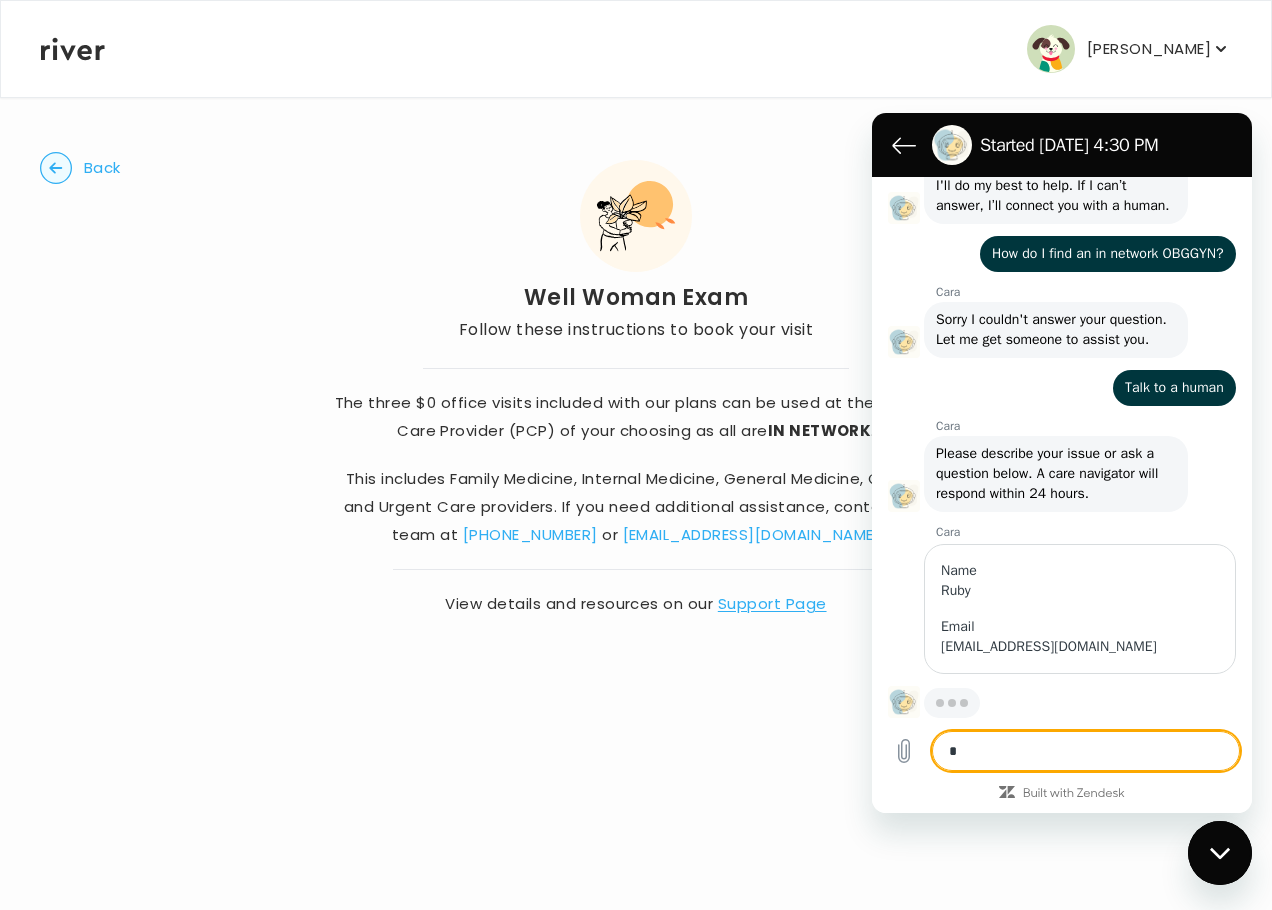 type on "**" 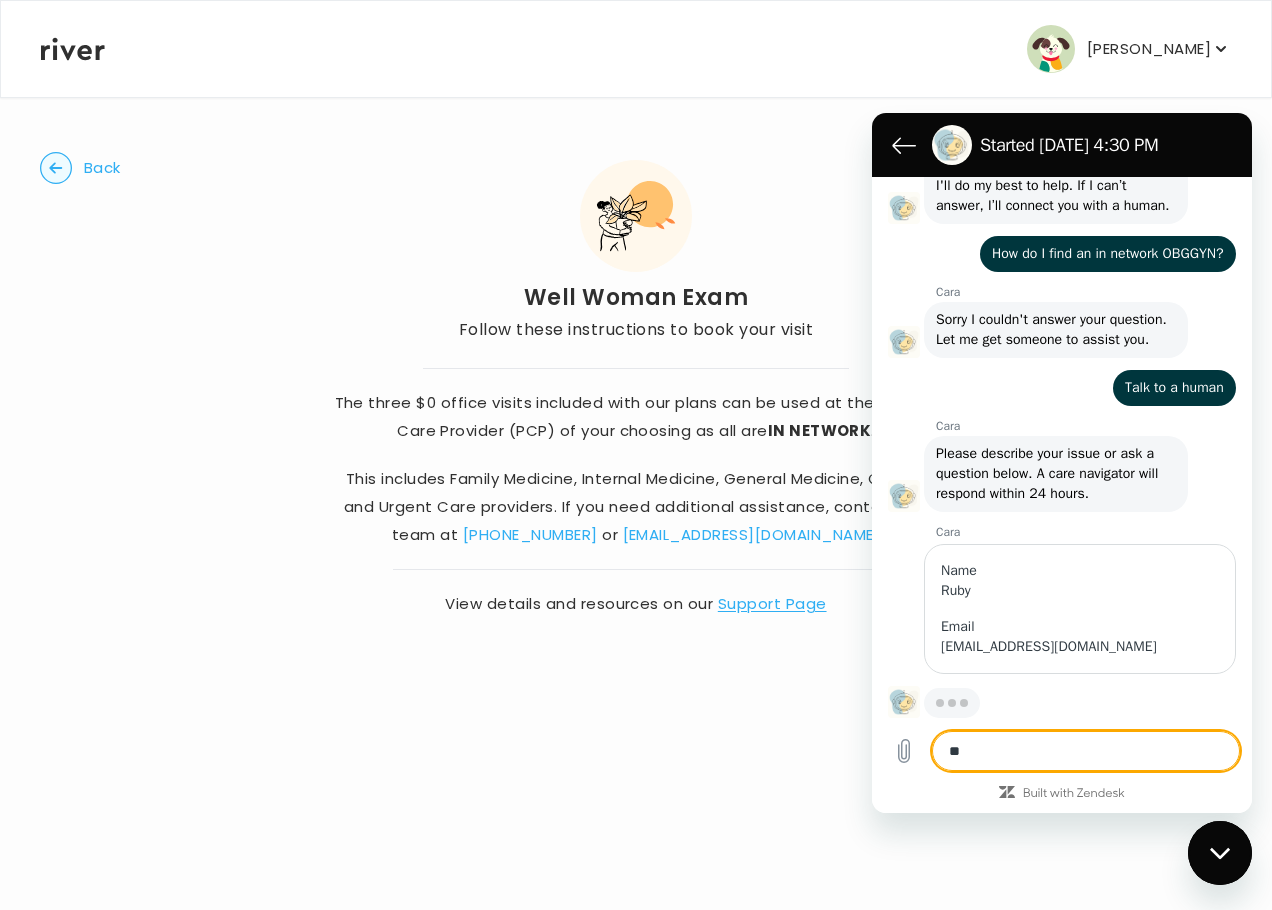 type on "***" 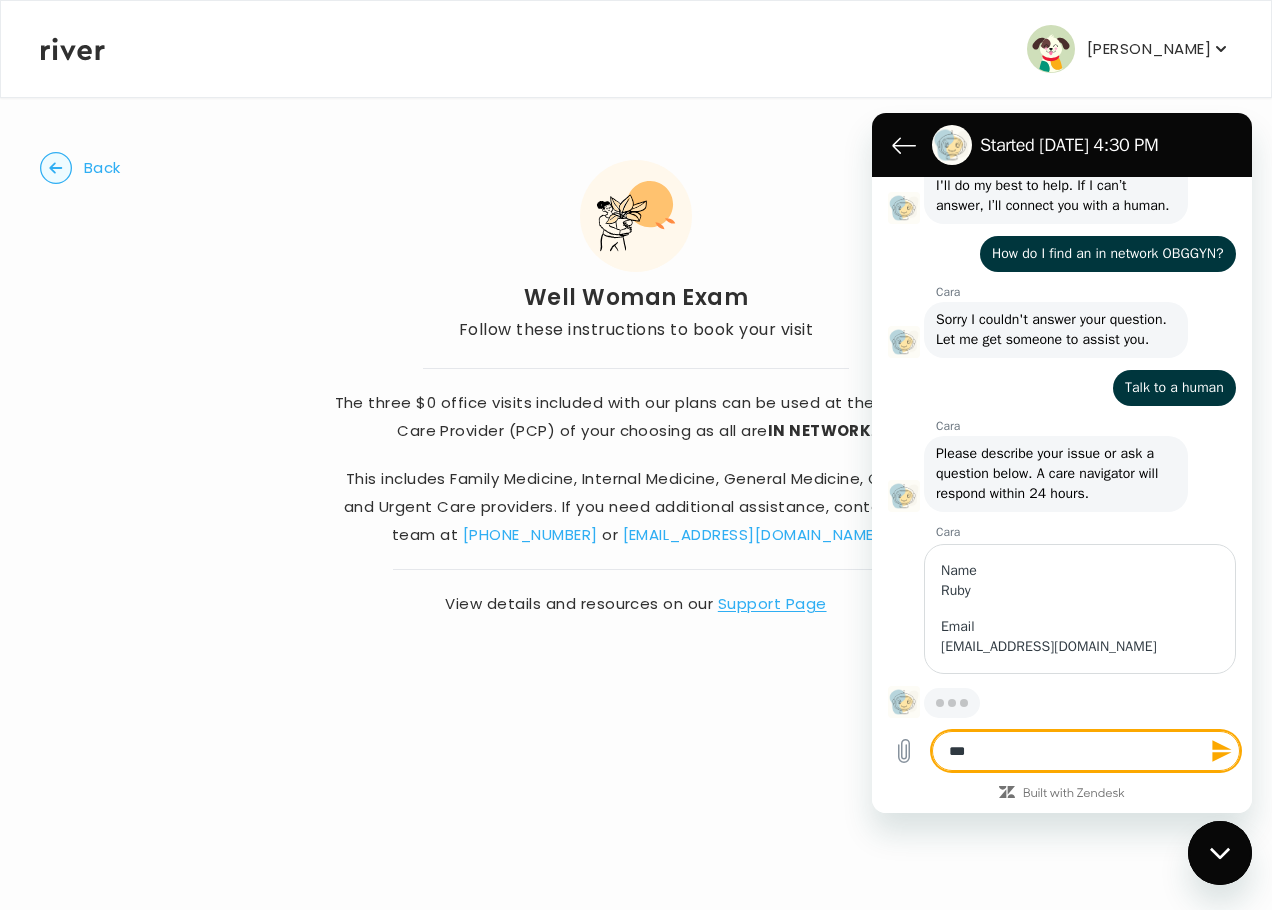 type on "***" 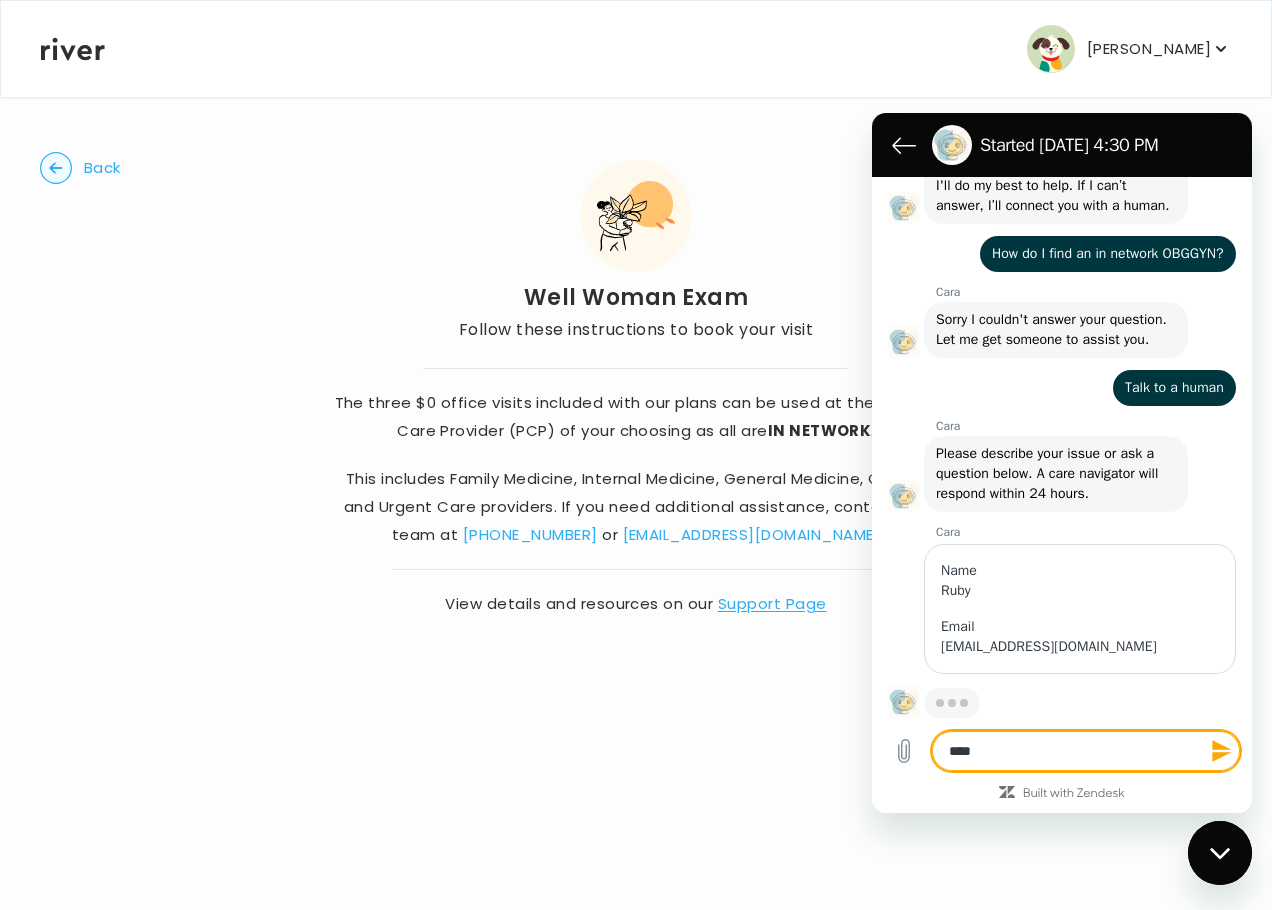 type on "*****" 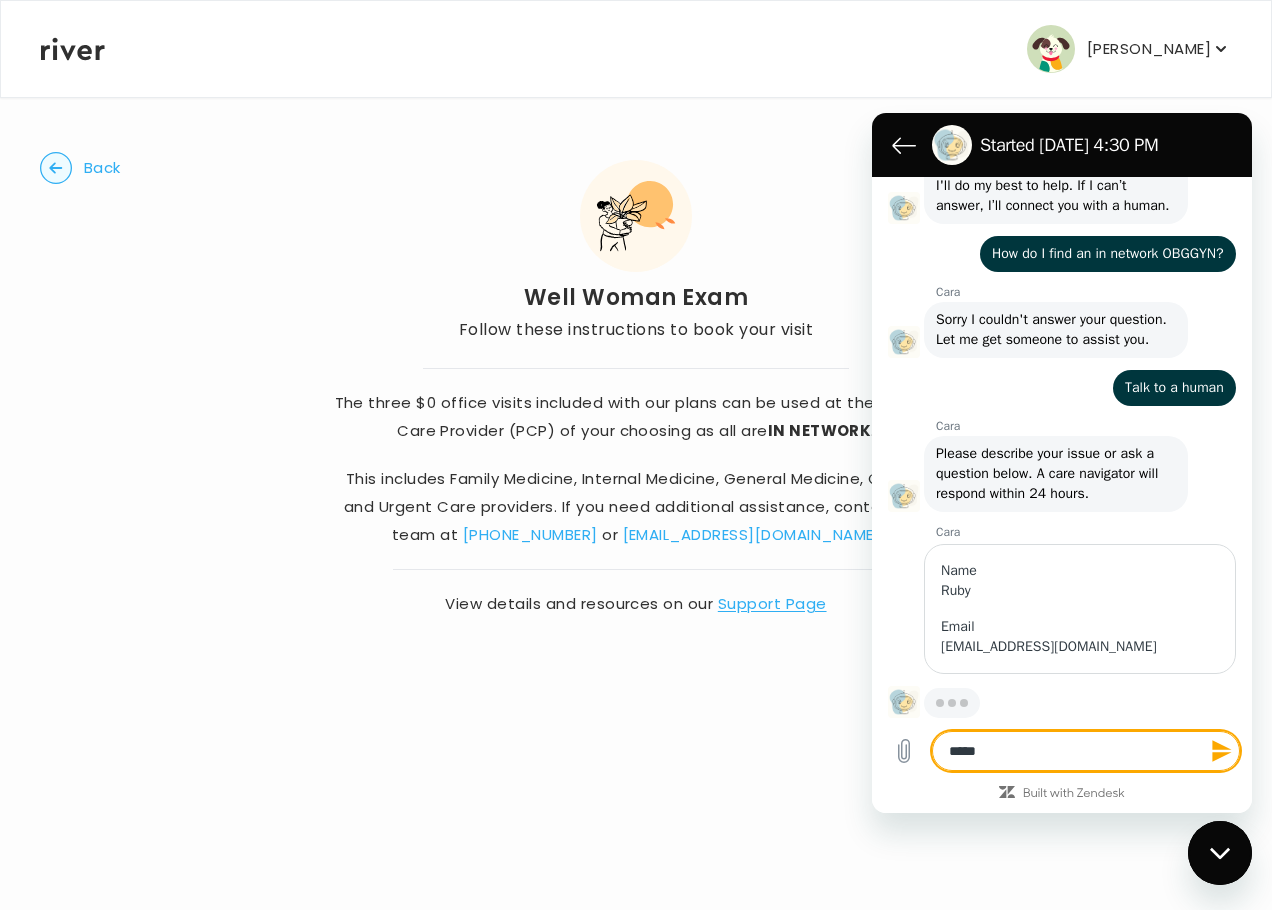 type on "******" 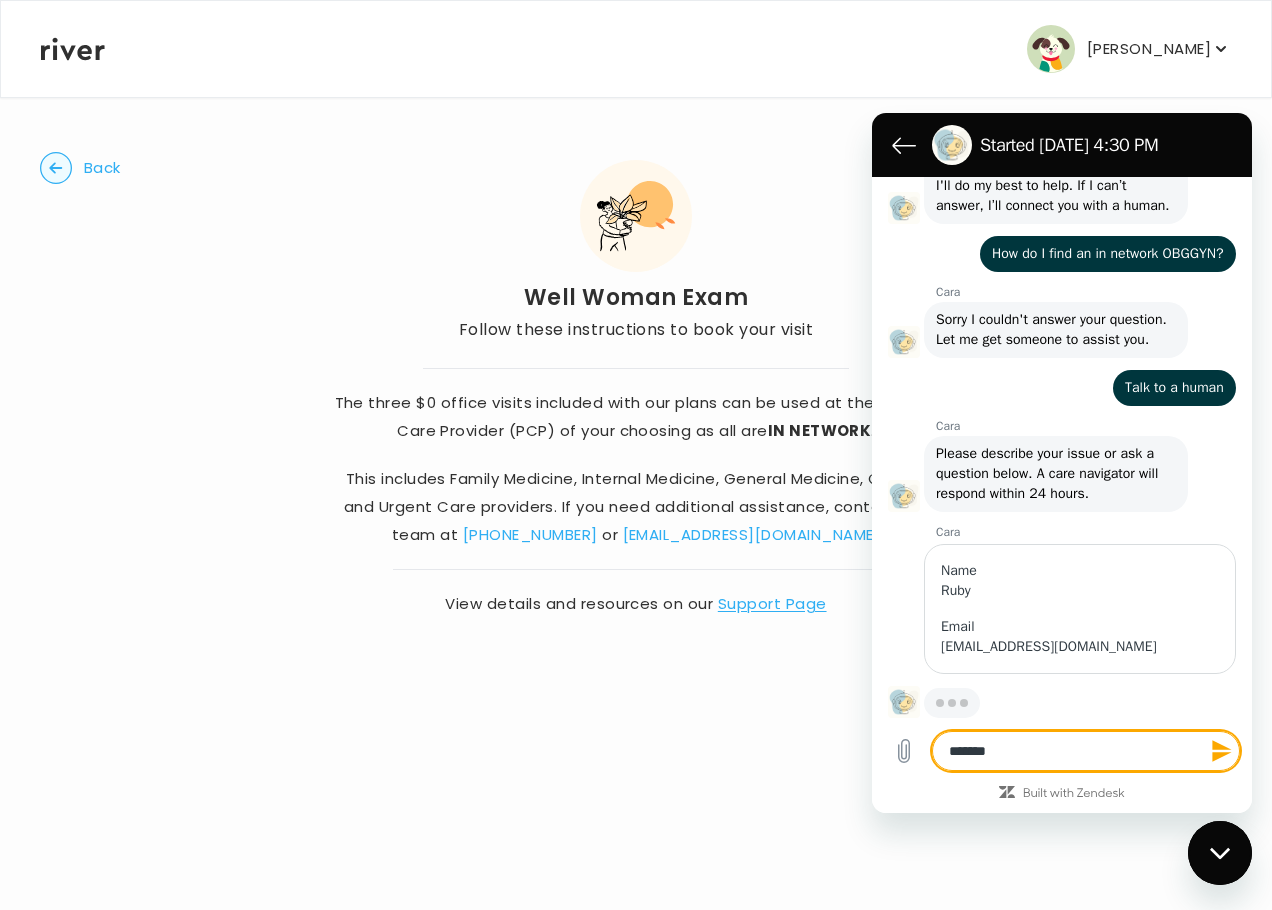 type on "********" 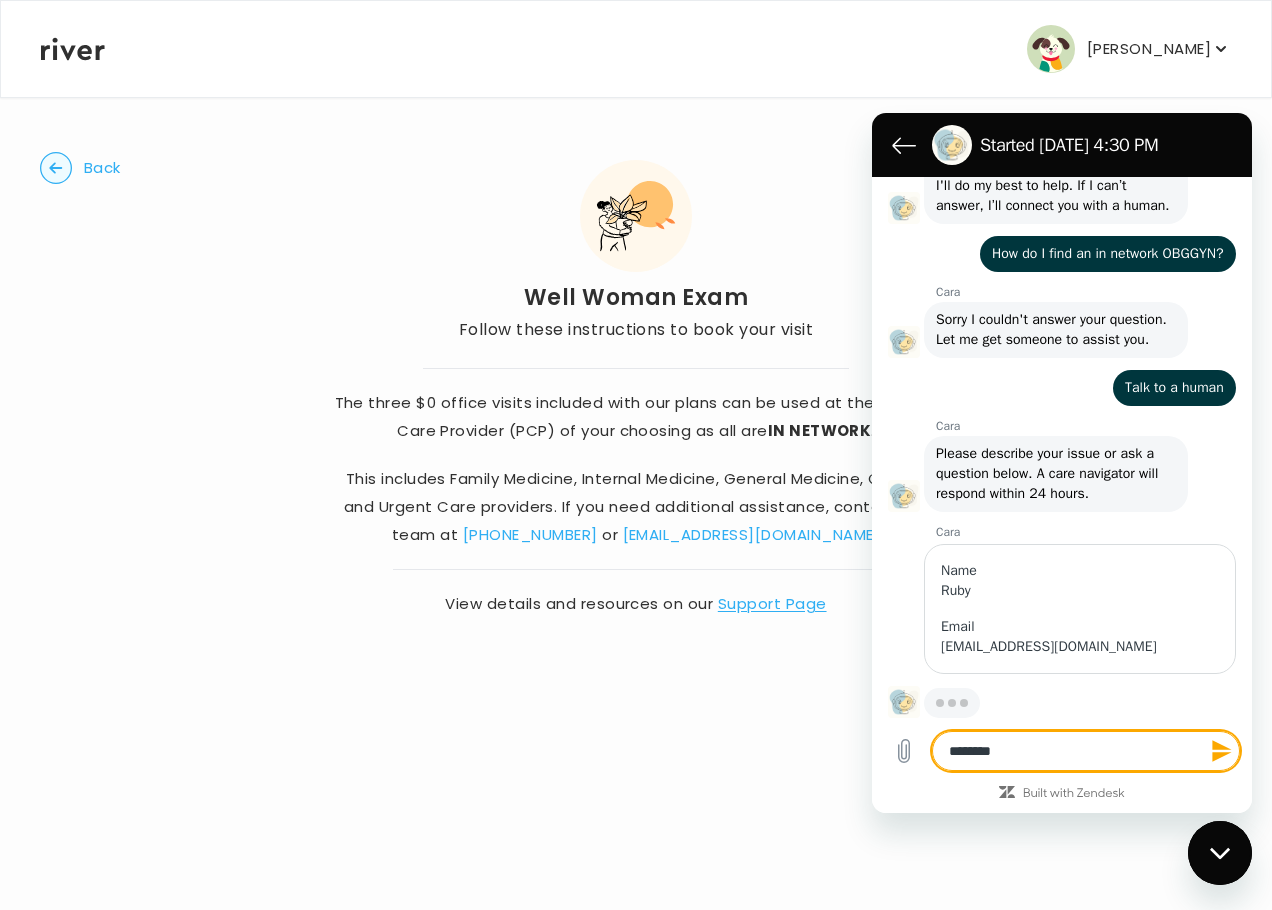 type on "********" 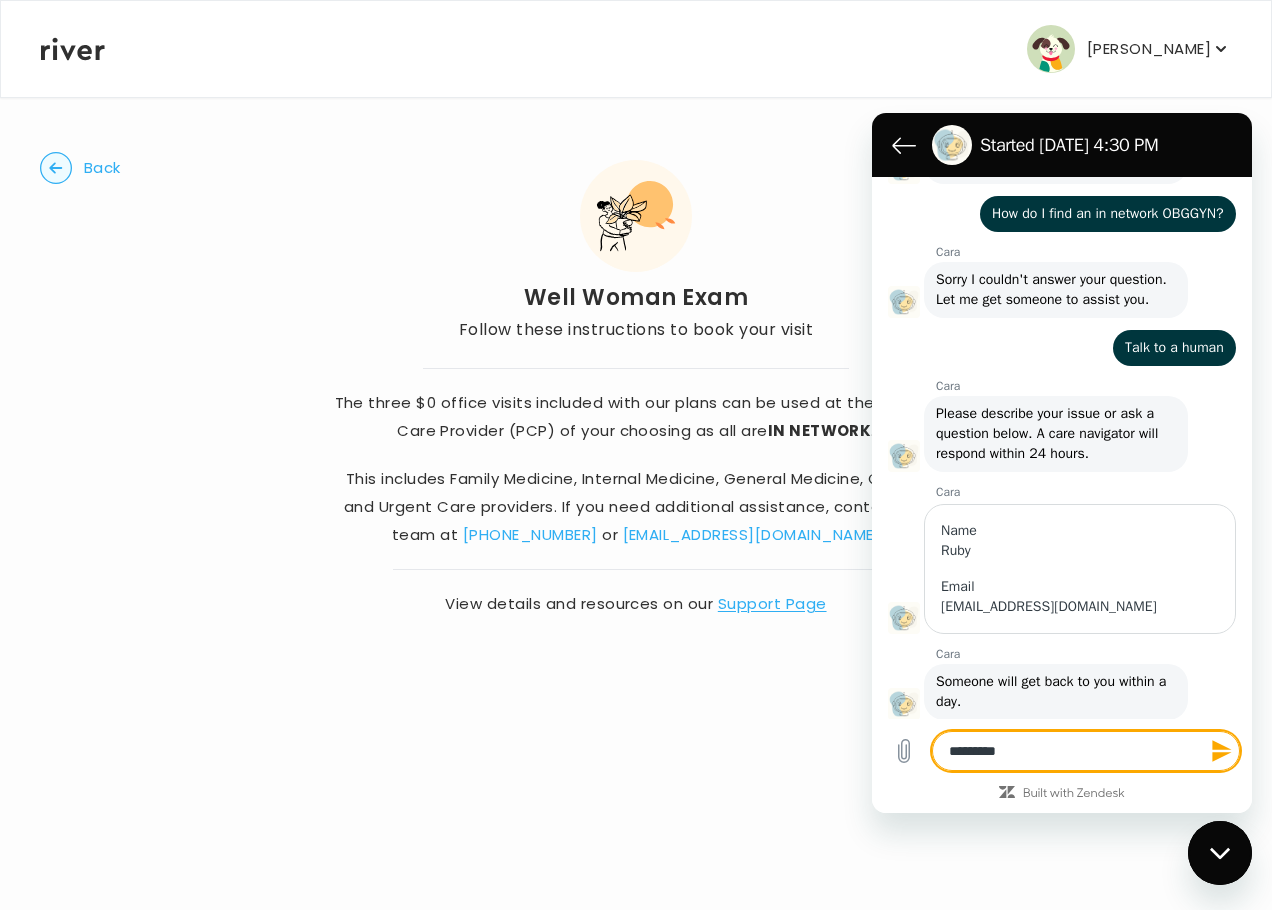 type on "*" 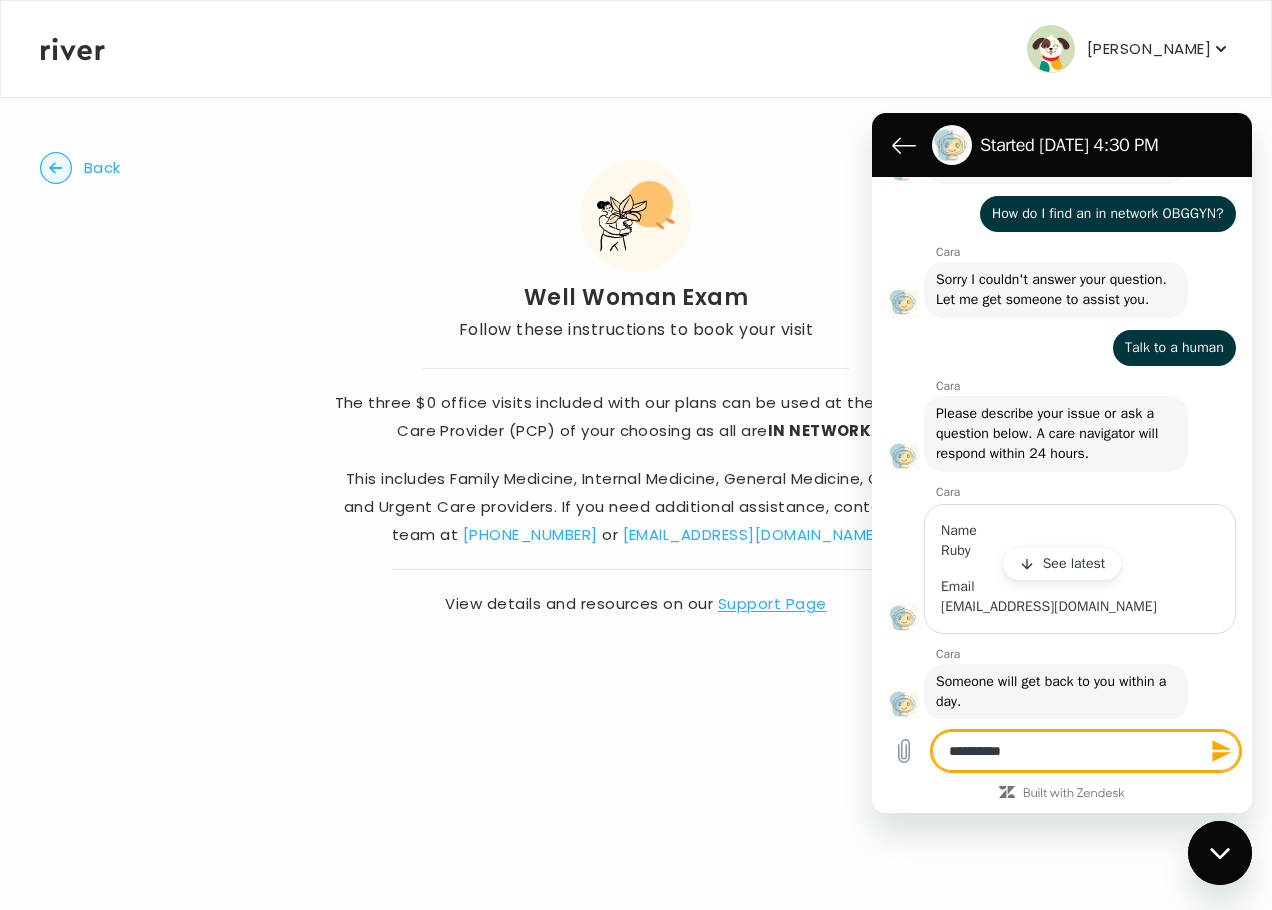 type on "**********" 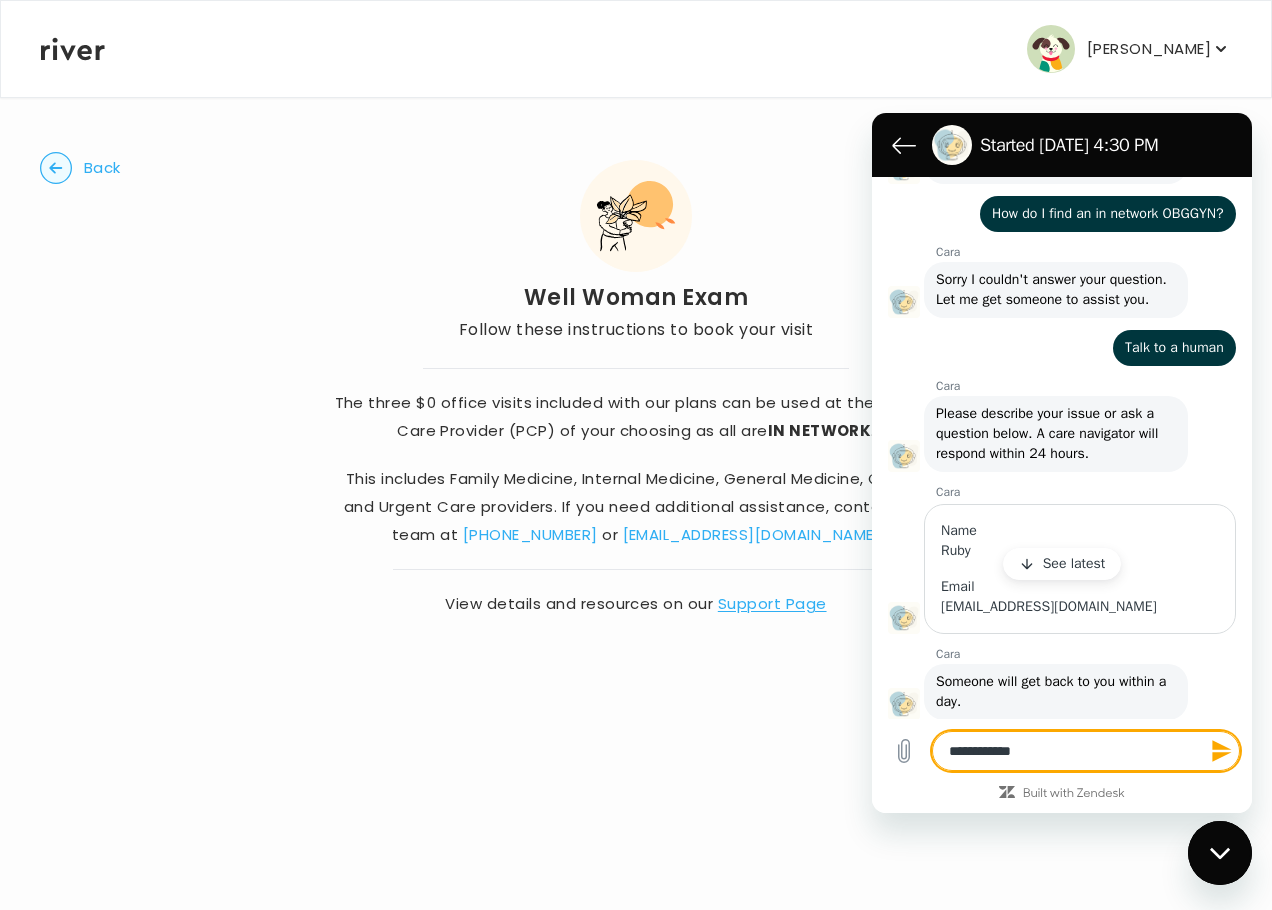 type on "**********" 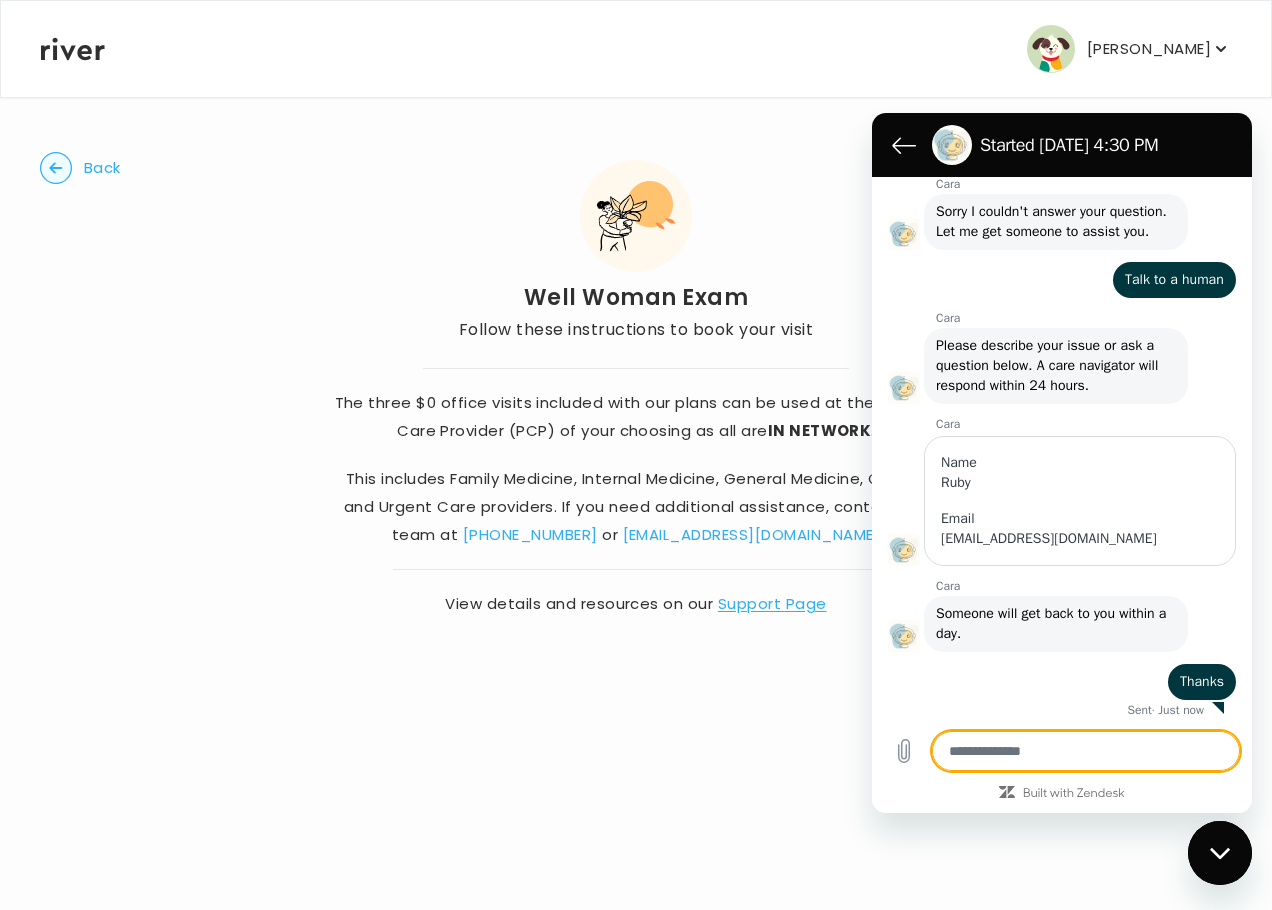 scroll, scrollTop: 239, scrollLeft: 0, axis: vertical 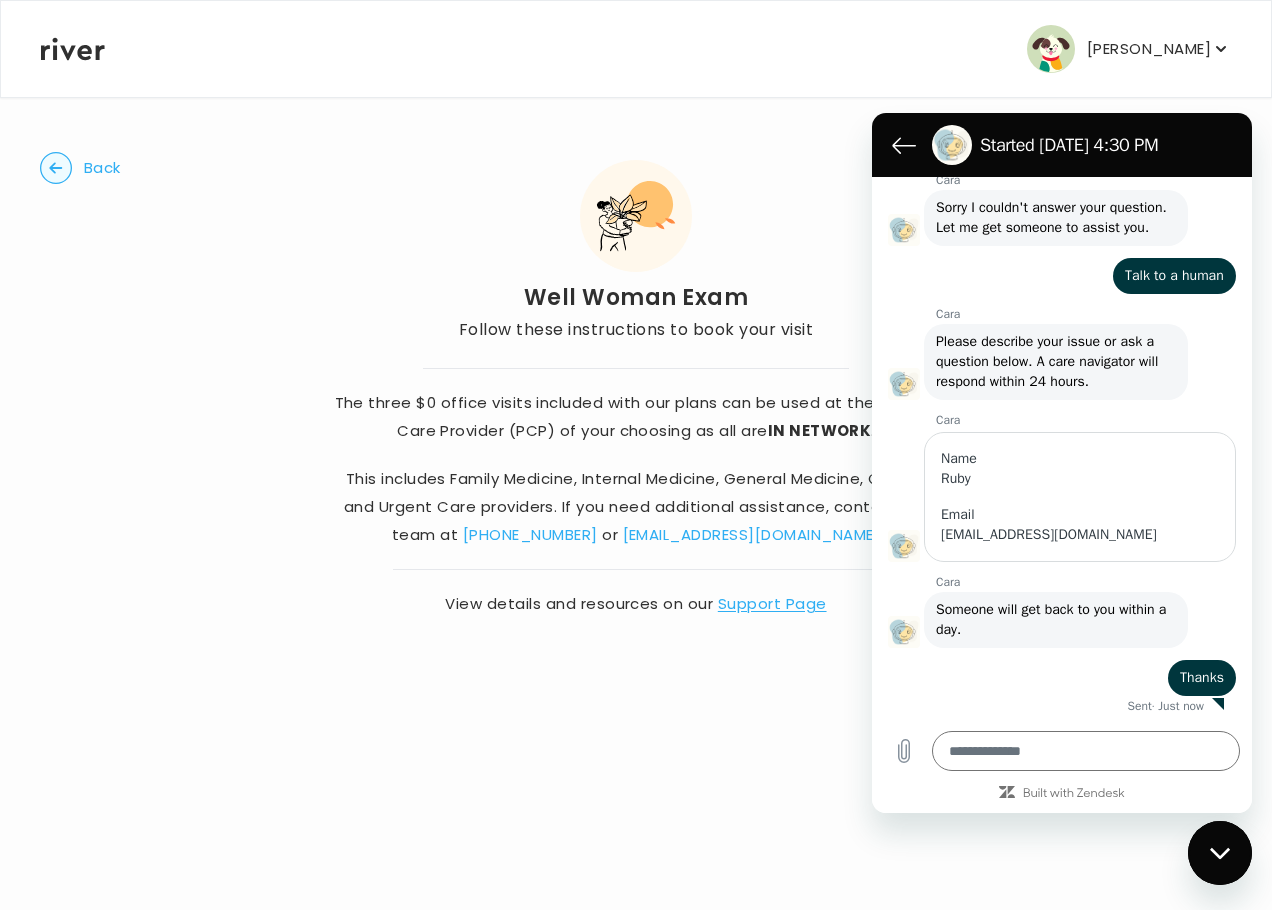 click on "[PERSON_NAME]" at bounding box center [1129, 49] 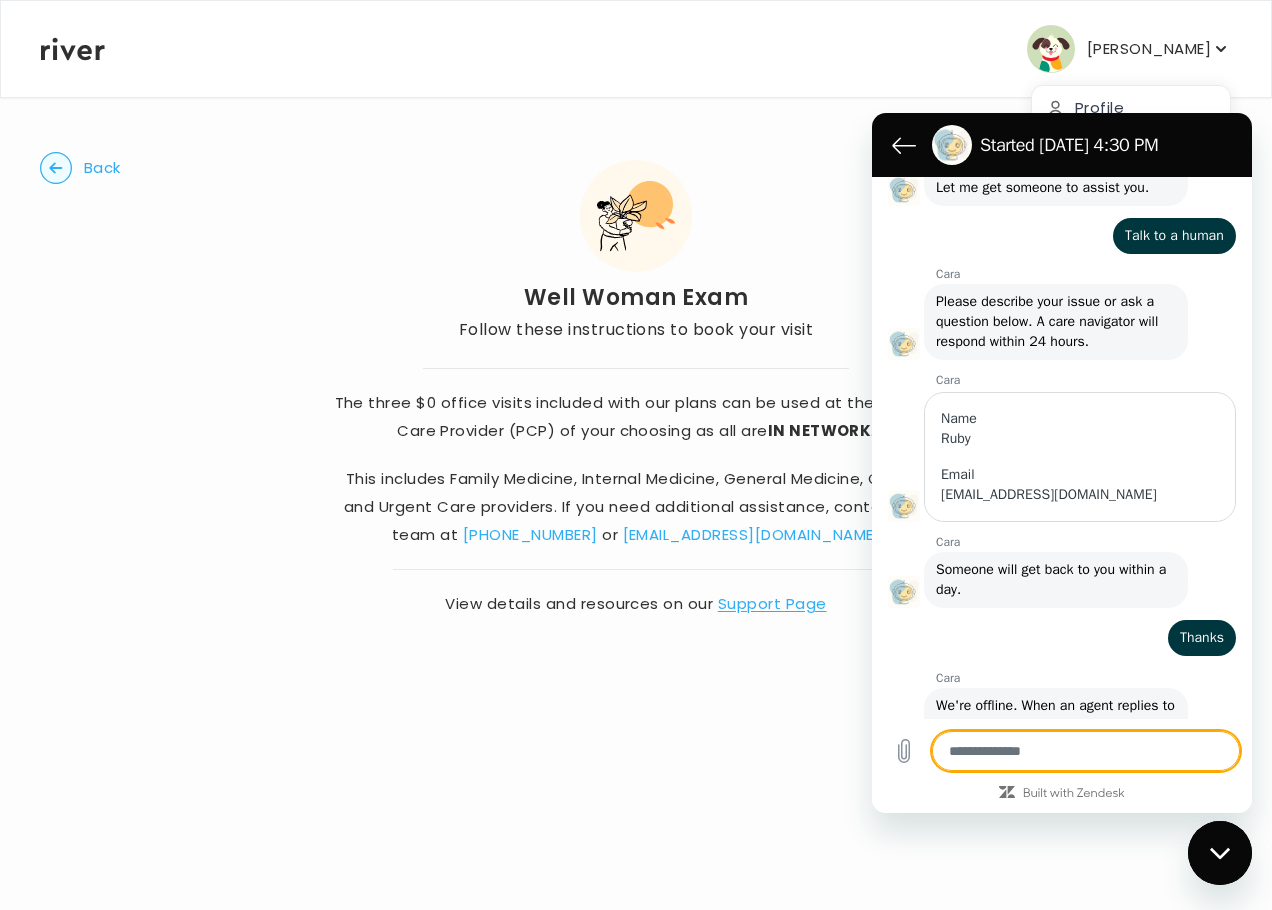 scroll, scrollTop: 274, scrollLeft: 0, axis: vertical 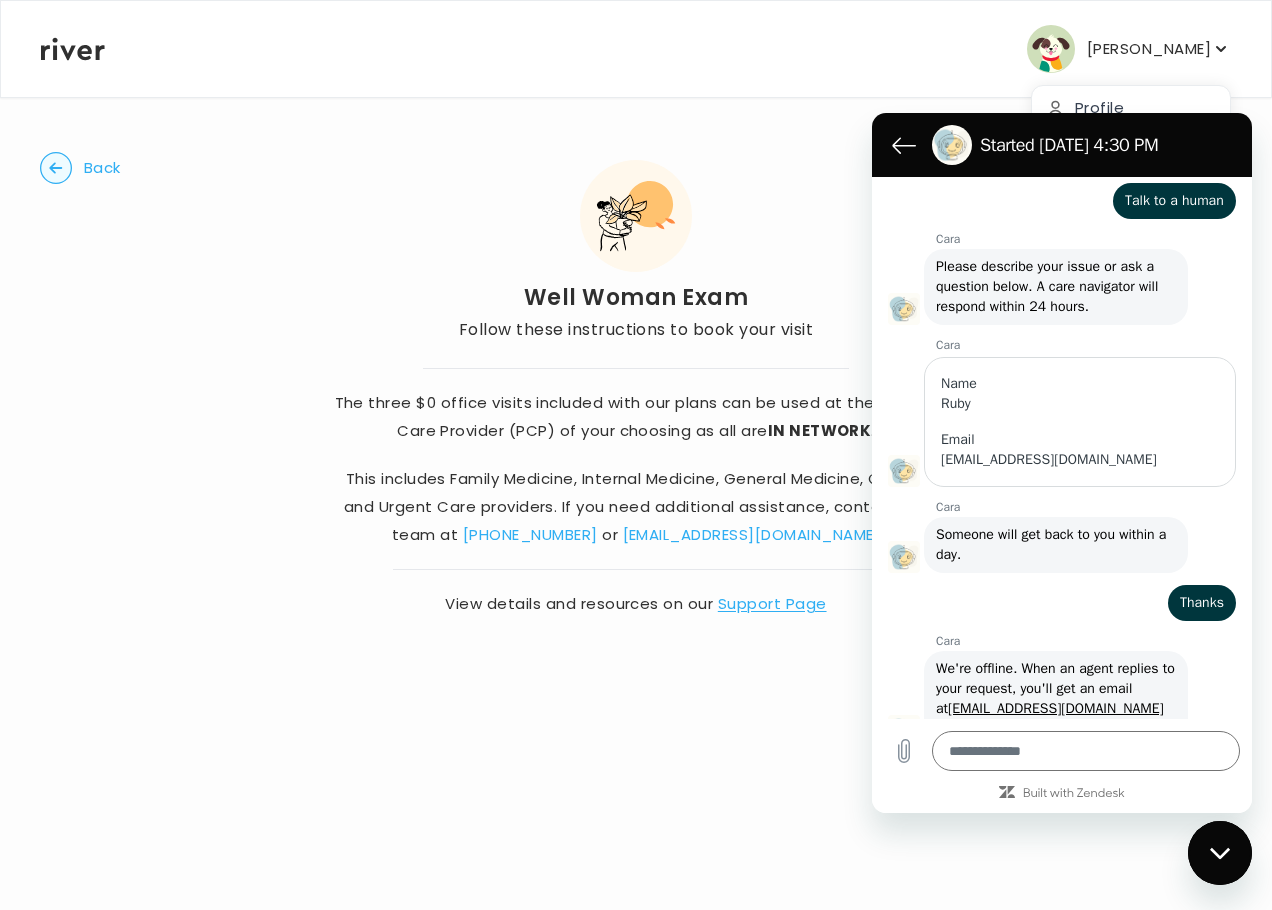 click at bounding box center [1220, 853] 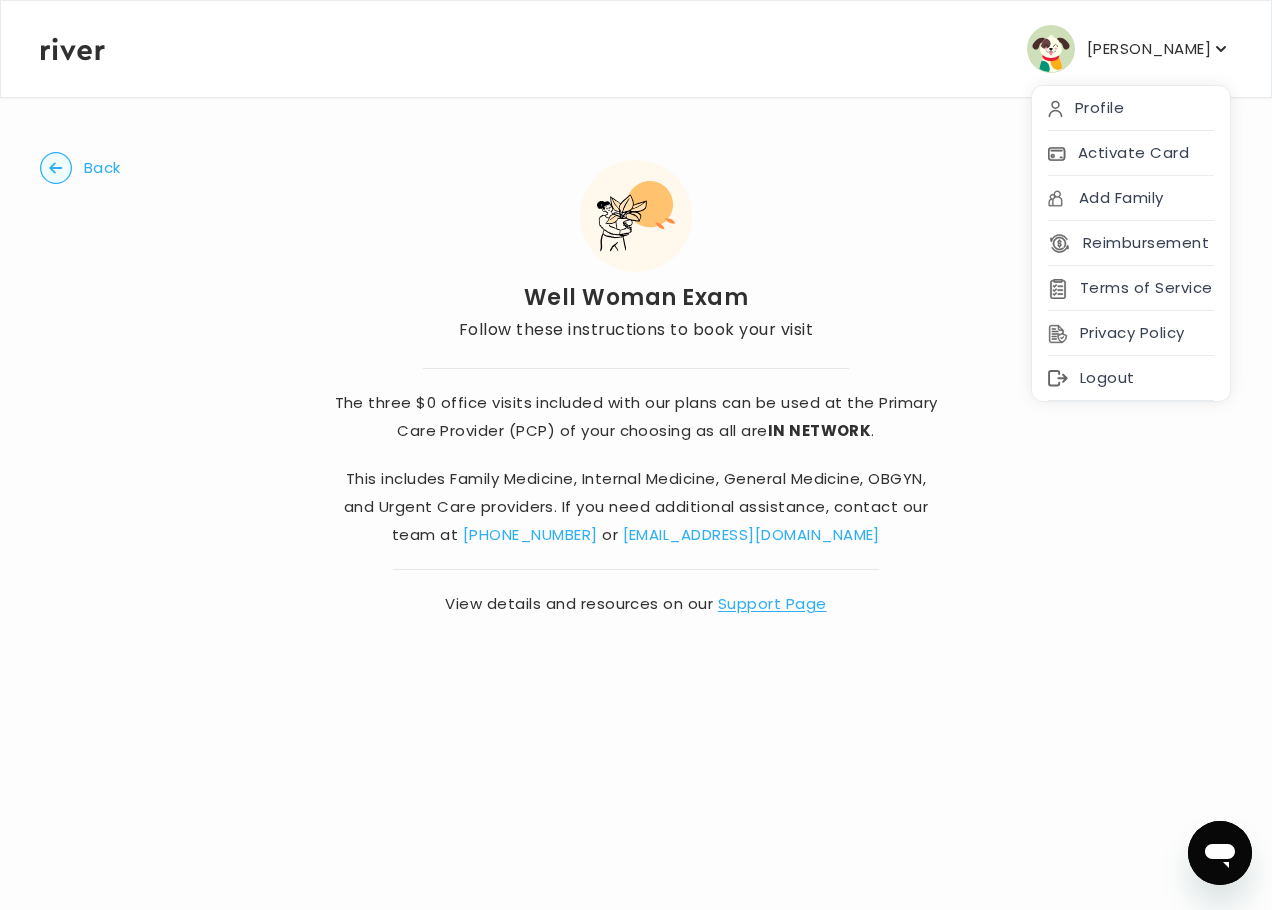 scroll, scrollTop: 345, scrollLeft: 0, axis: vertical 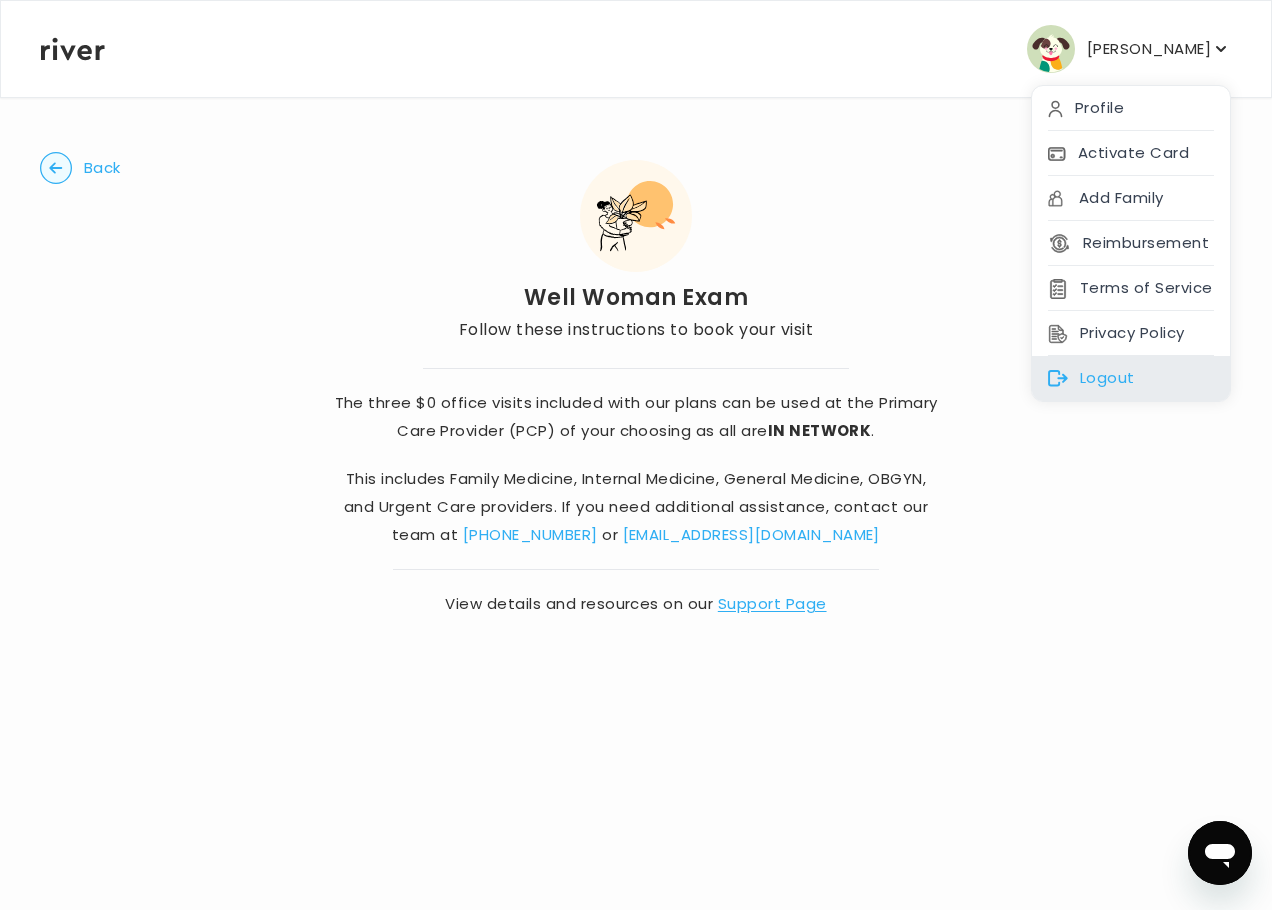 click on "Logout" at bounding box center [1131, 378] 